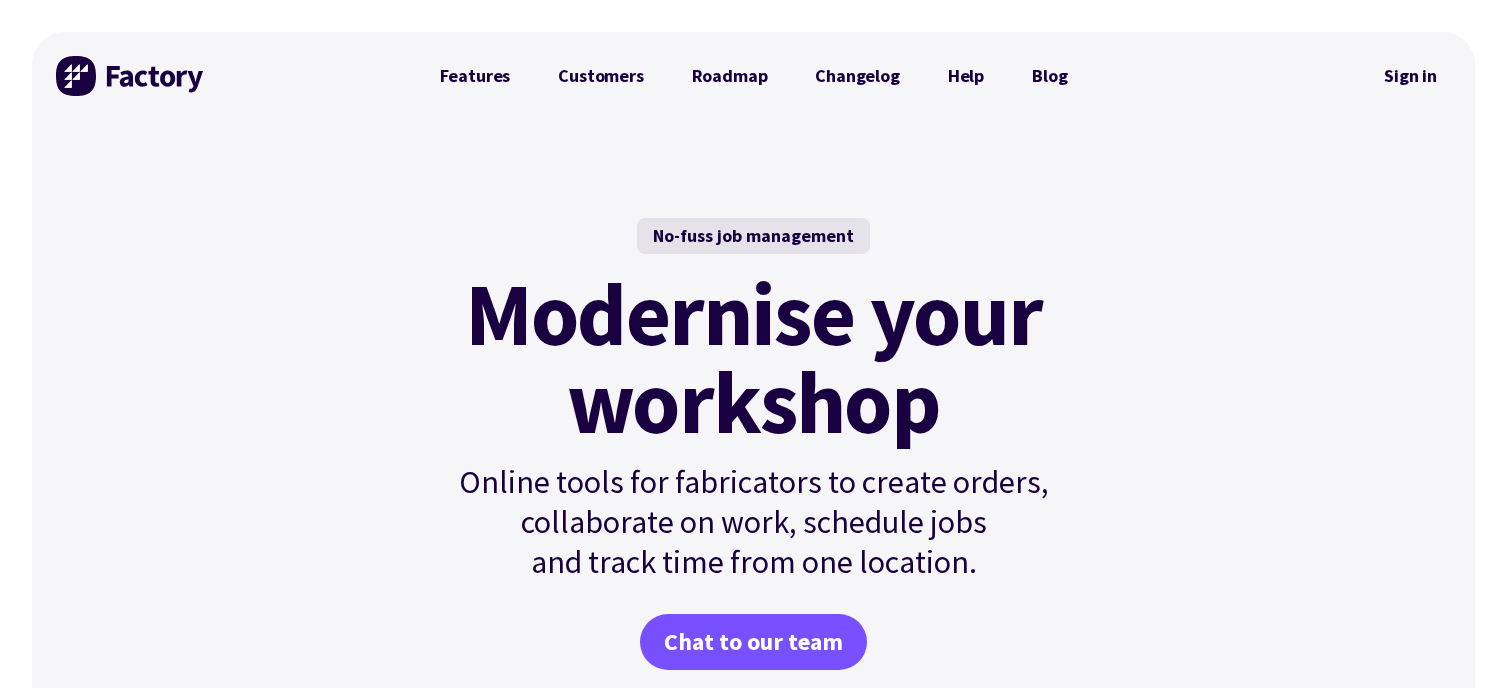 scroll, scrollTop: 0, scrollLeft: 0, axis: both 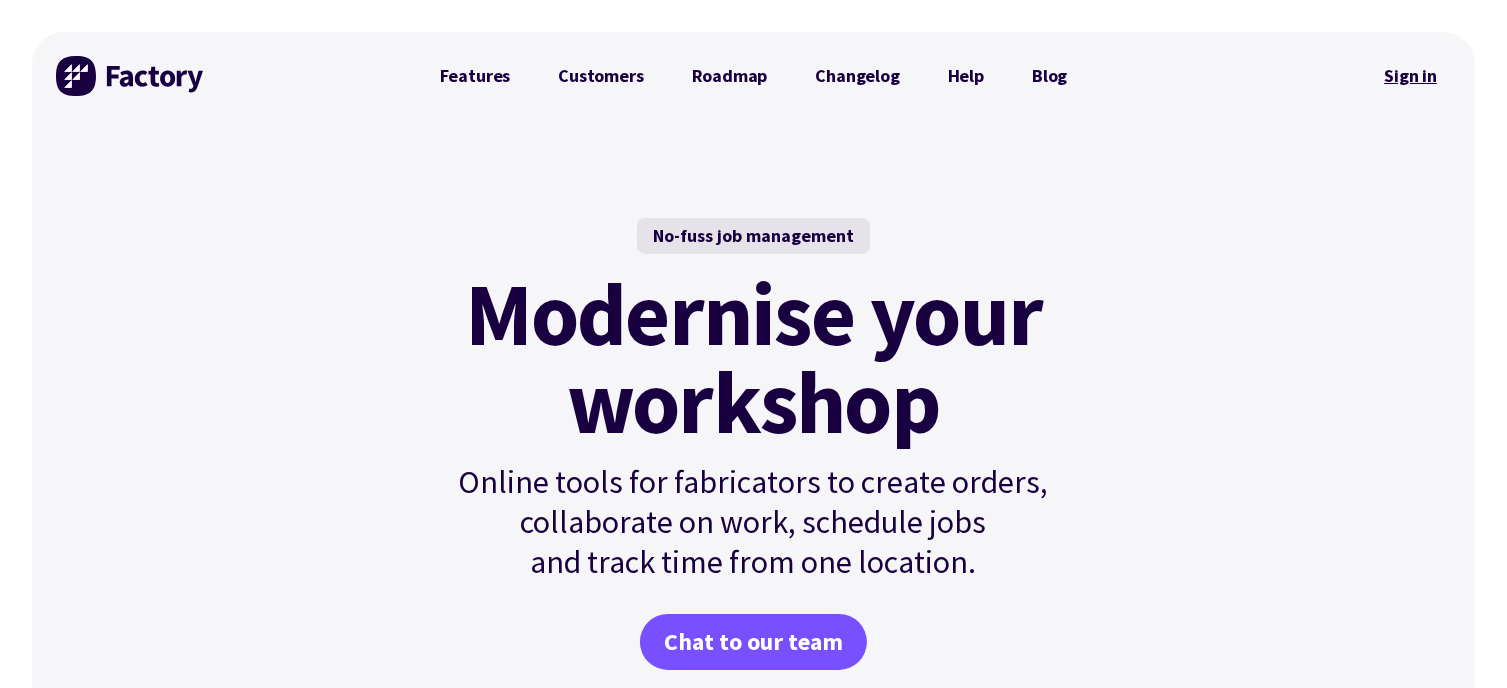 click on "Sign in" at bounding box center [1410, 76] 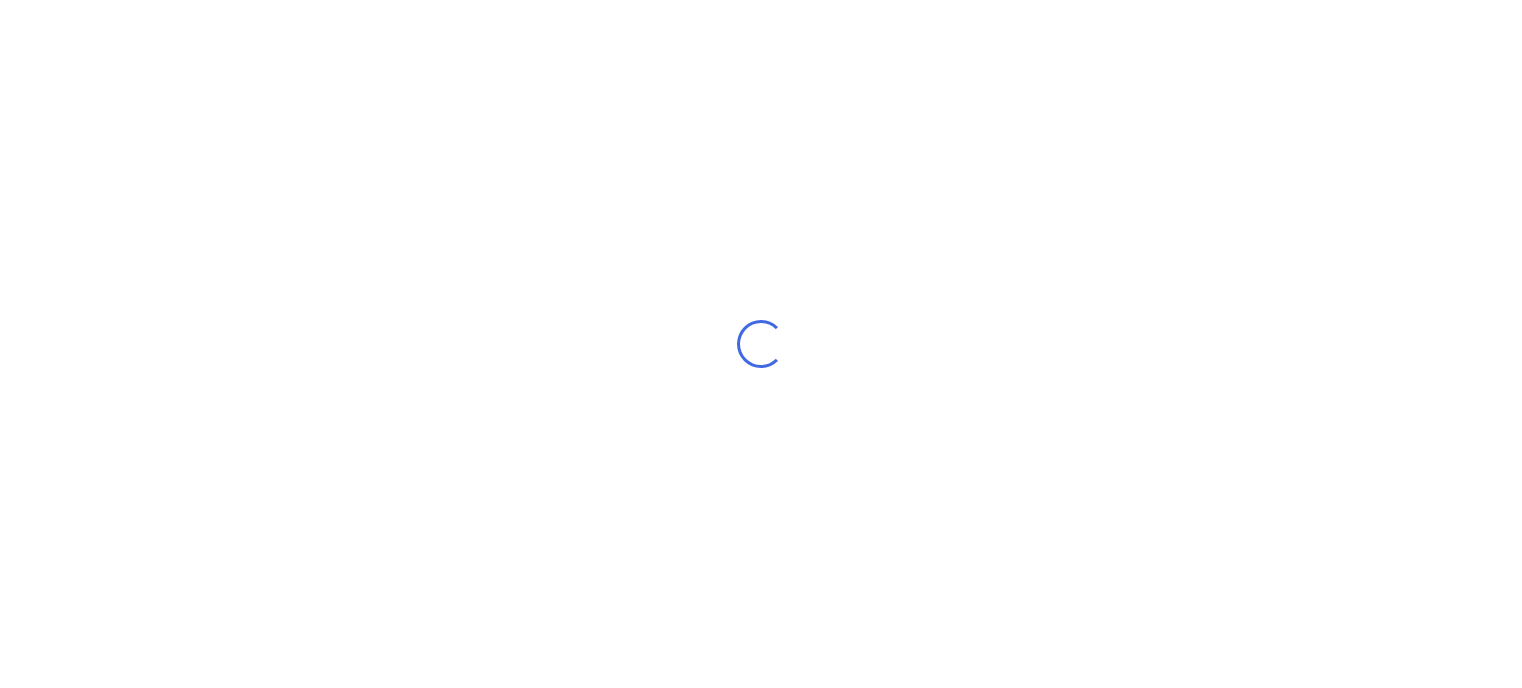scroll, scrollTop: 0, scrollLeft: 0, axis: both 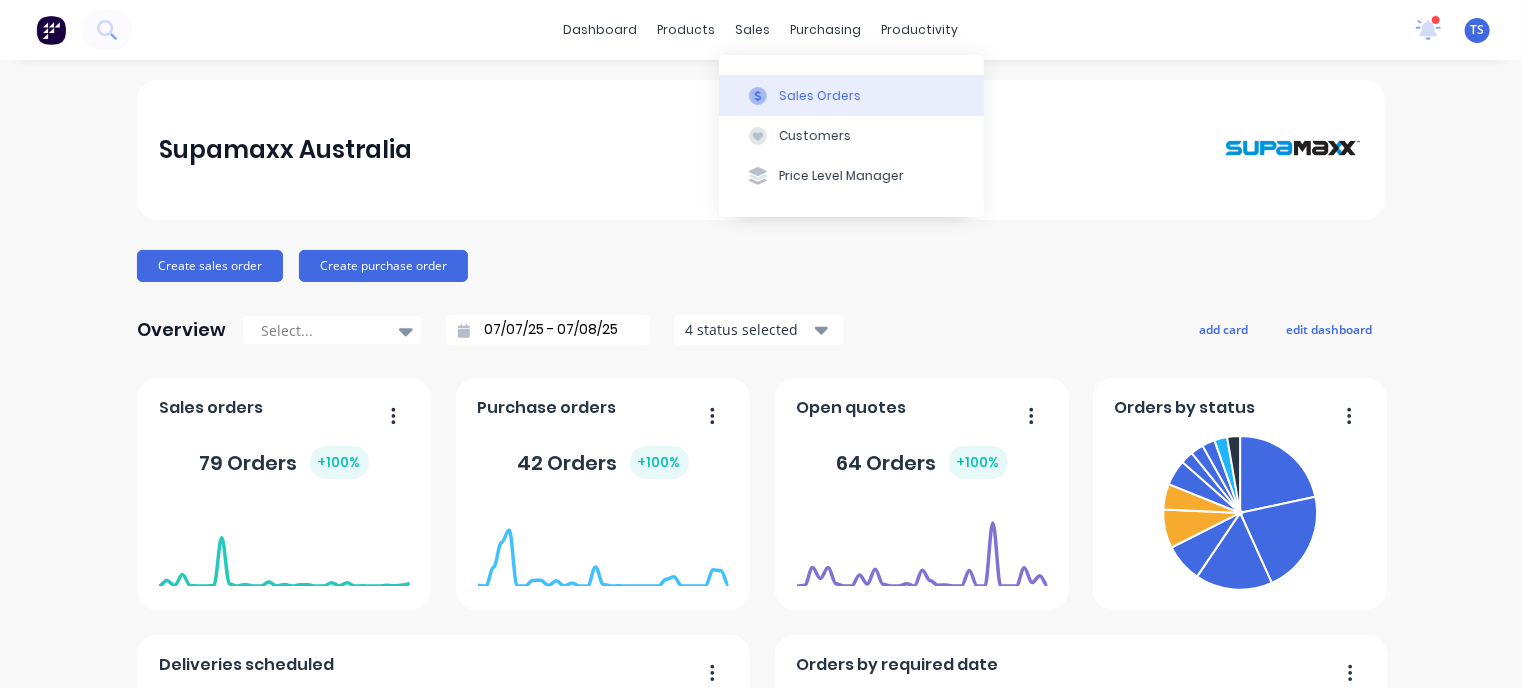 click on "Sales Orders" at bounding box center [820, 96] 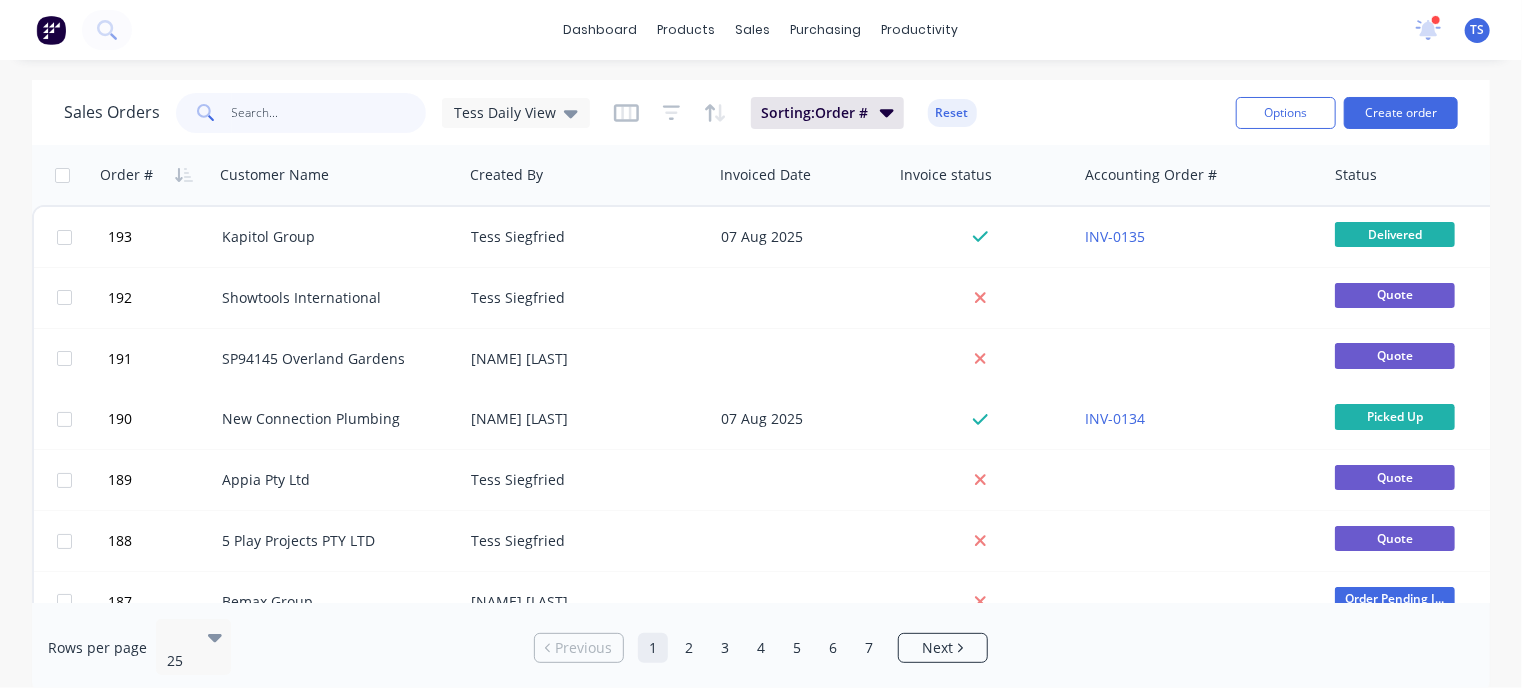 click at bounding box center (329, 113) 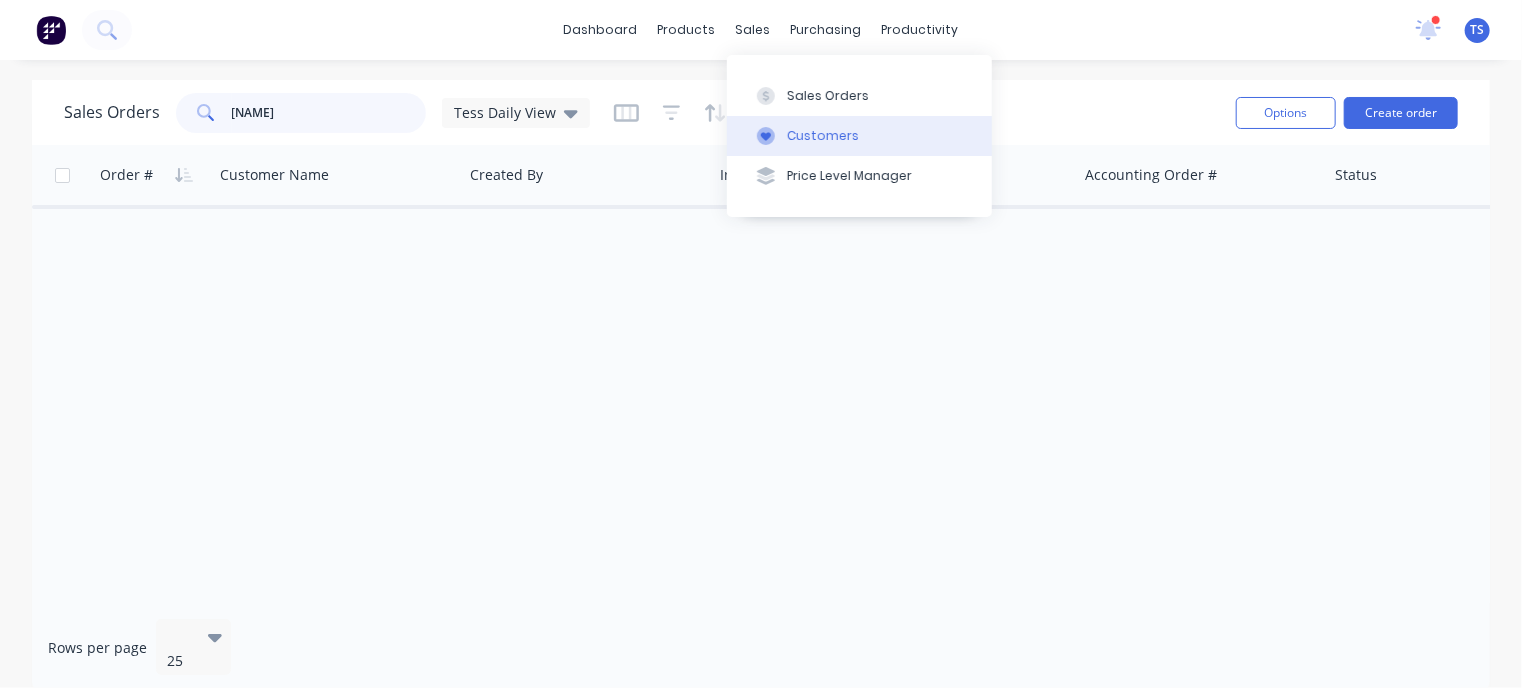 type on "kennett" 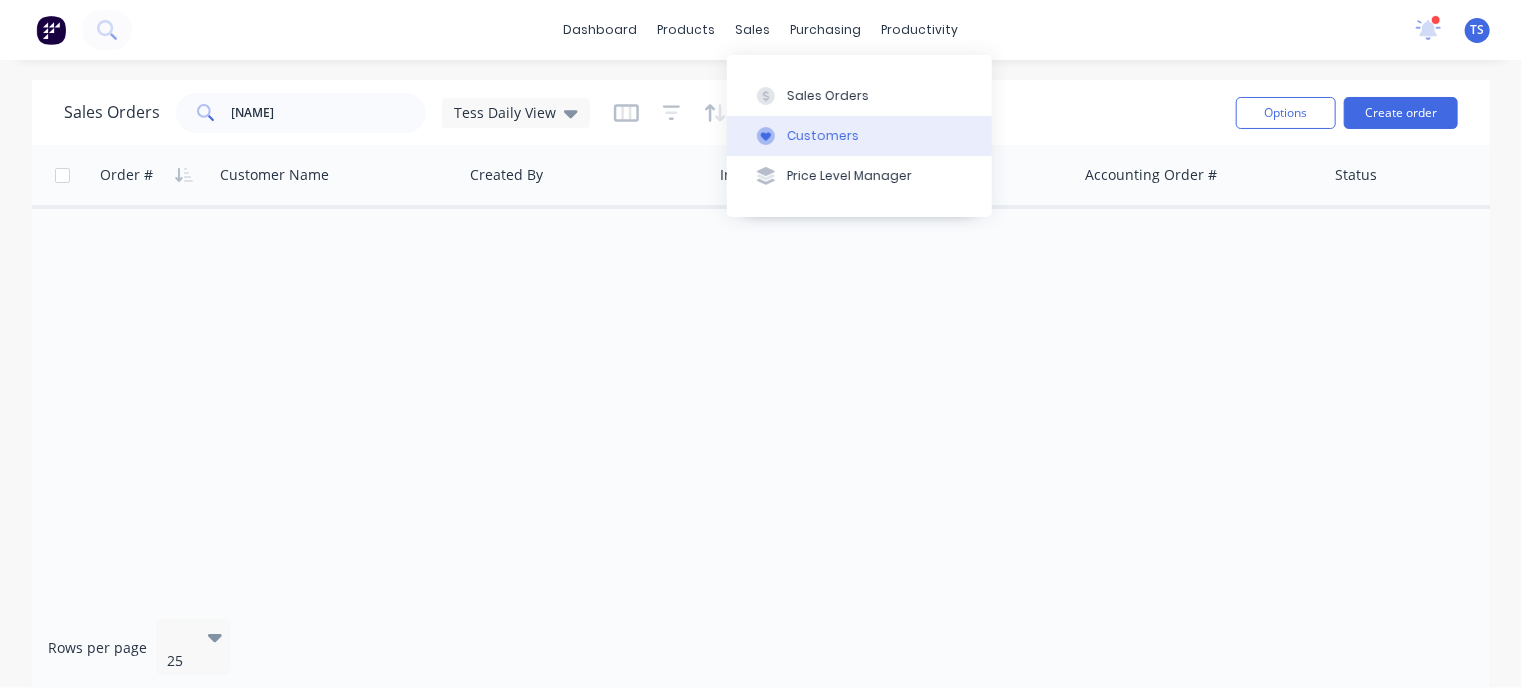 click at bounding box center [766, 136] 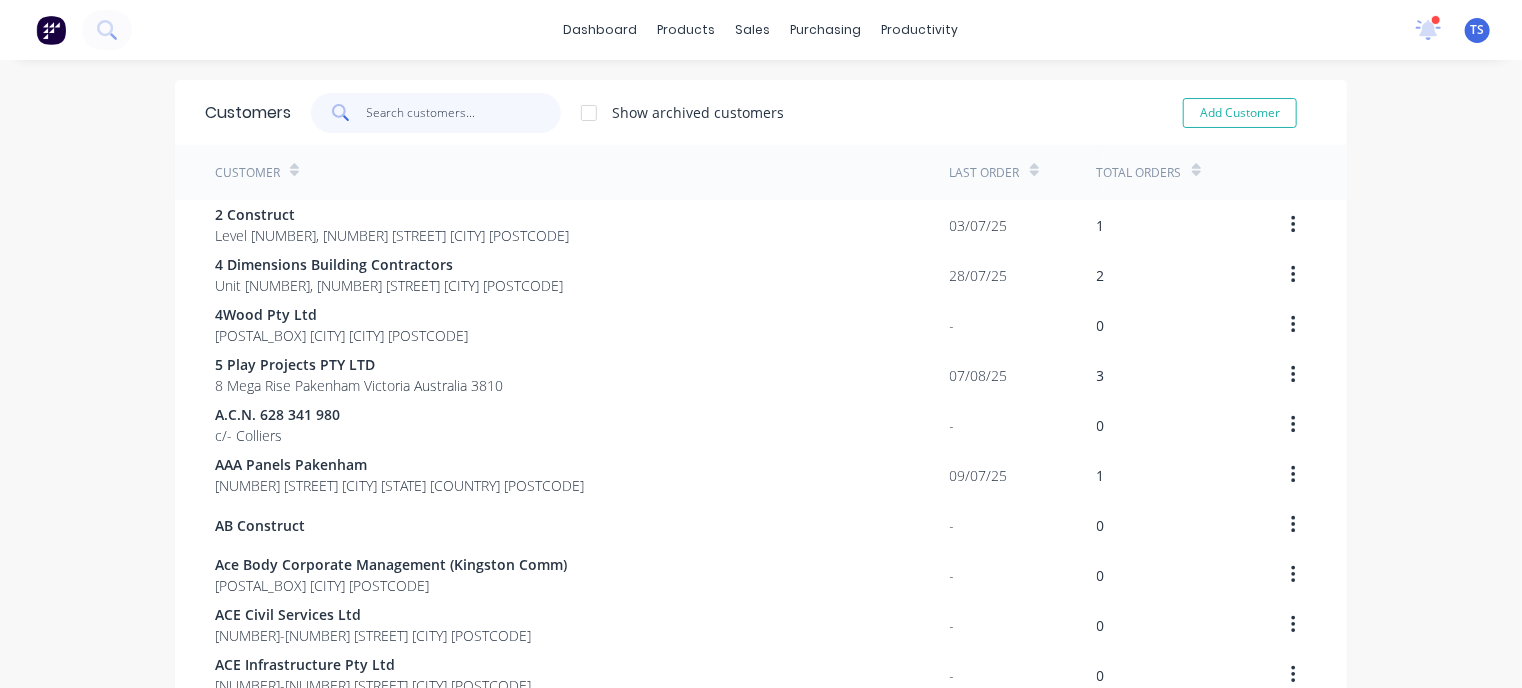 click at bounding box center (464, 113) 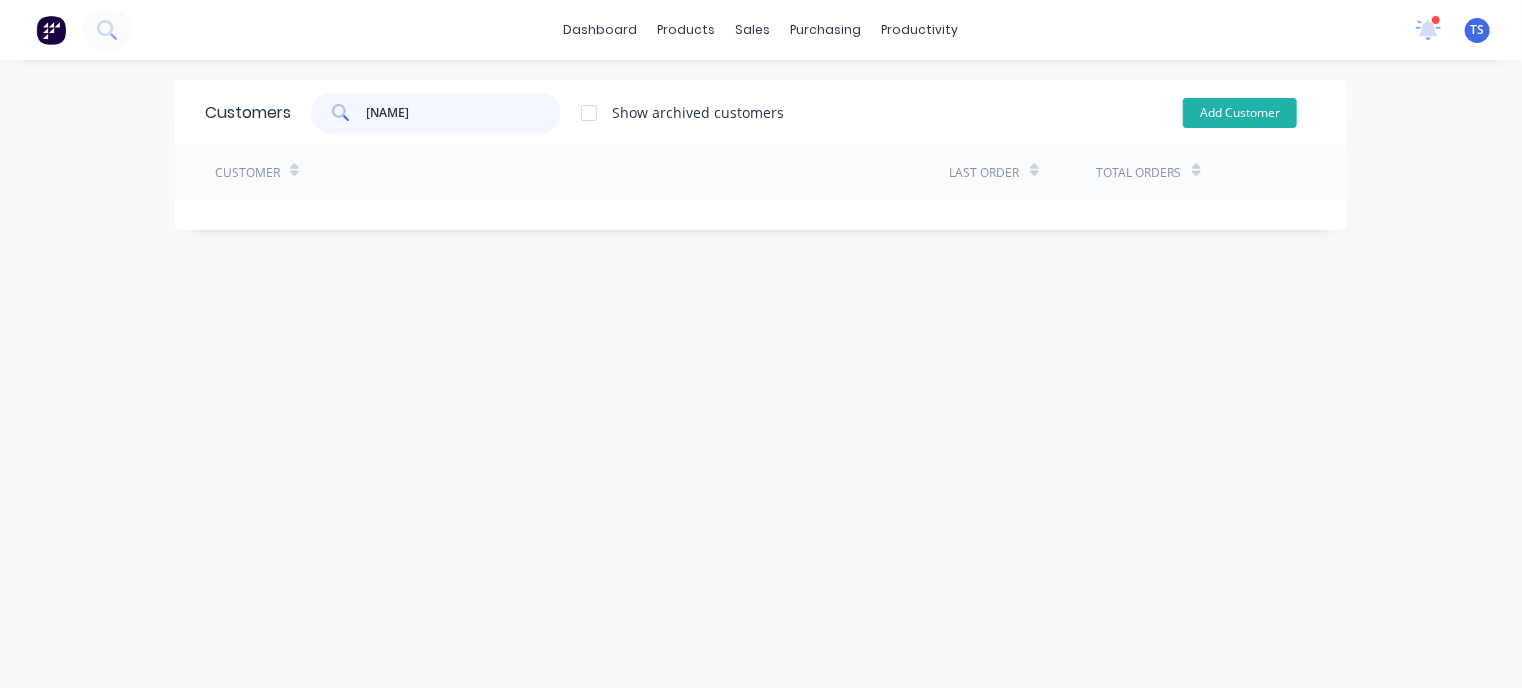 type on "kennett" 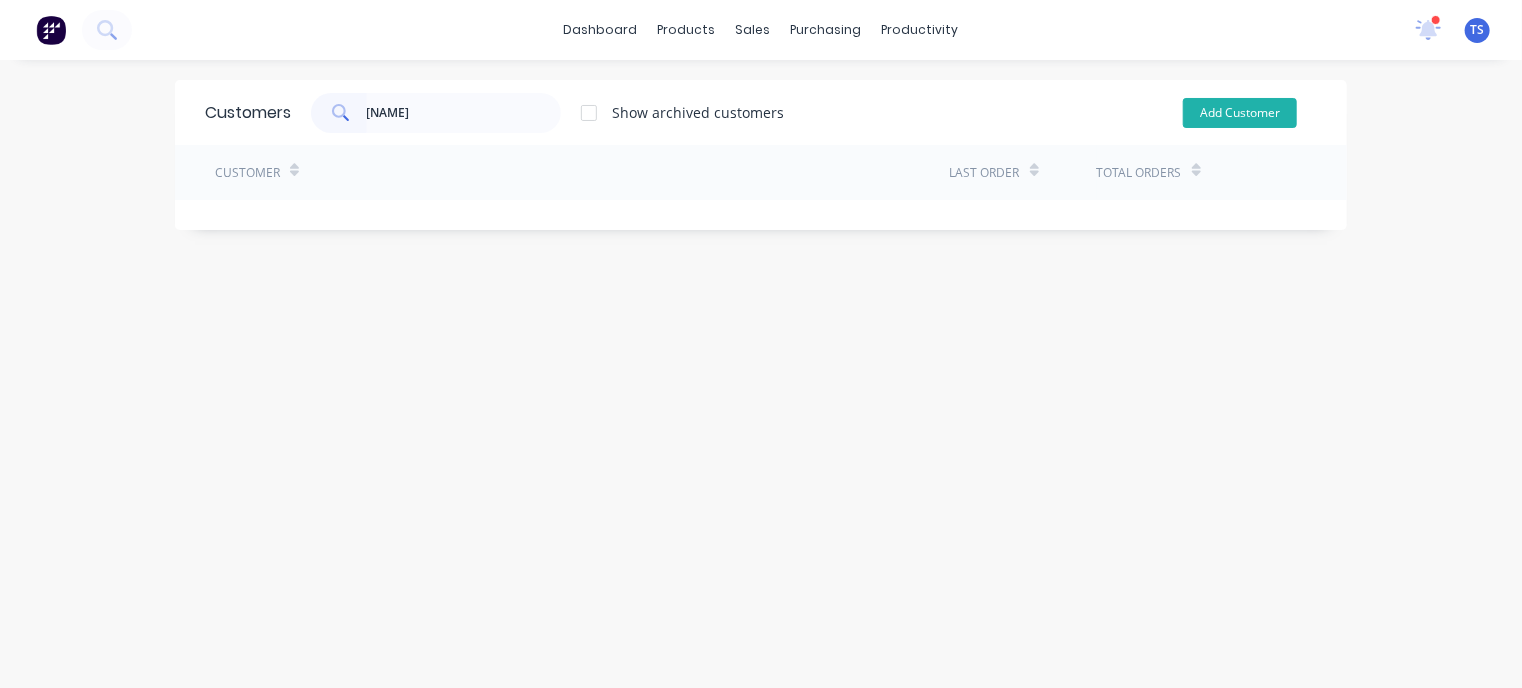 click on "Add Customer" at bounding box center (1240, 113) 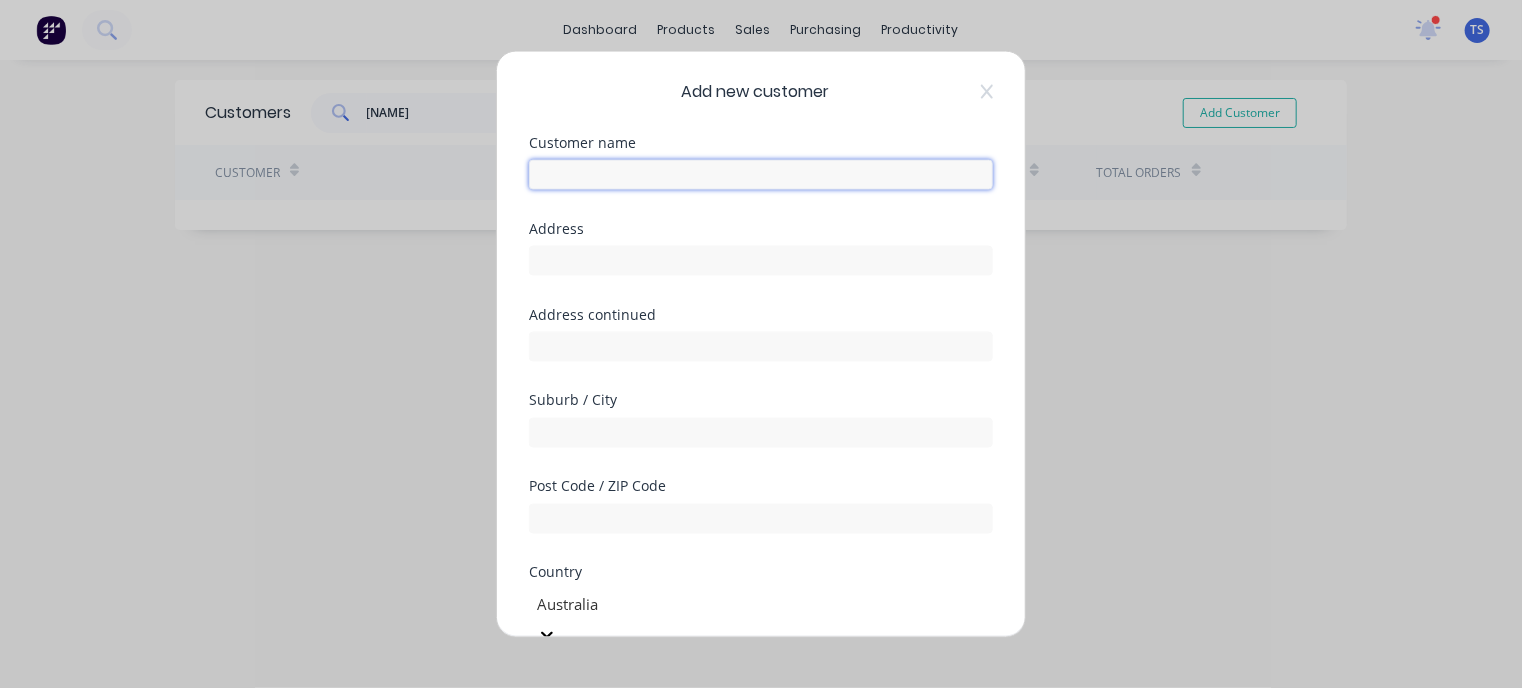 click at bounding box center (761, 175) 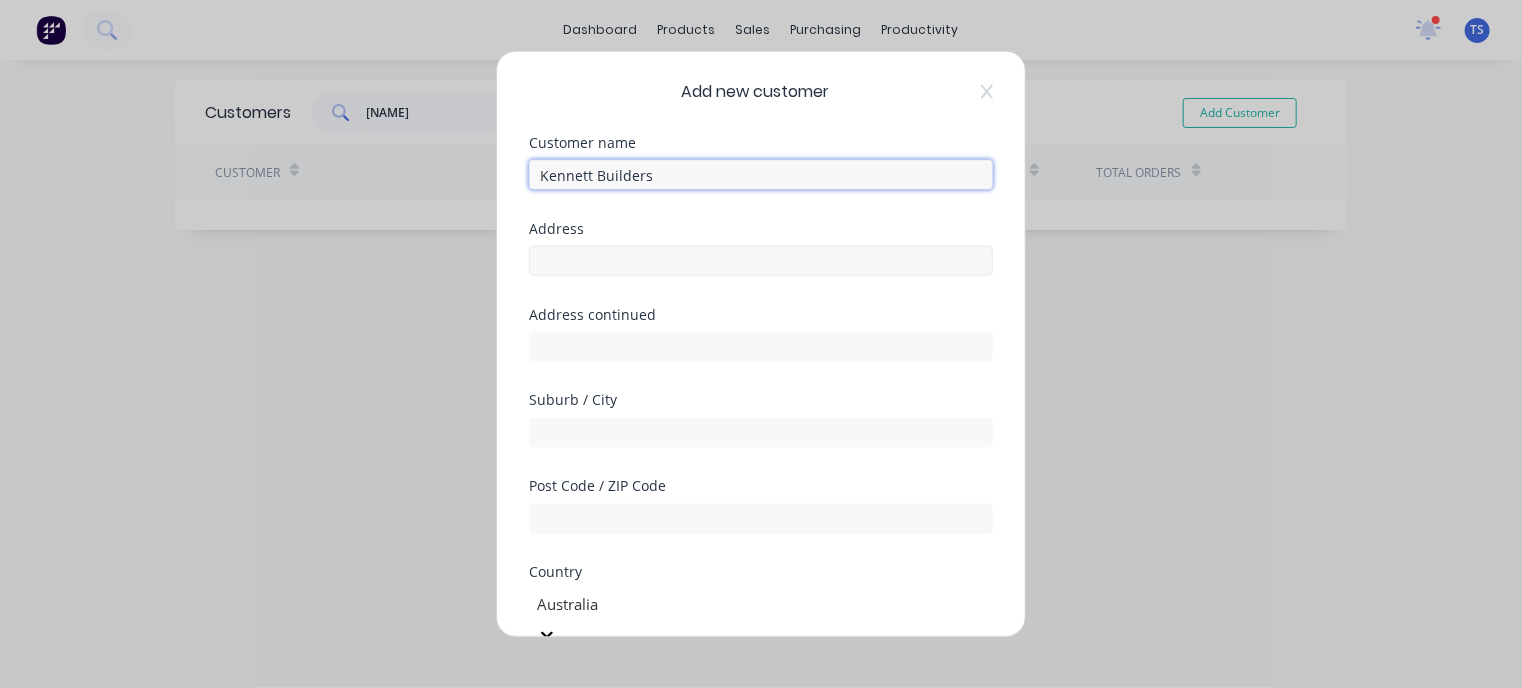 type on "Kennett Builders" 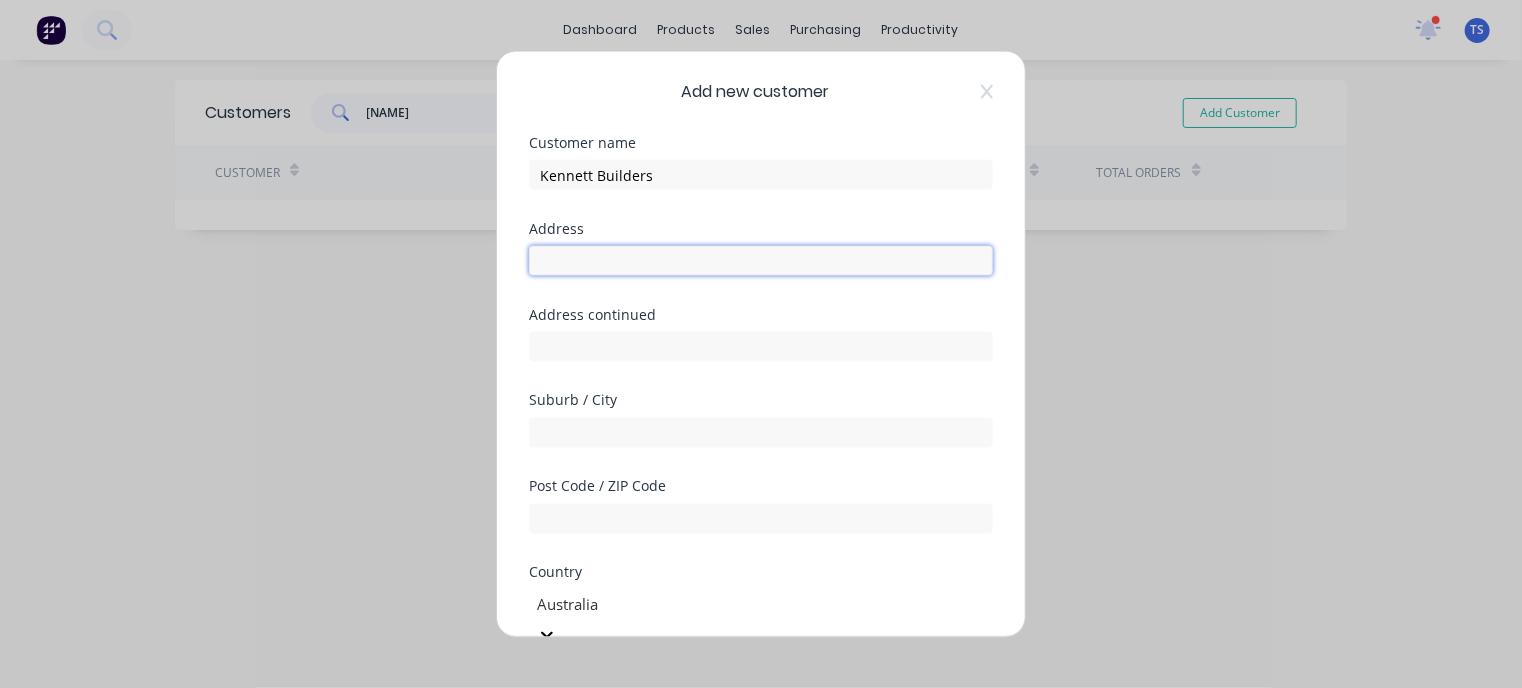 click at bounding box center (761, 261) 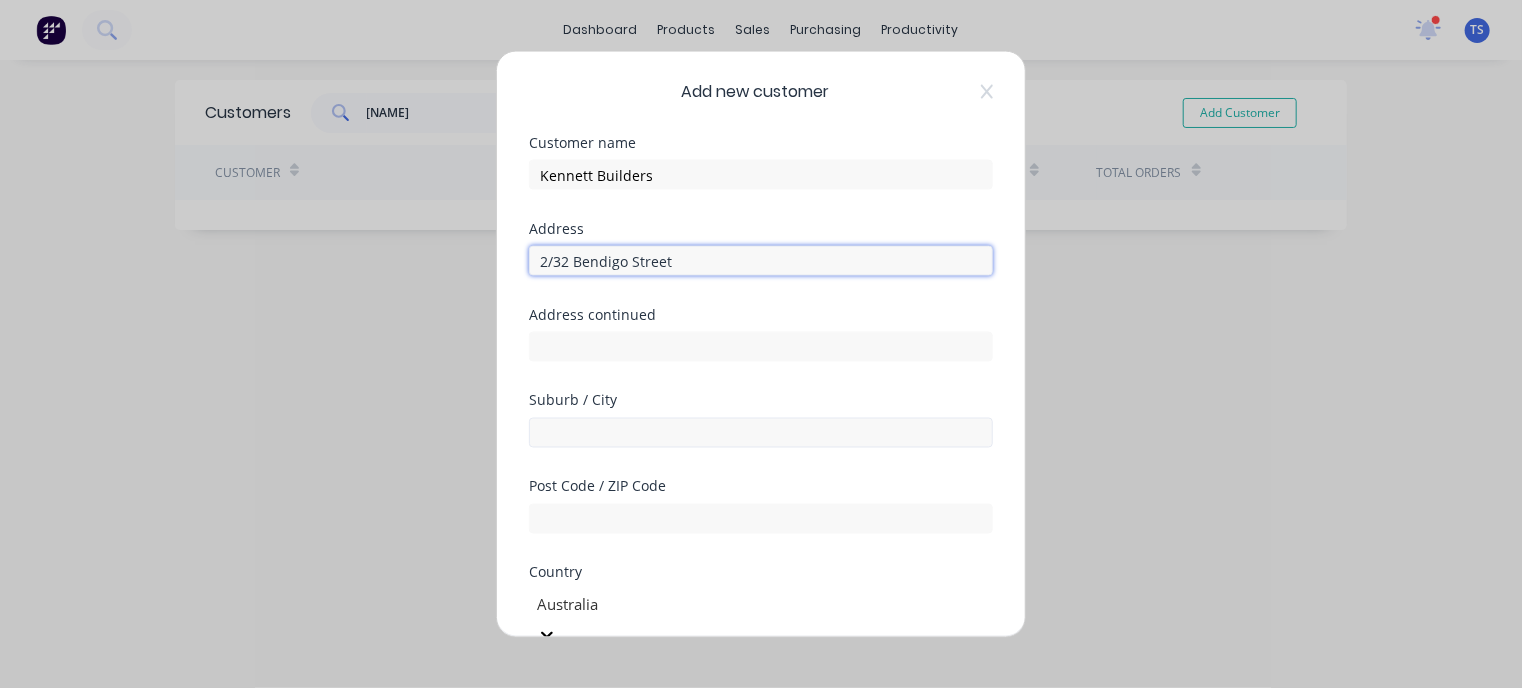 type on "2/32 Bendigo Street" 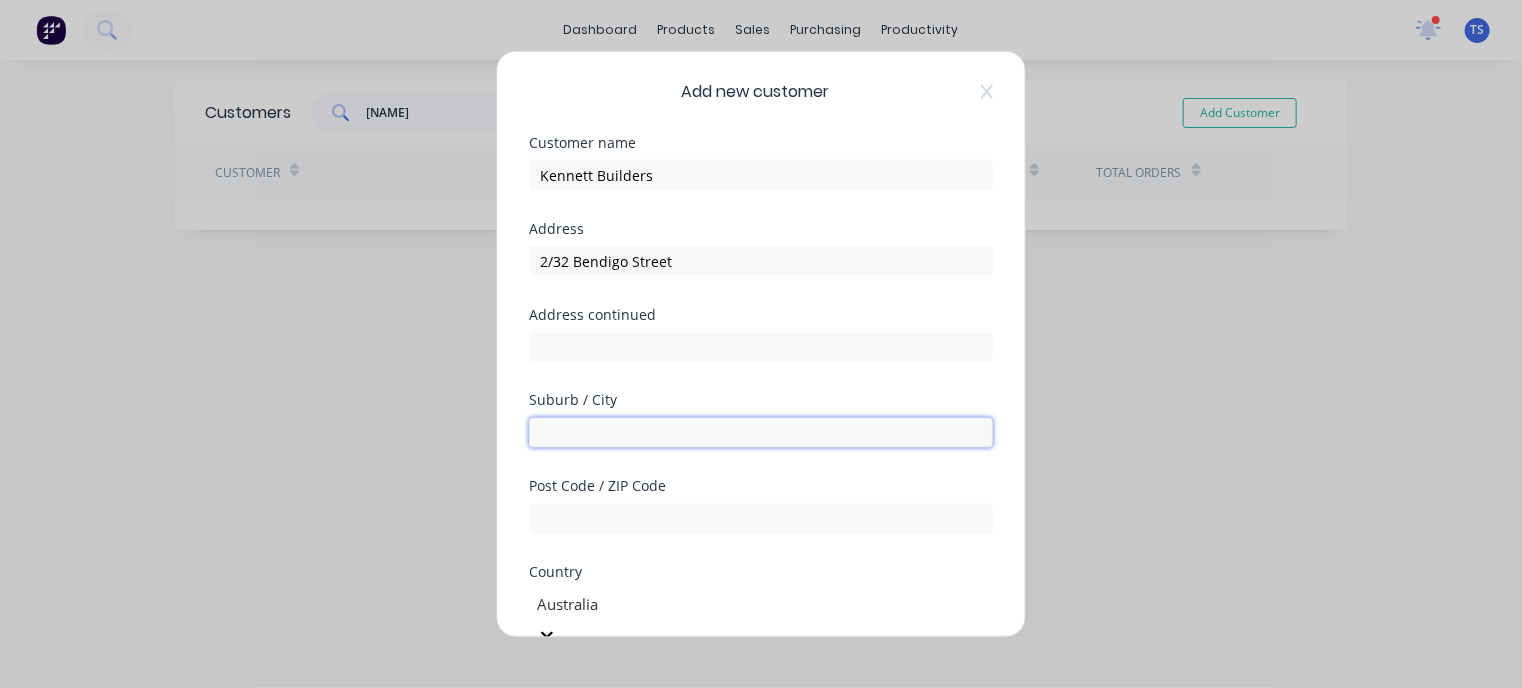click at bounding box center (761, 433) 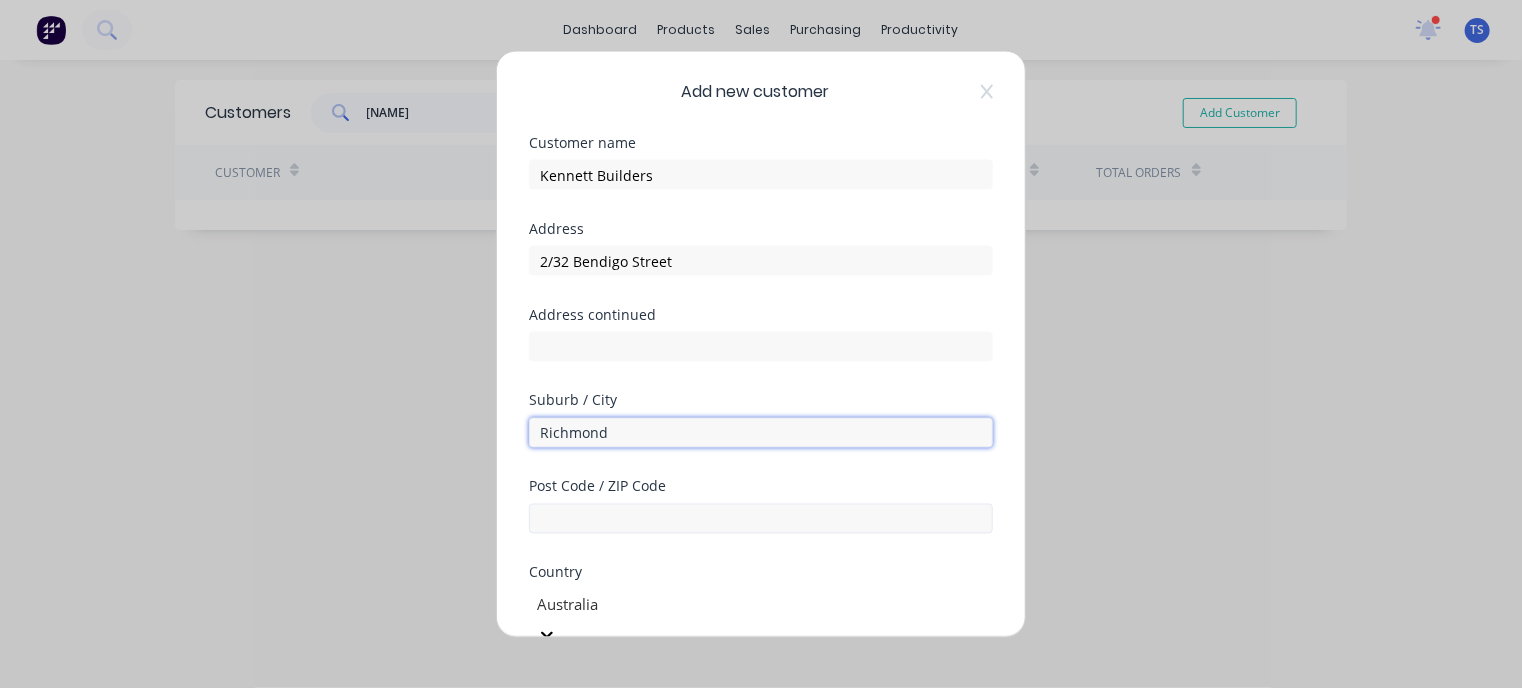 type on "Richmond" 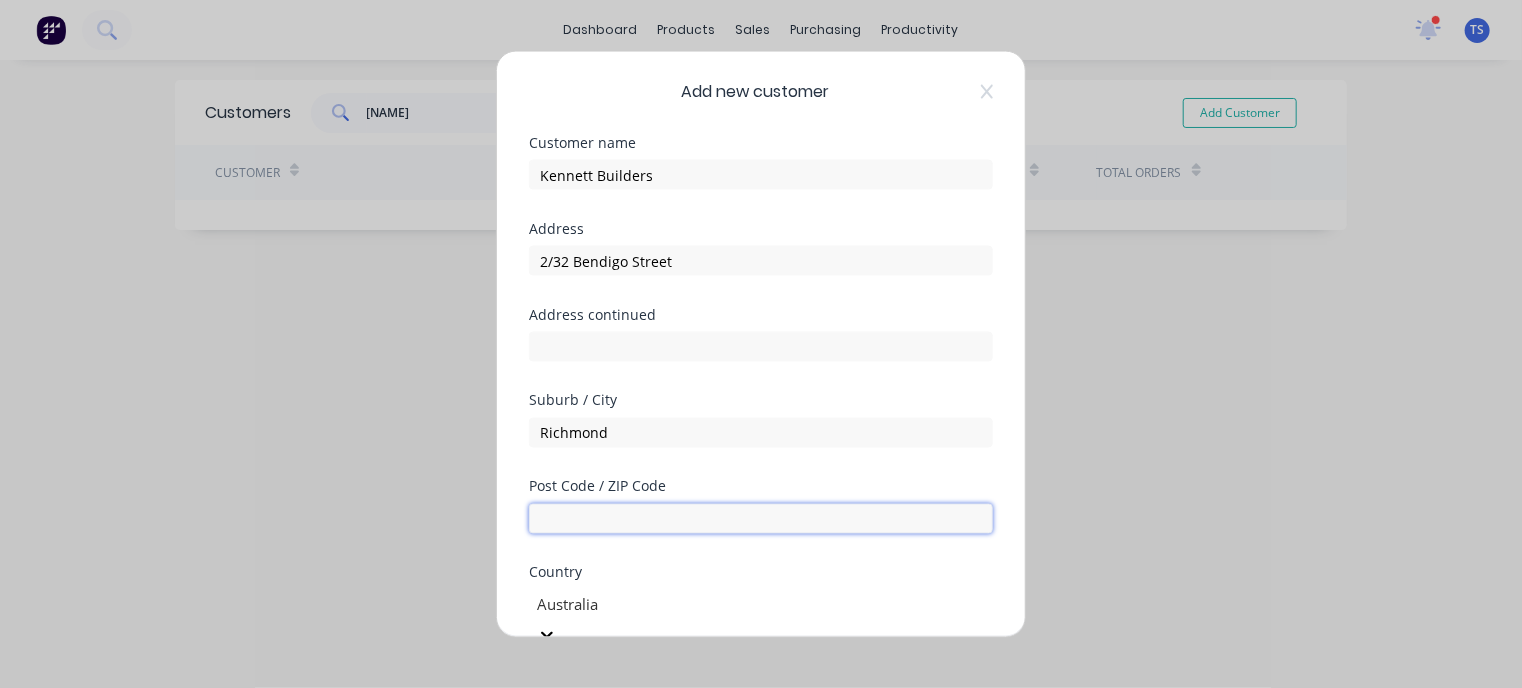 click at bounding box center (761, 519) 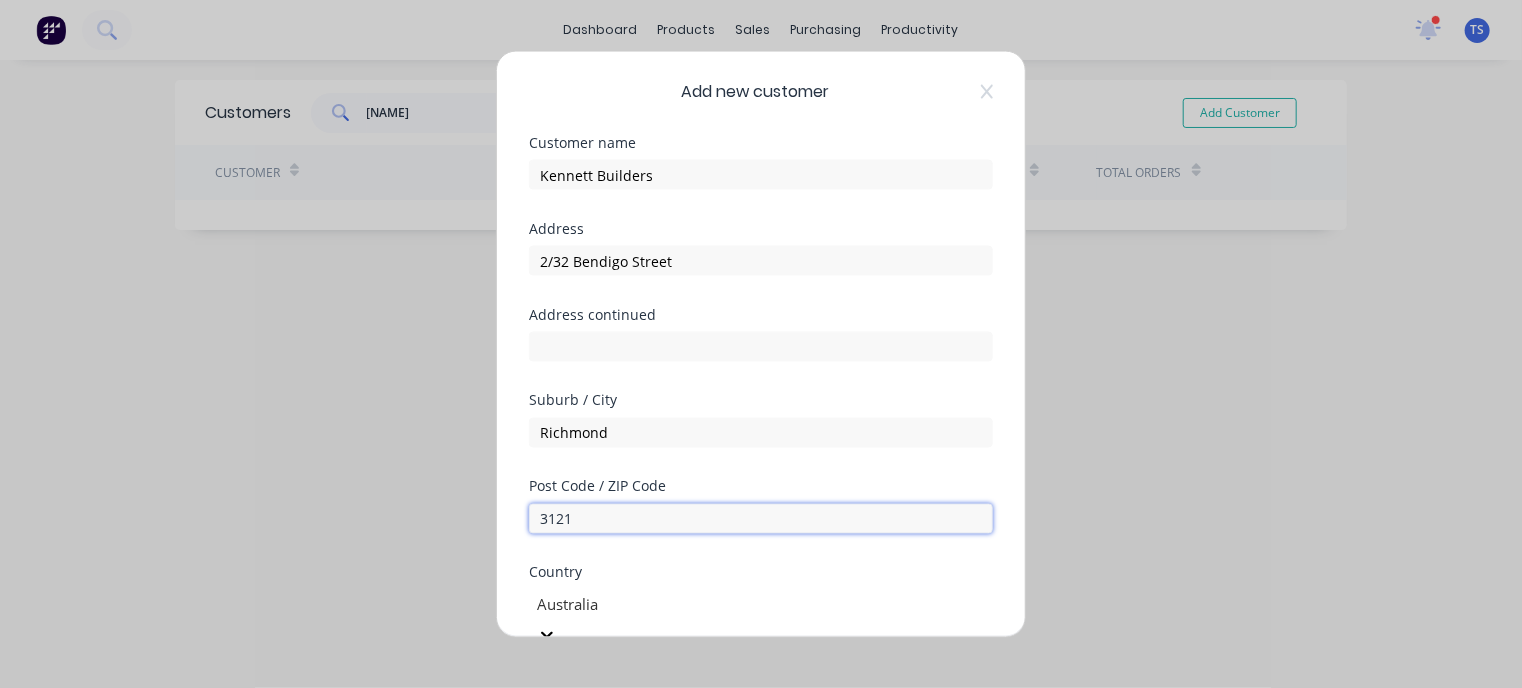 scroll, scrollTop: 100, scrollLeft: 0, axis: vertical 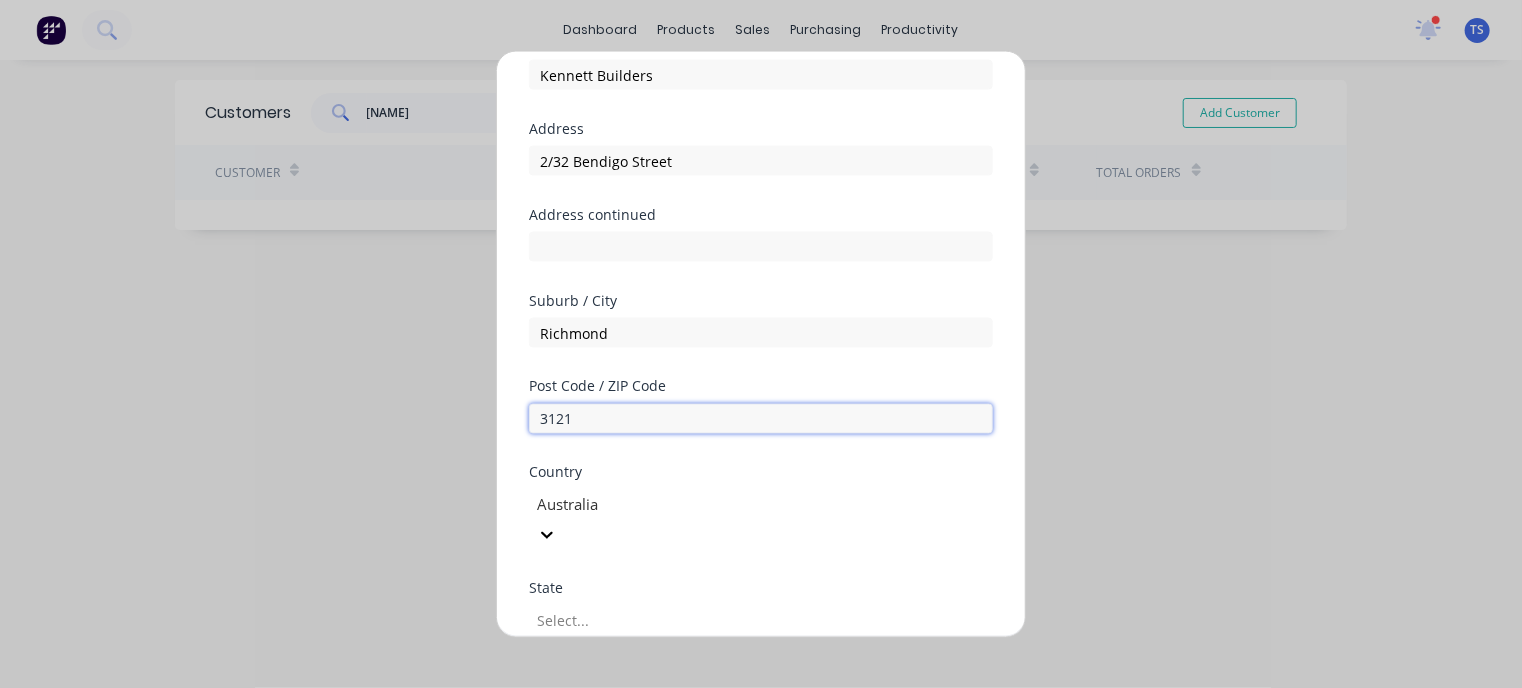 type on "3121" 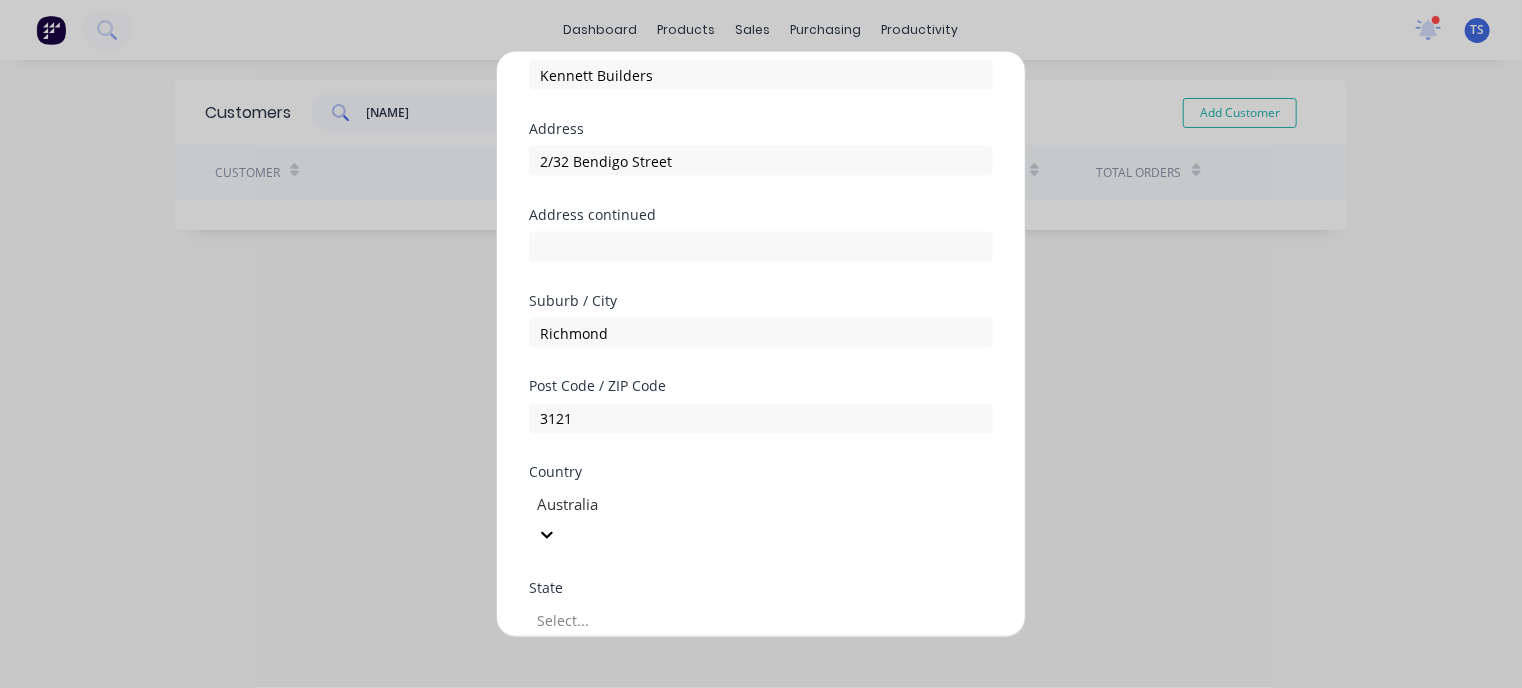 click at bounding box center (679, 620) 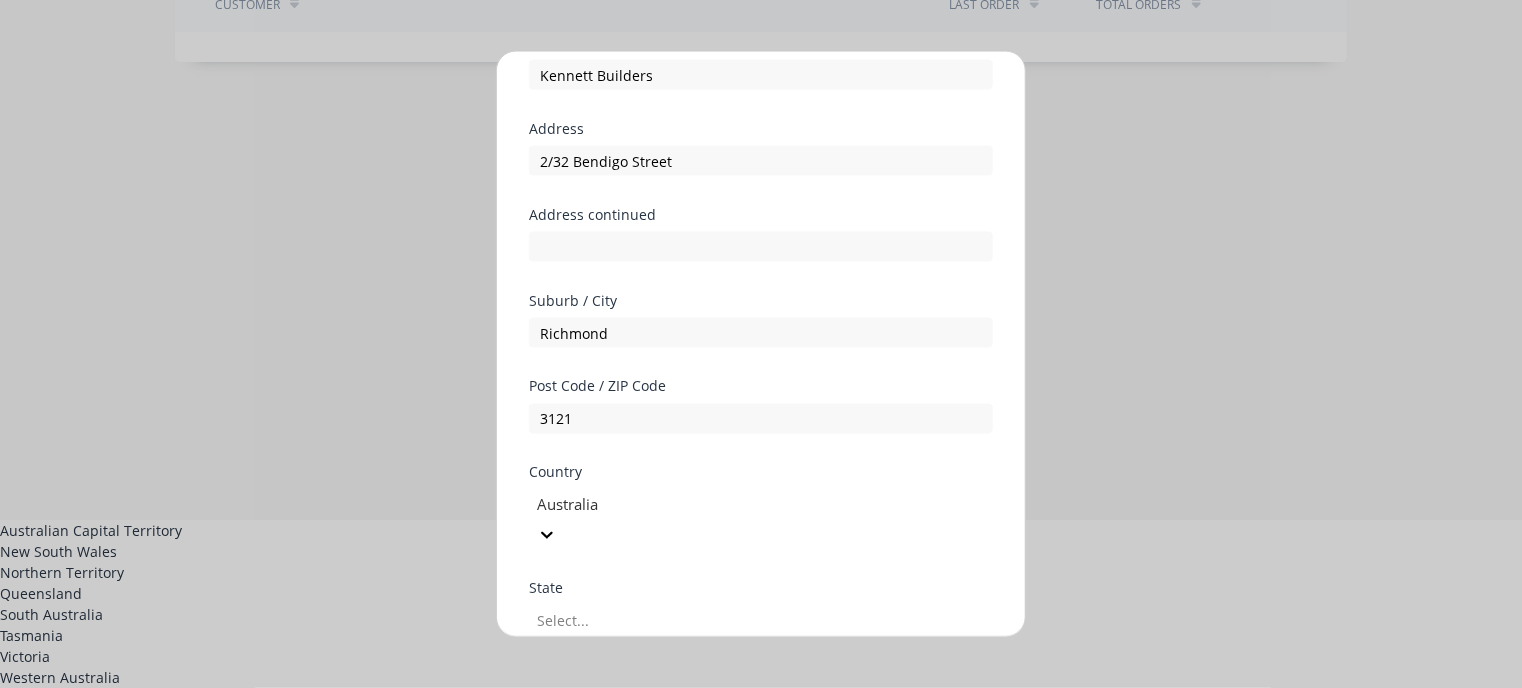 scroll, scrollTop: 192, scrollLeft: 0, axis: vertical 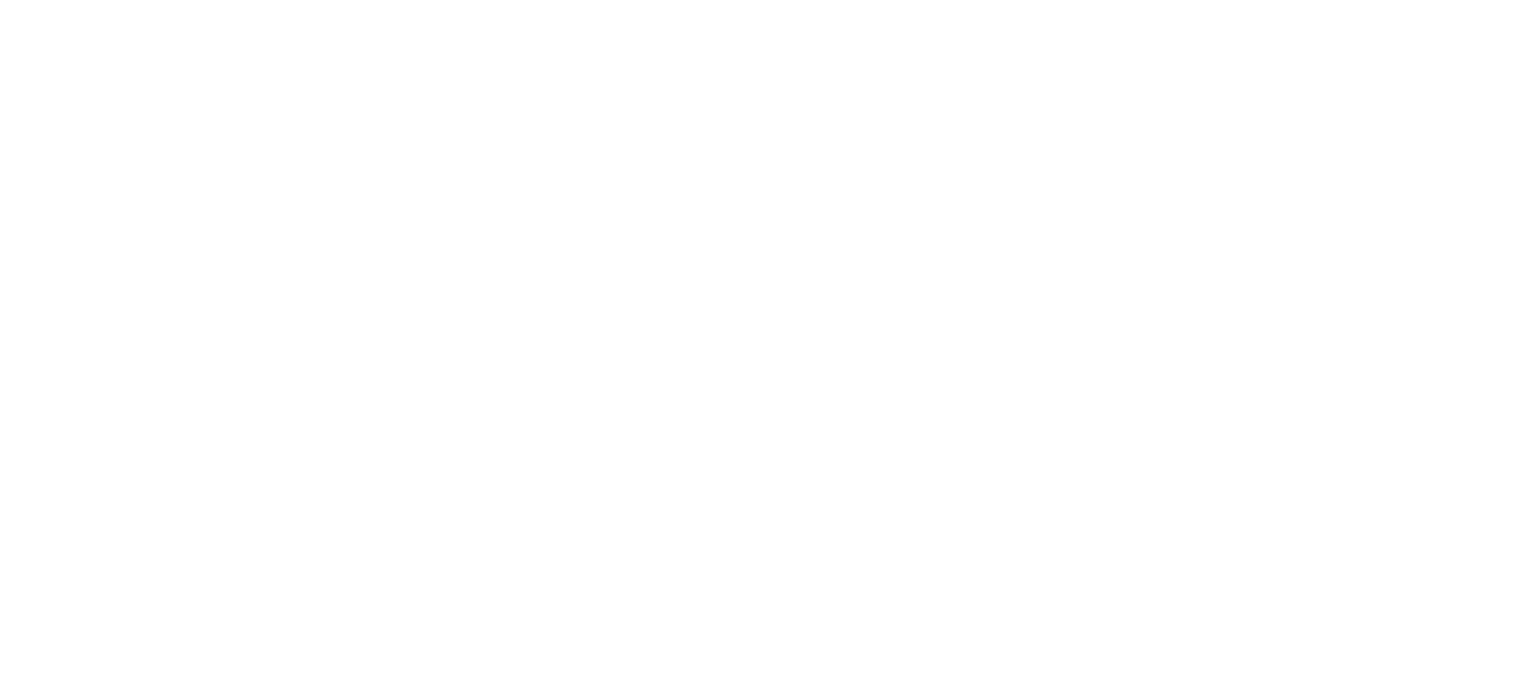 click at bounding box center (761, 0) 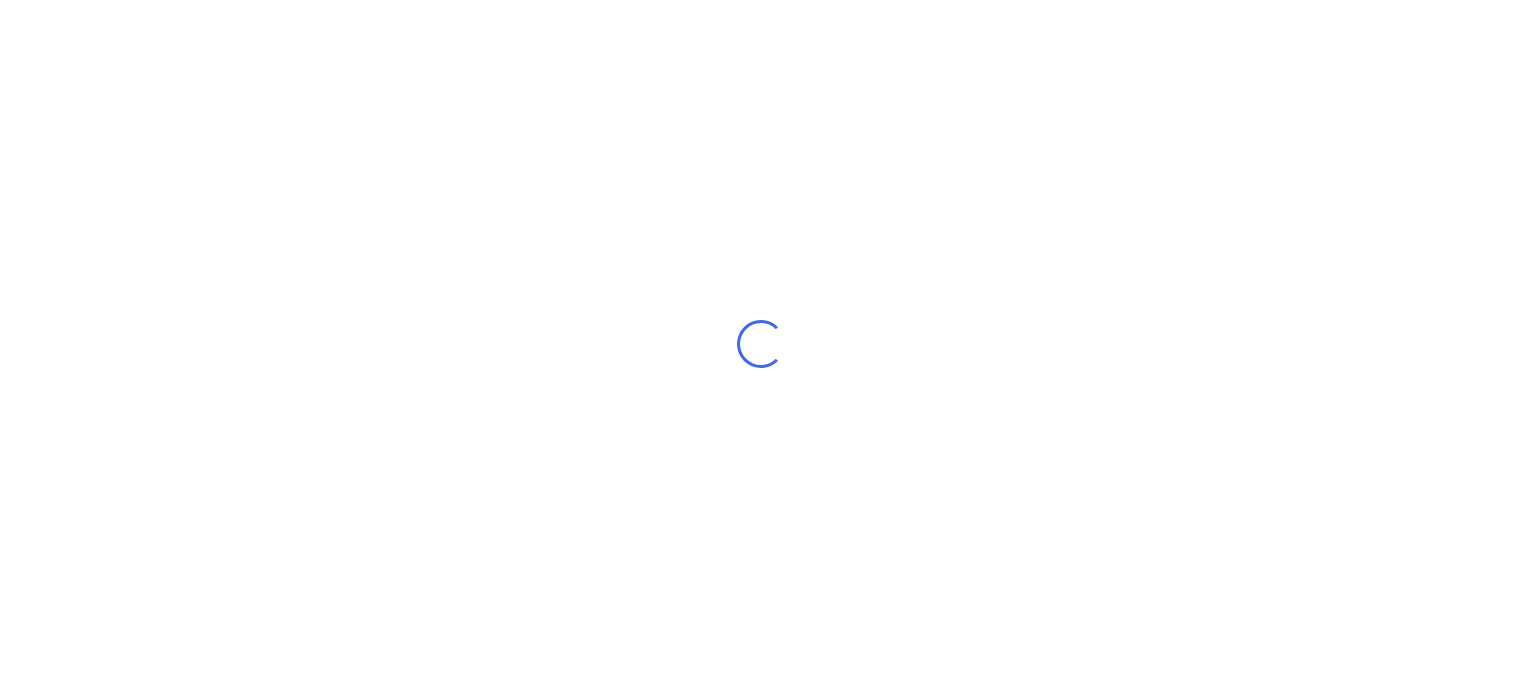 scroll, scrollTop: 0, scrollLeft: 0, axis: both 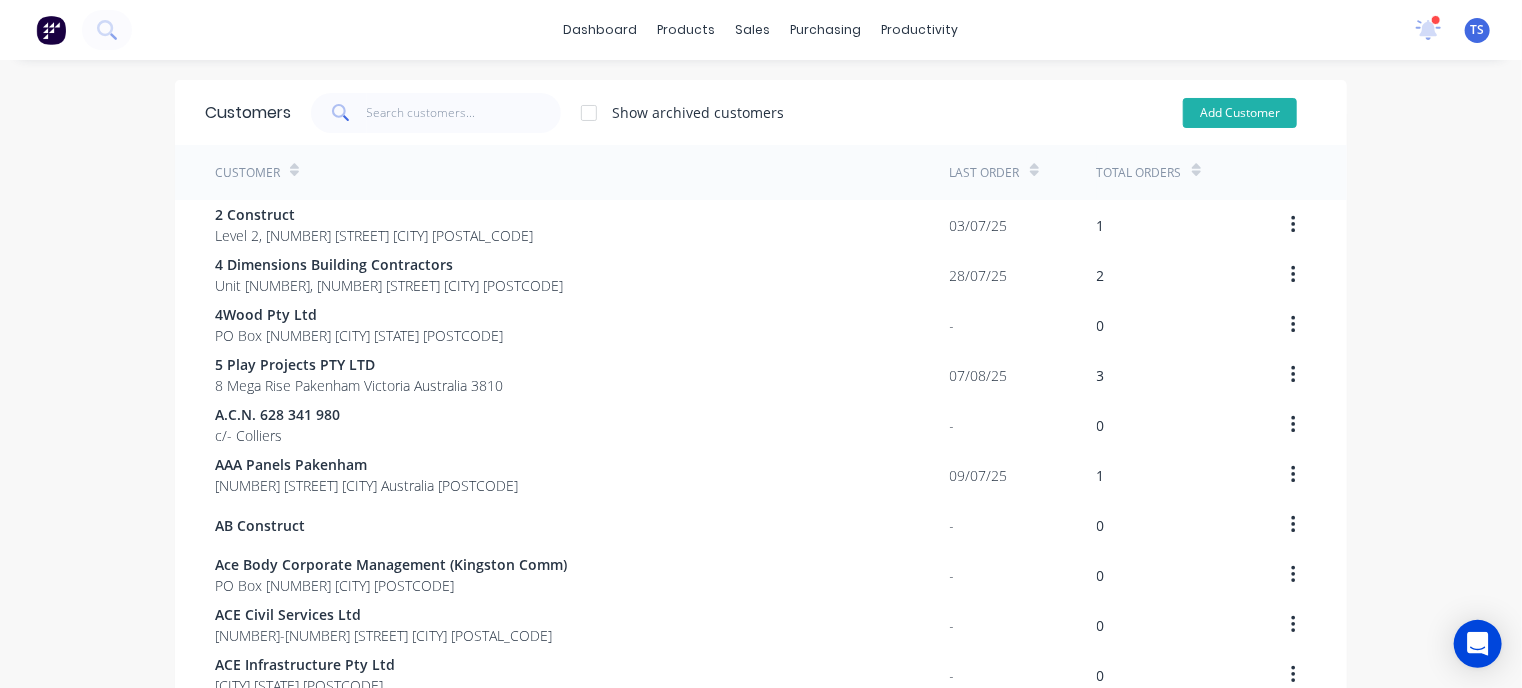 click on "Add Customer" at bounding box center [1240, 113] 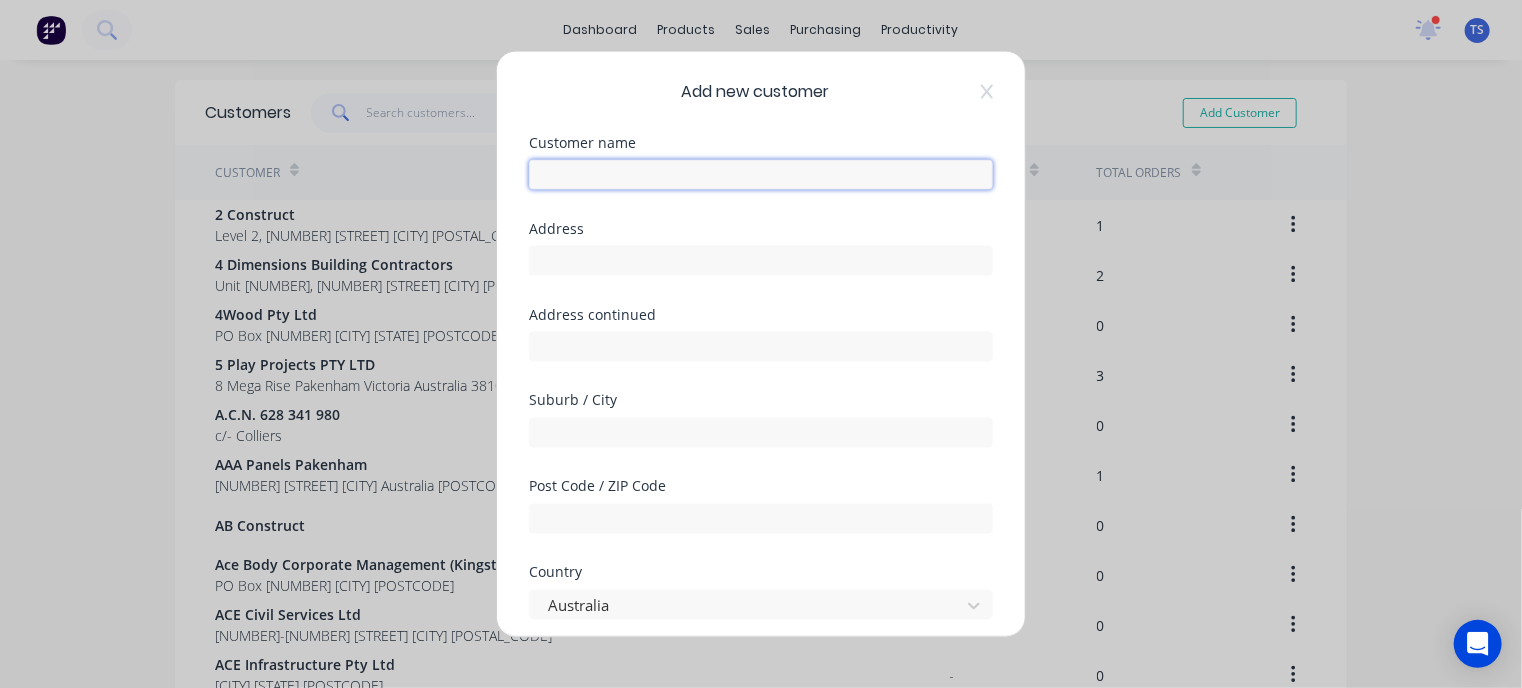 click at bounding box center [761, 175] 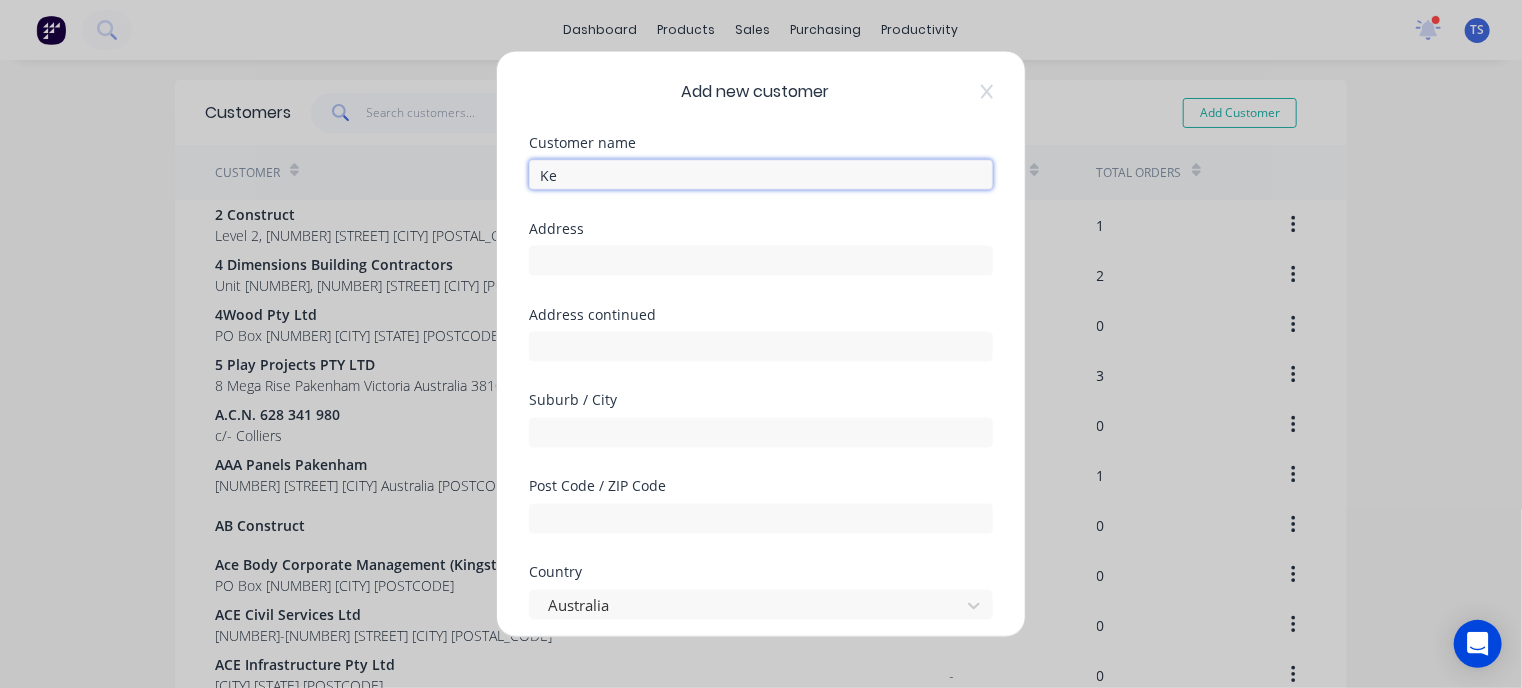 type on "Kennett Builders" 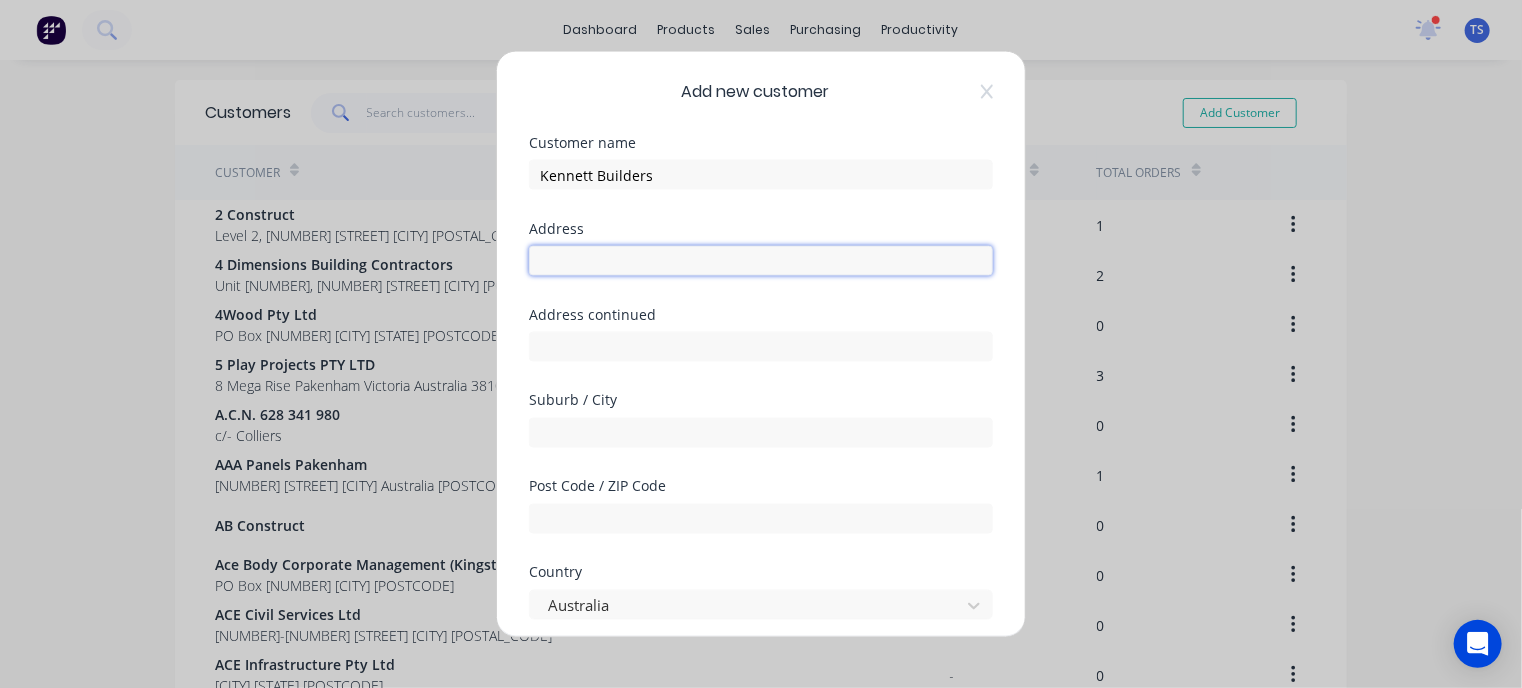 click at bounding box center (761, 261) 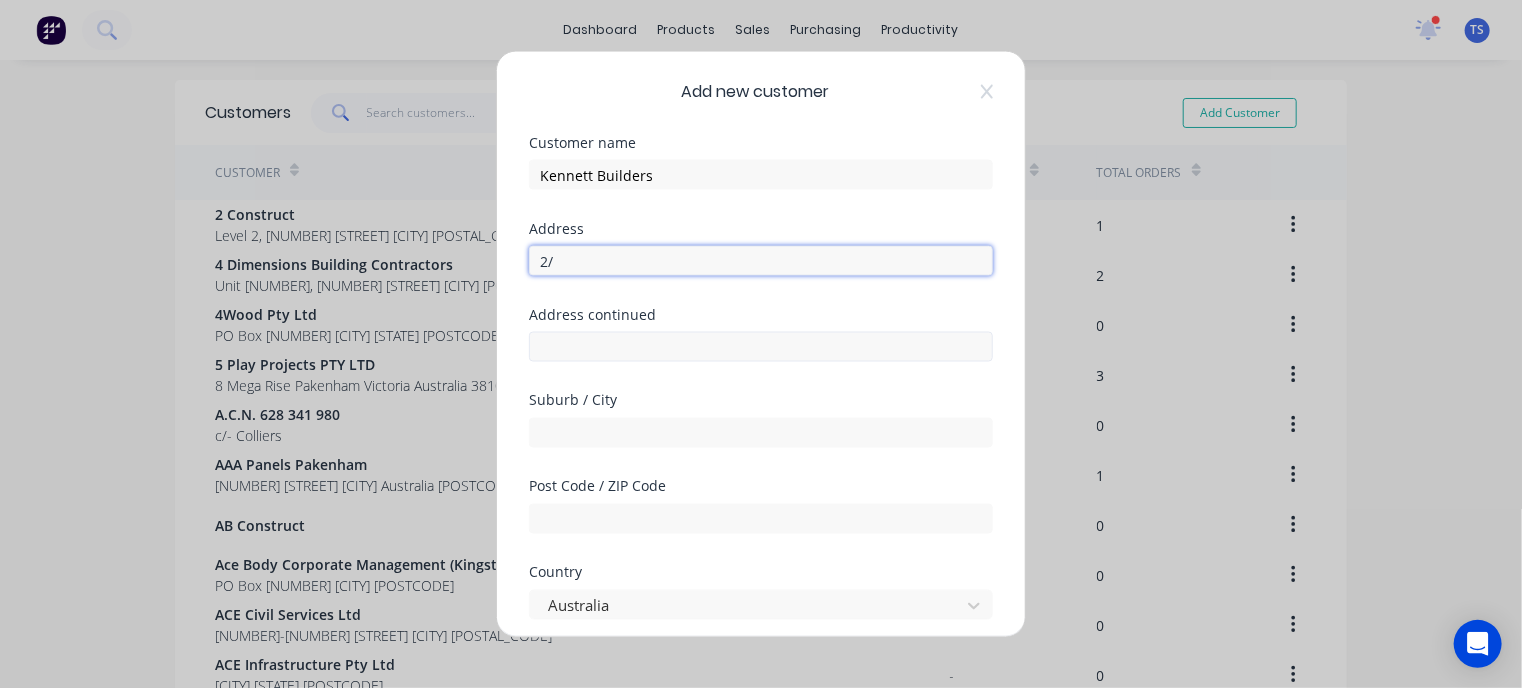 type on "2/32 Bendigo Street" 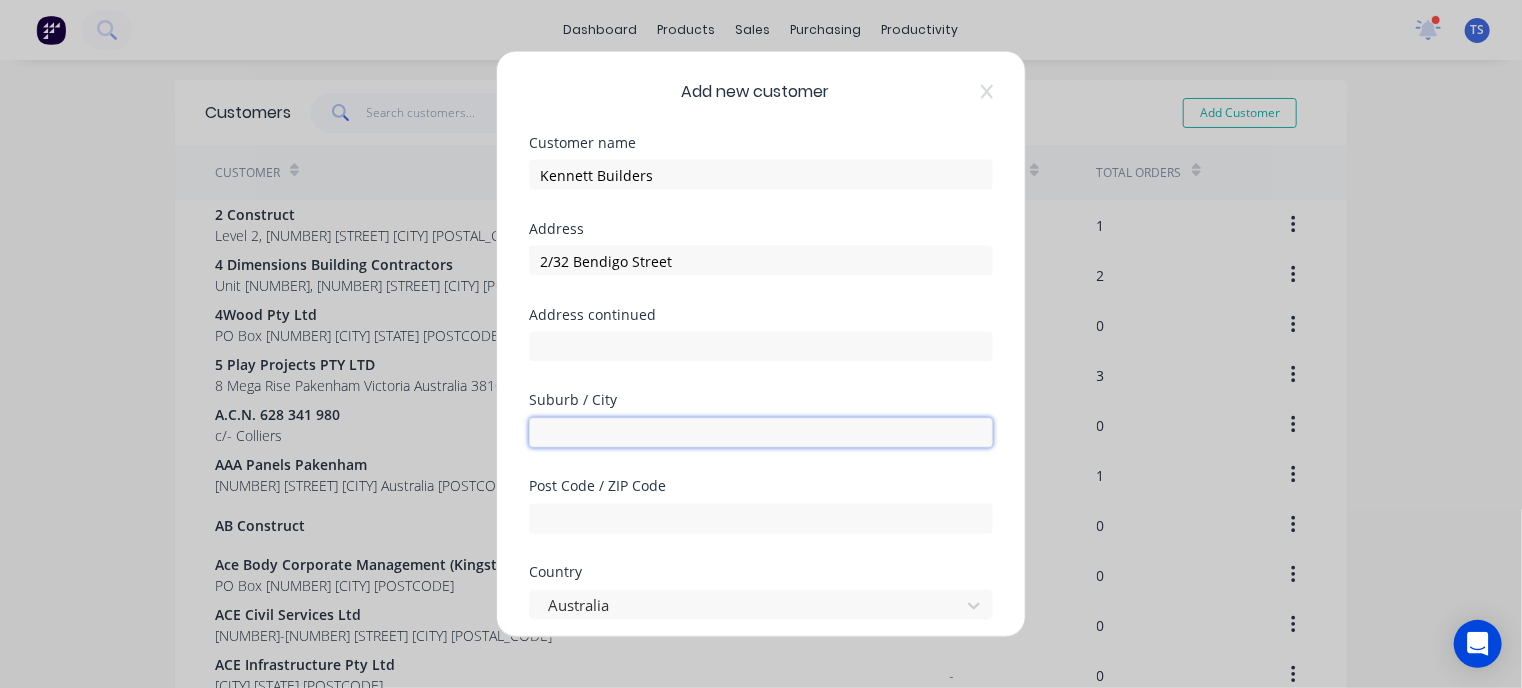 click at bounding box center [761, 433] 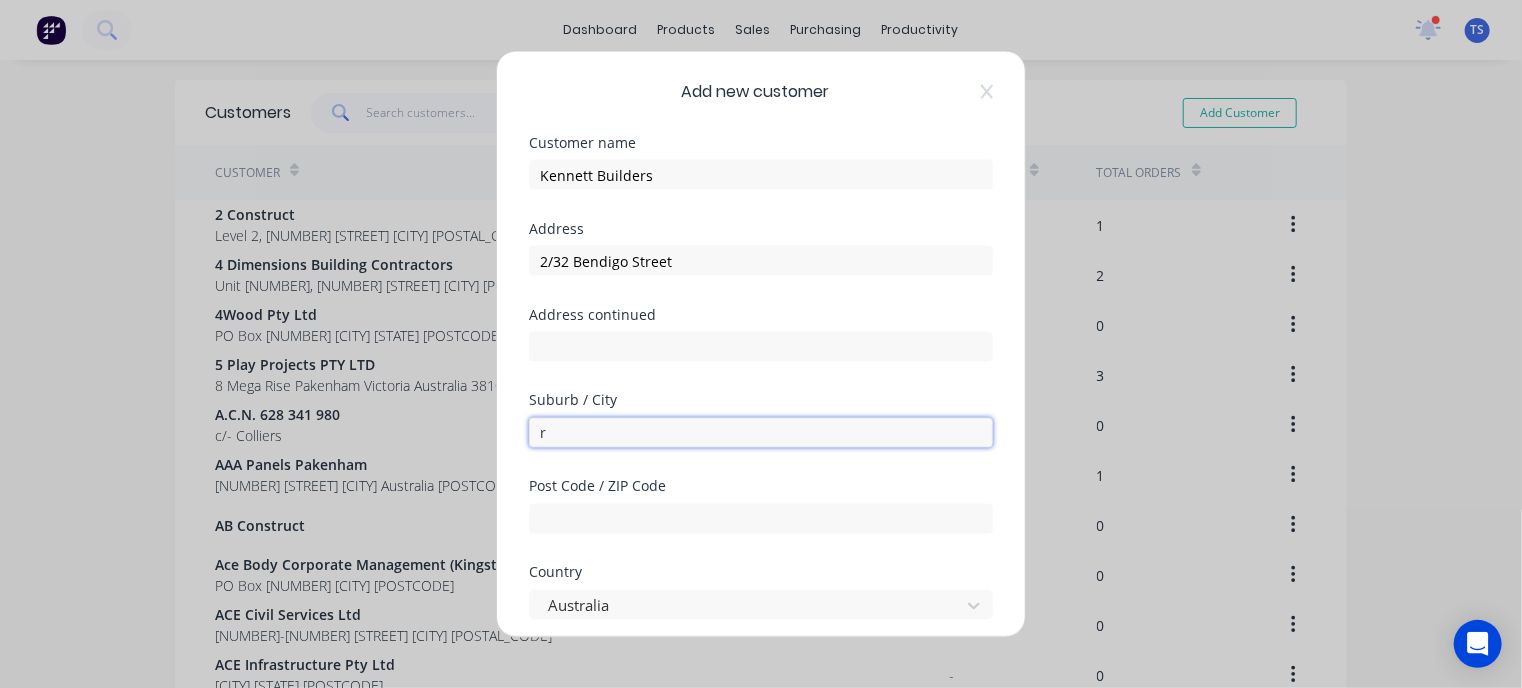 type on "Richmond" 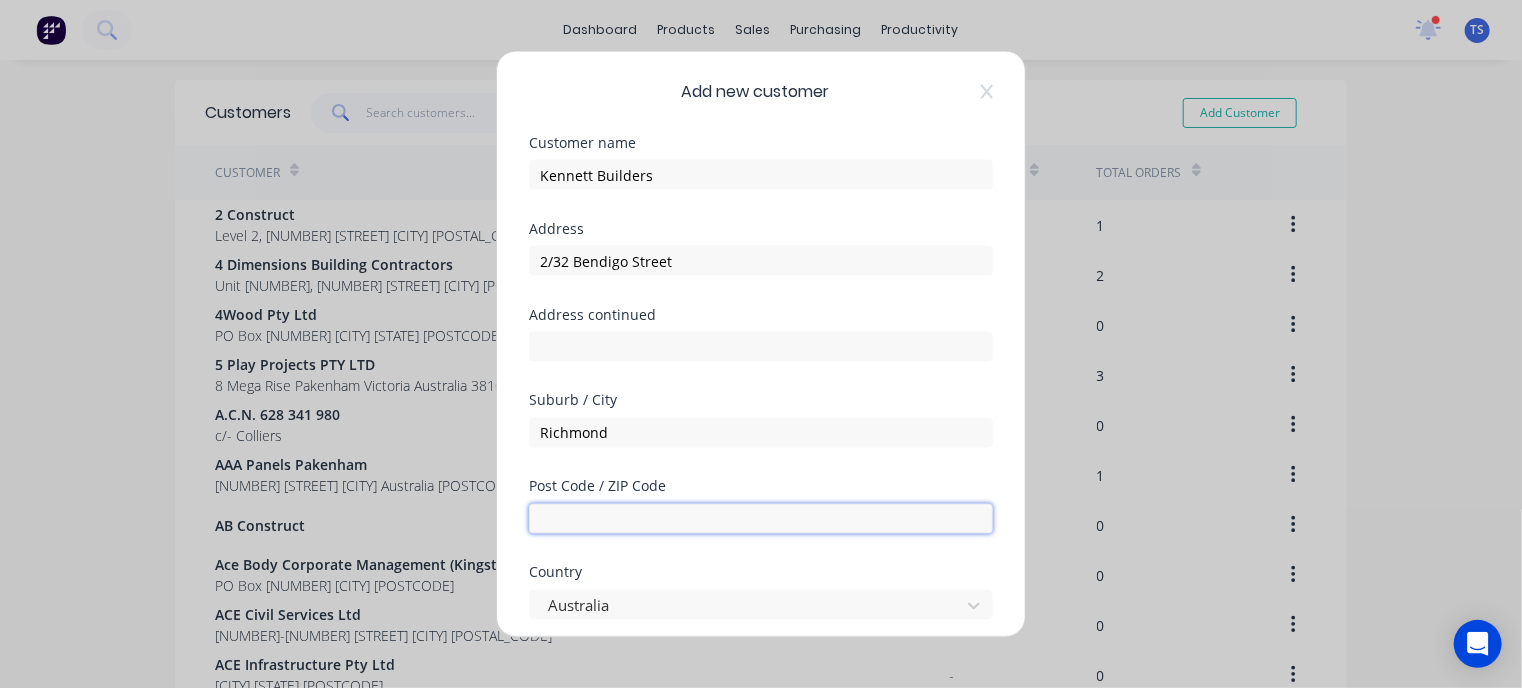 click at bounding box center (761, 519) 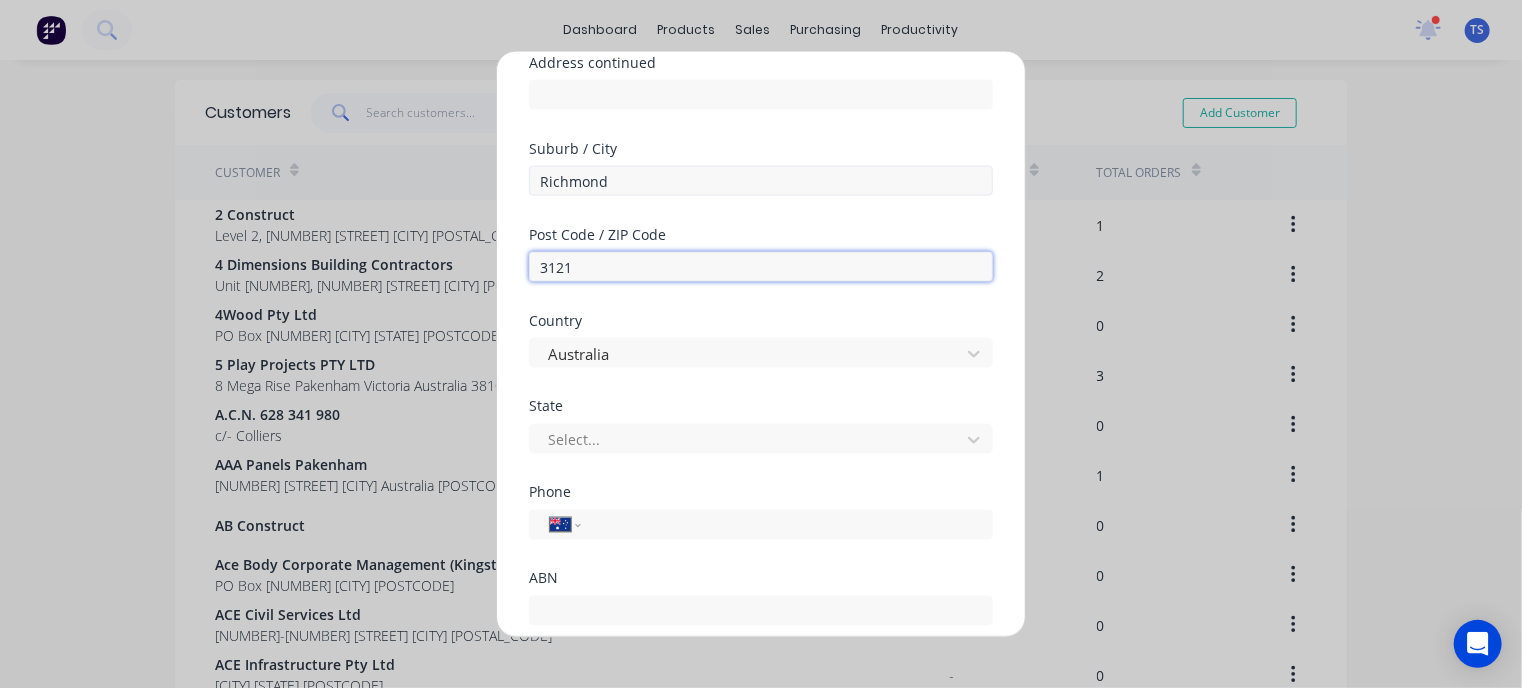 scroll, scrollTop: 300, scrollLeft: 0, axis: vertical 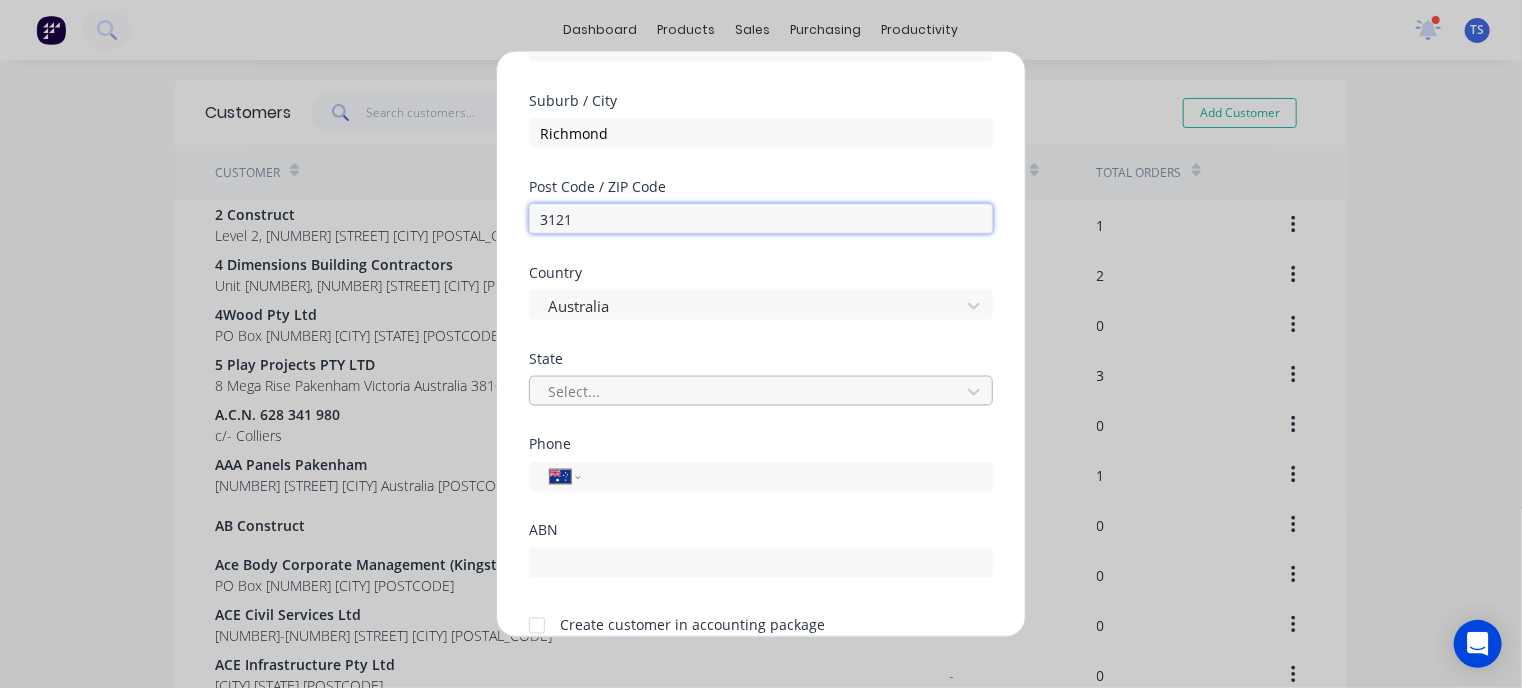 type on "3121" 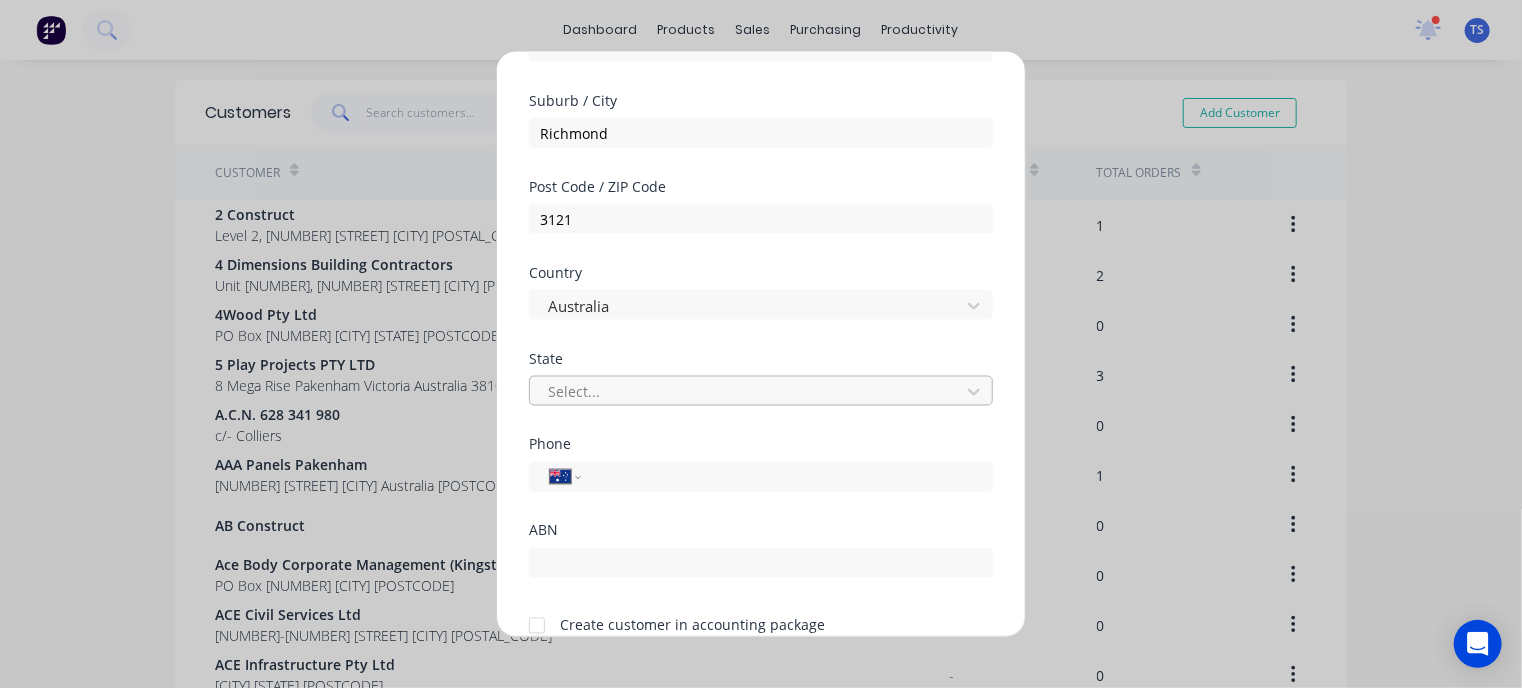 click at bounding box center [748, 391] 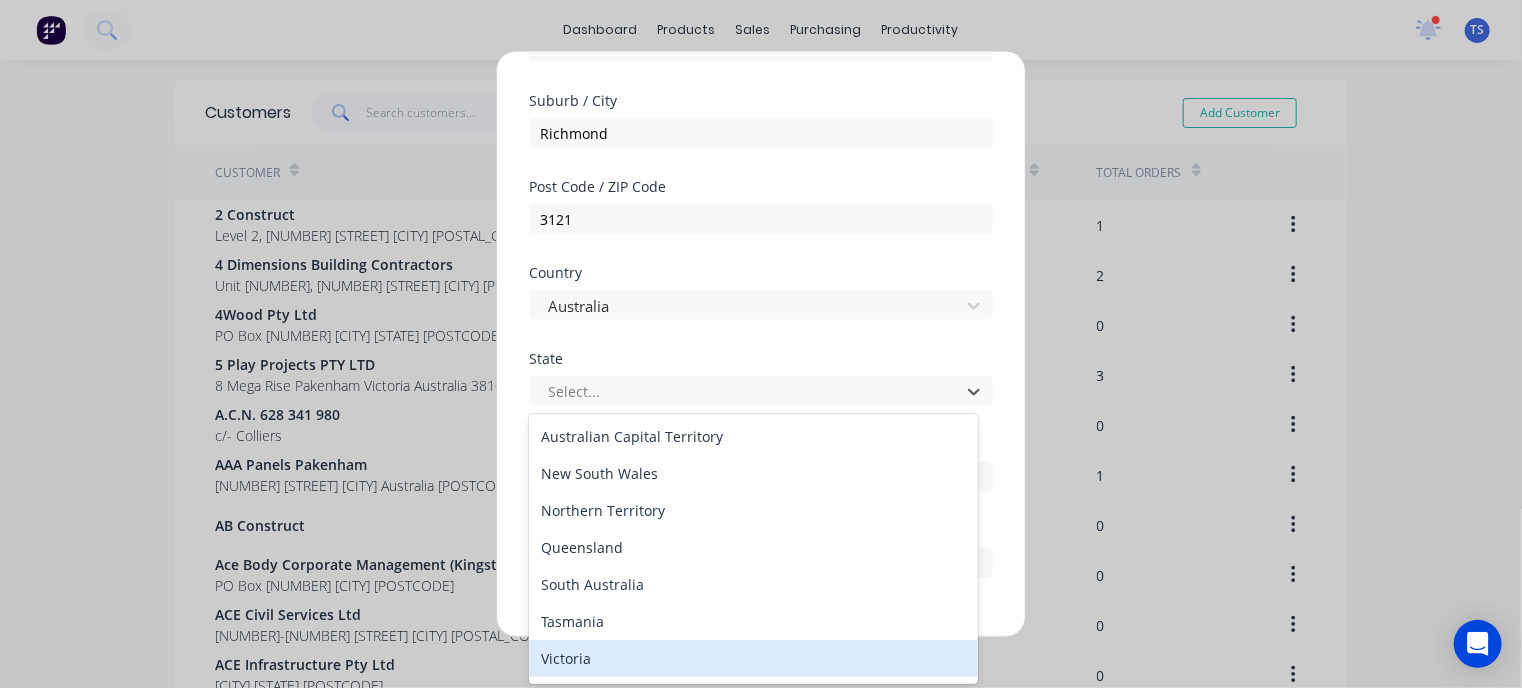 drag, startPoint x: 578, startPoint y: 651, endPoint x: 580, endPoint y: 607, distance: 44.04543 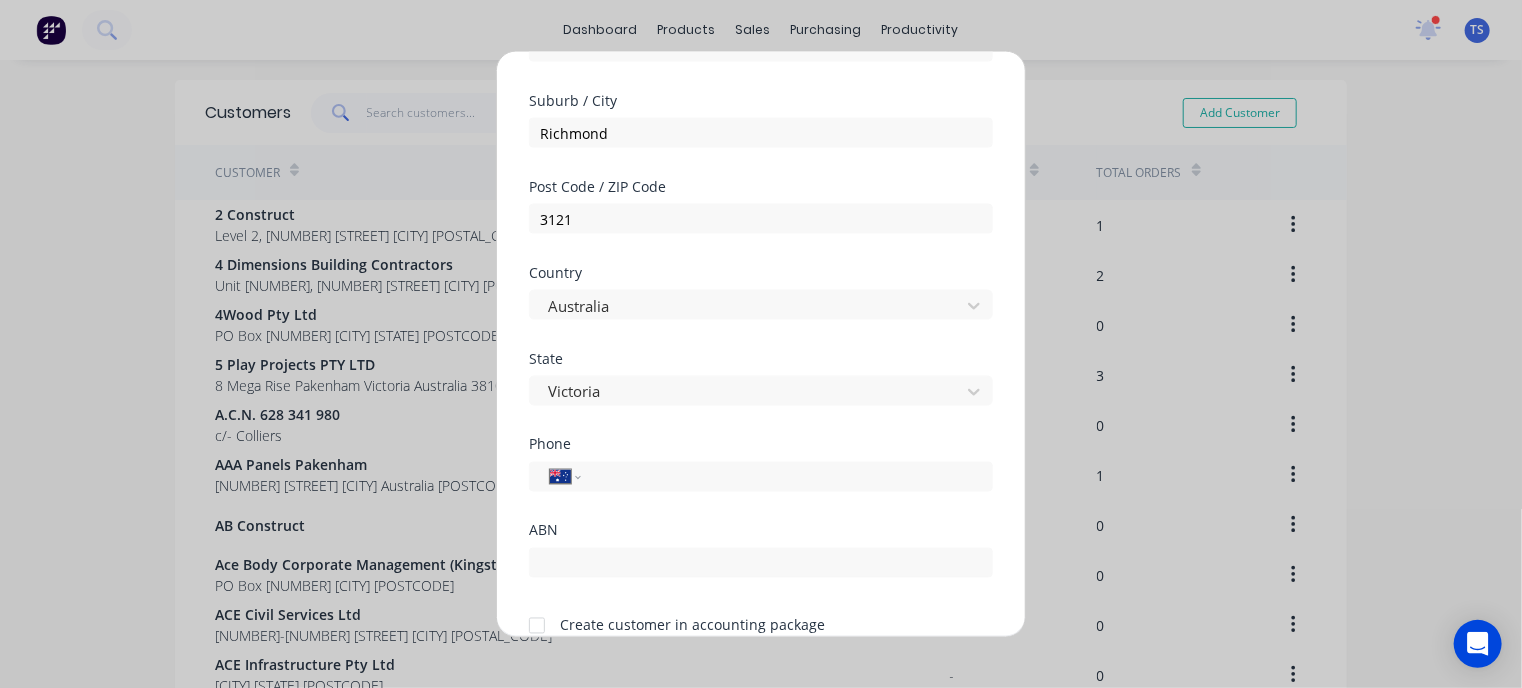 scroll, scrollTop: 391, scrollLeft: 0, axis: vertical 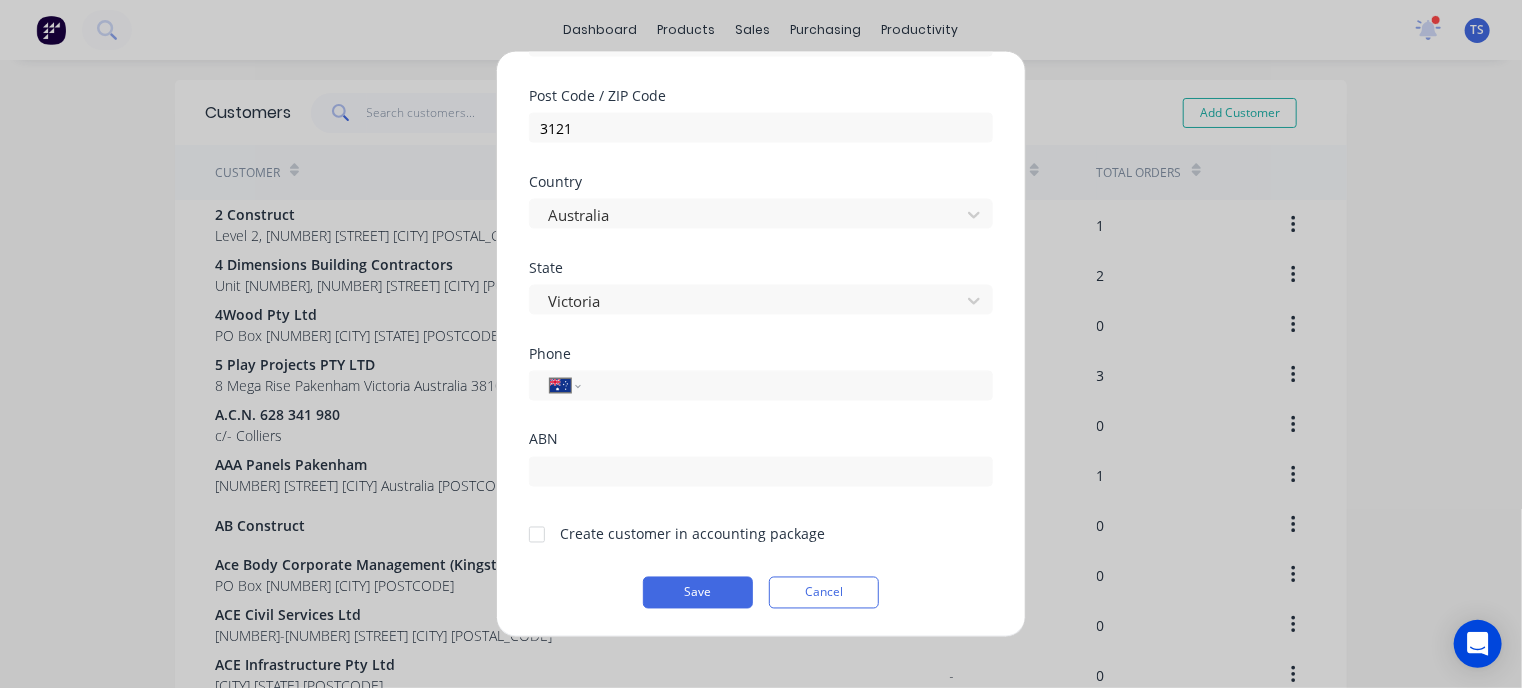 click at bounding box center [537, 534] 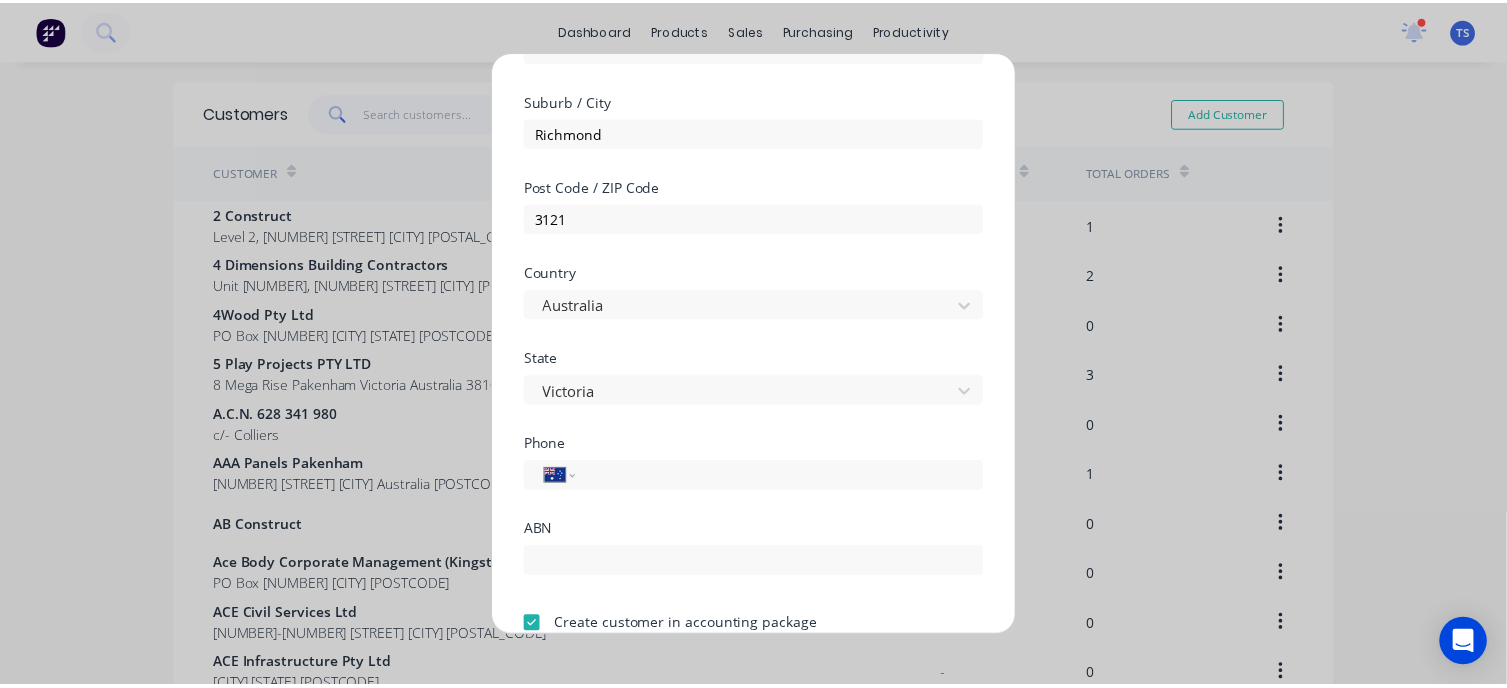 scroll, scrollTop: 391, scrollLeft: 0, axis: vertical 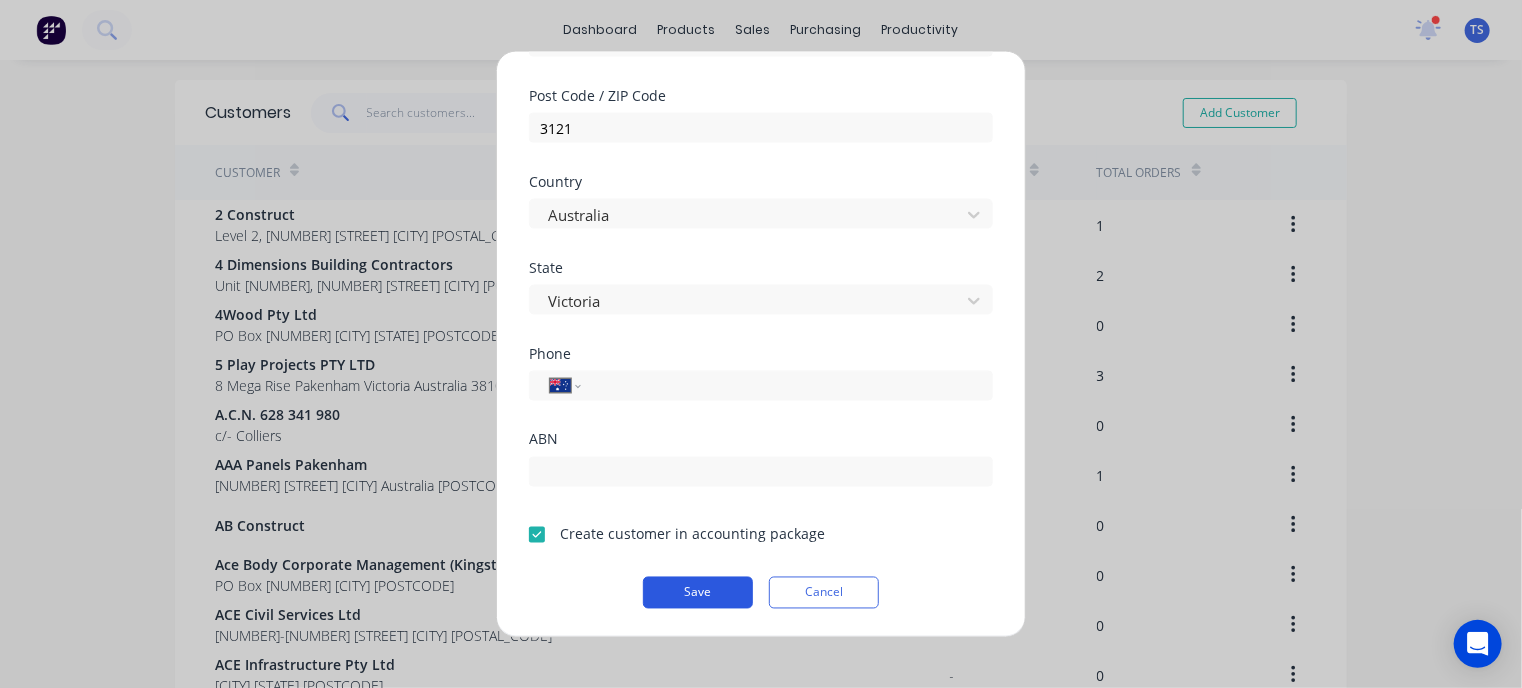 click on "Save" at bounding box center (698, 593) 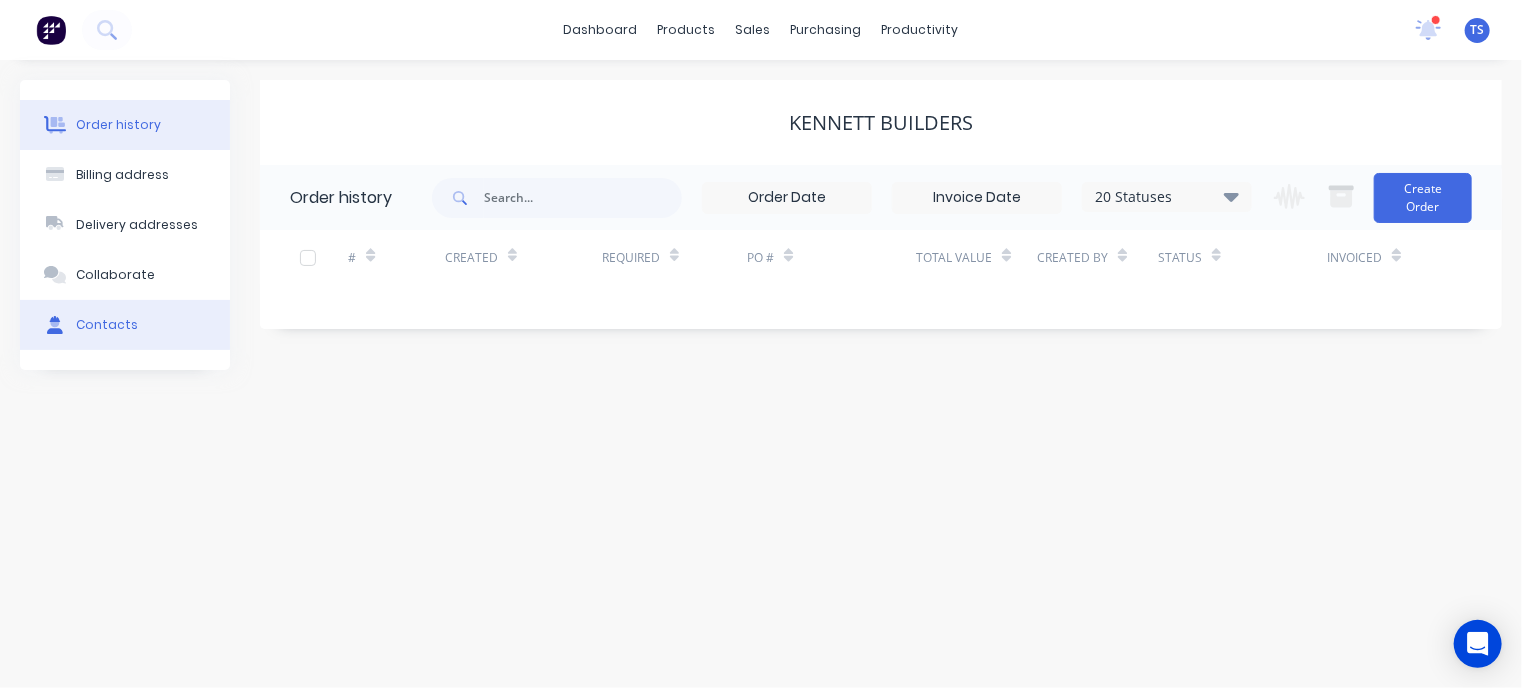 click on "Contacts" at bounding box center (107, 325) 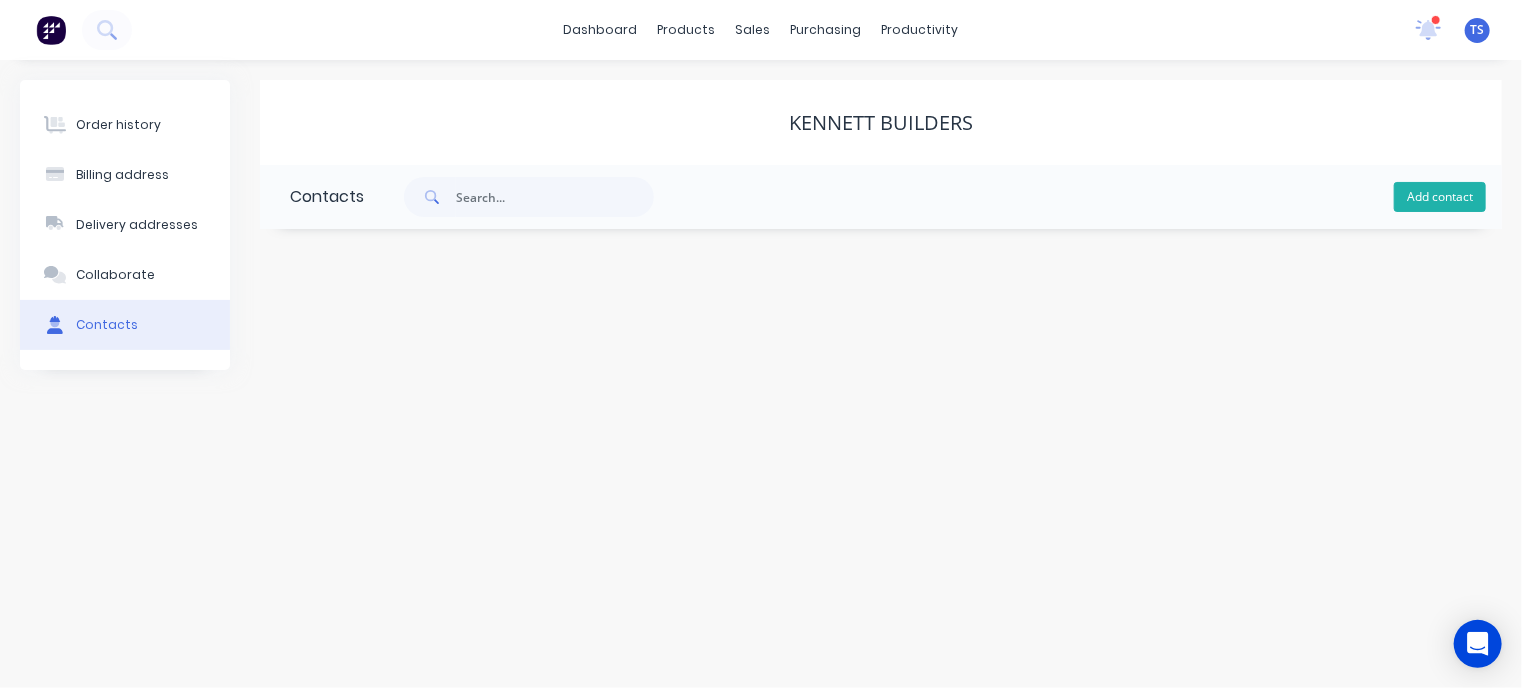 click on "Add contact" at bounding box center (1440, 197) 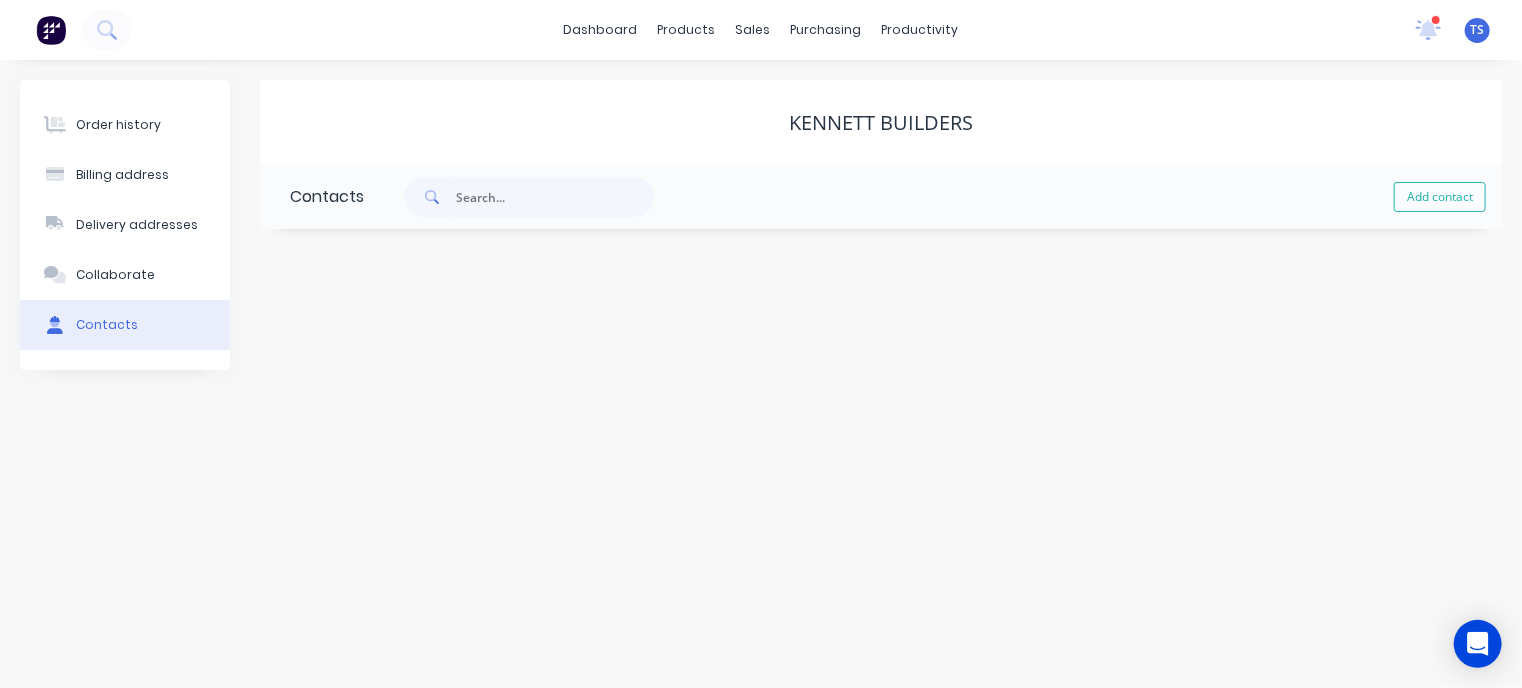 select on "AU" 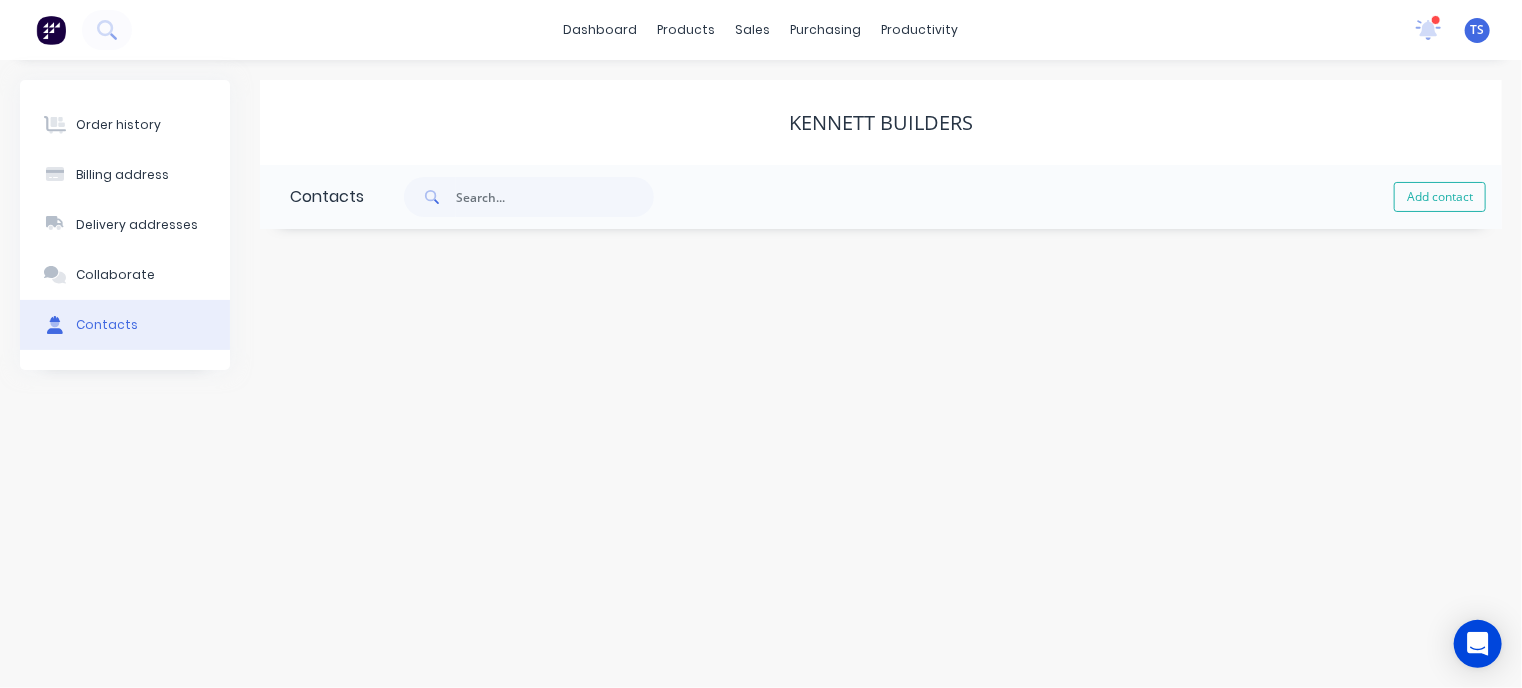 select on "AU" 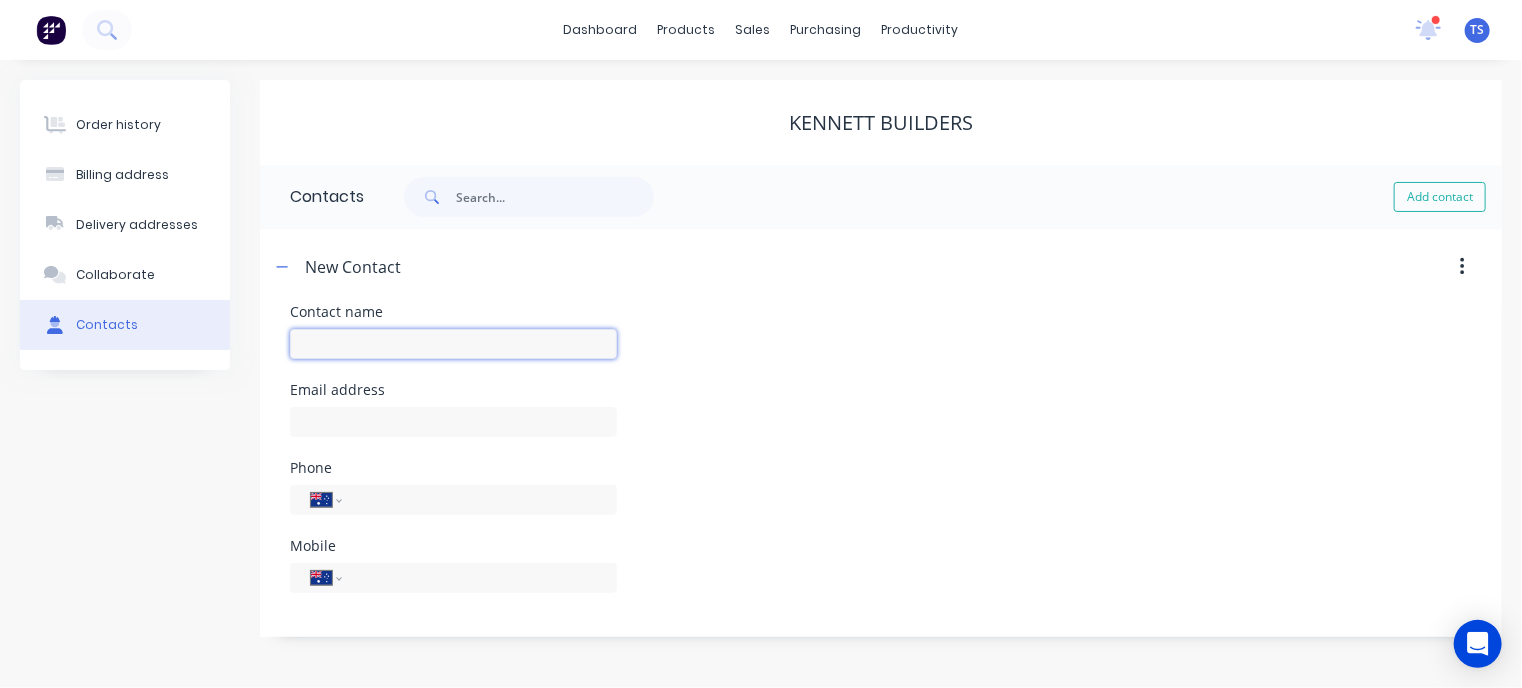 click at bounding box center (453, 344) 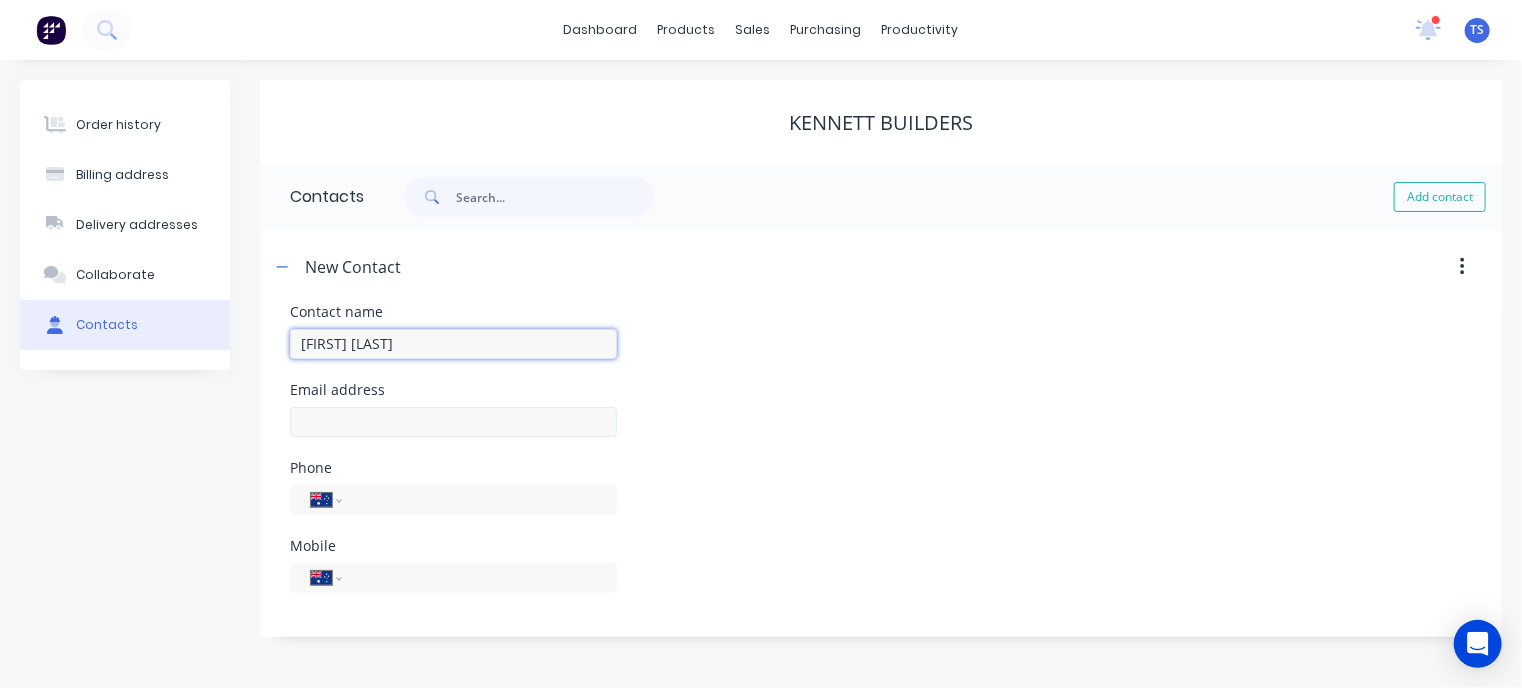 type on "[FIRST] [LAST]" 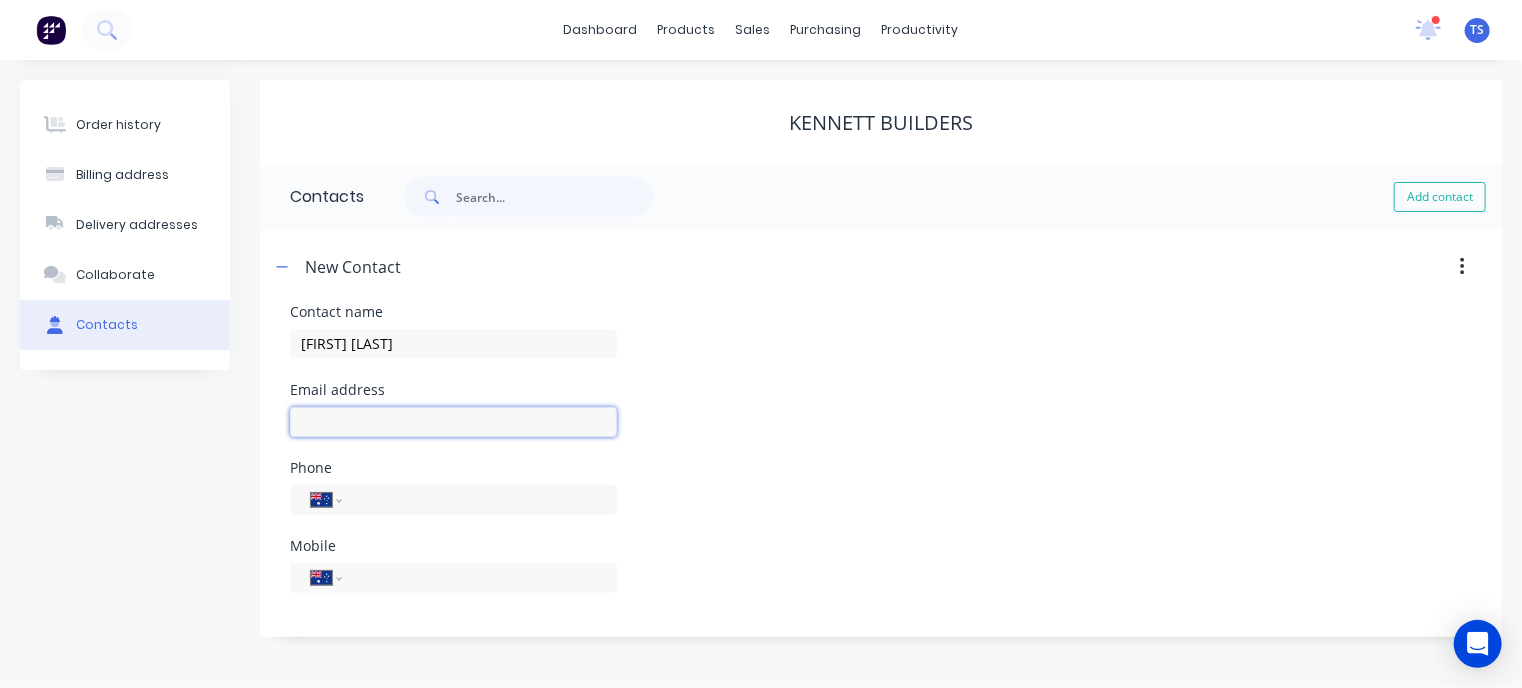 click at bounding box center (453, 422) 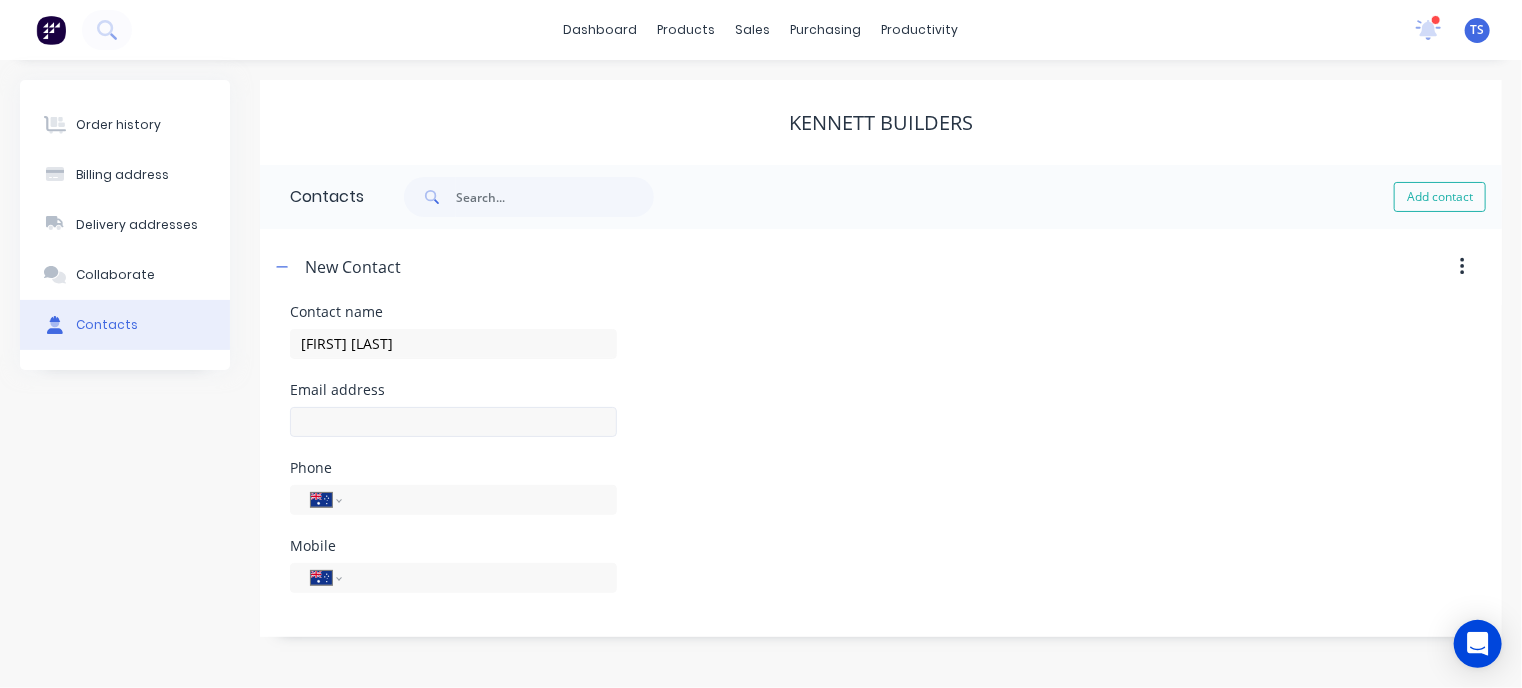 select on "AU" 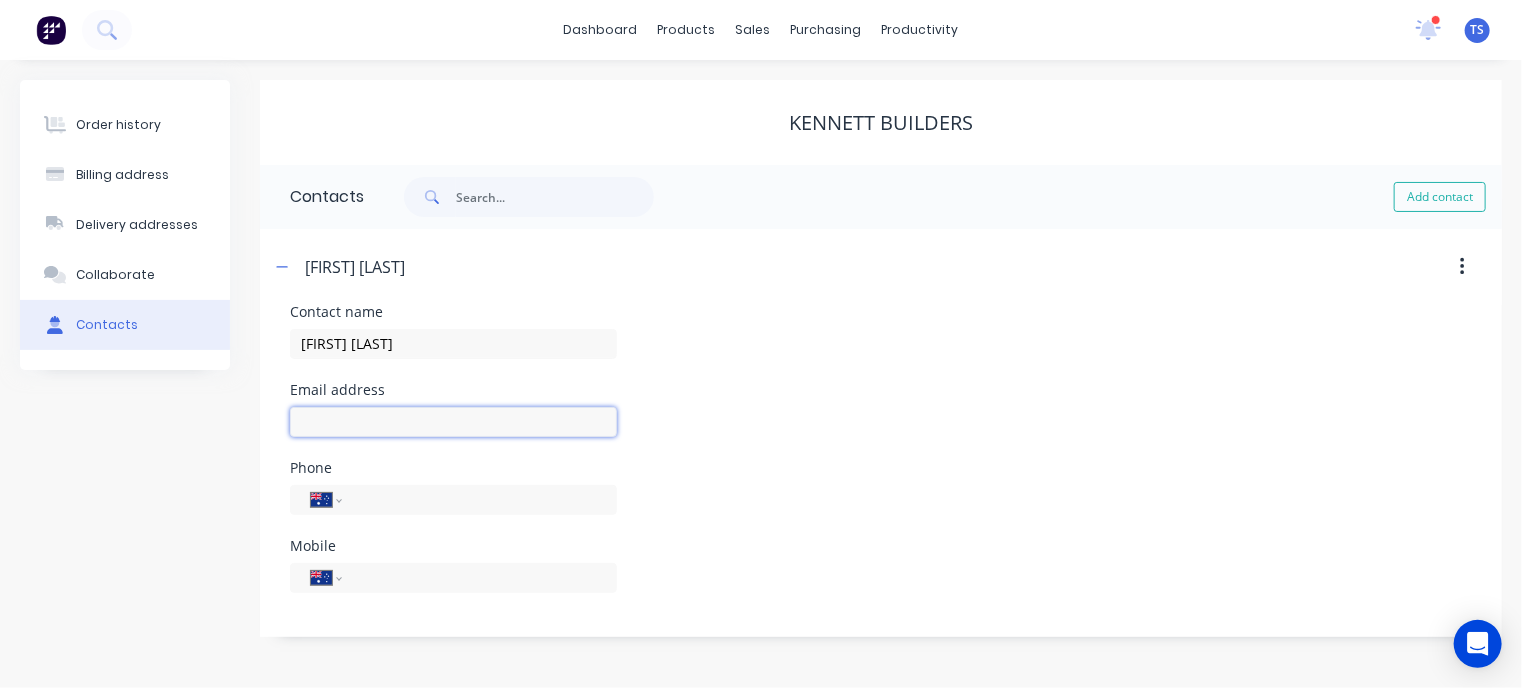 click at bounding box center [453, 422] 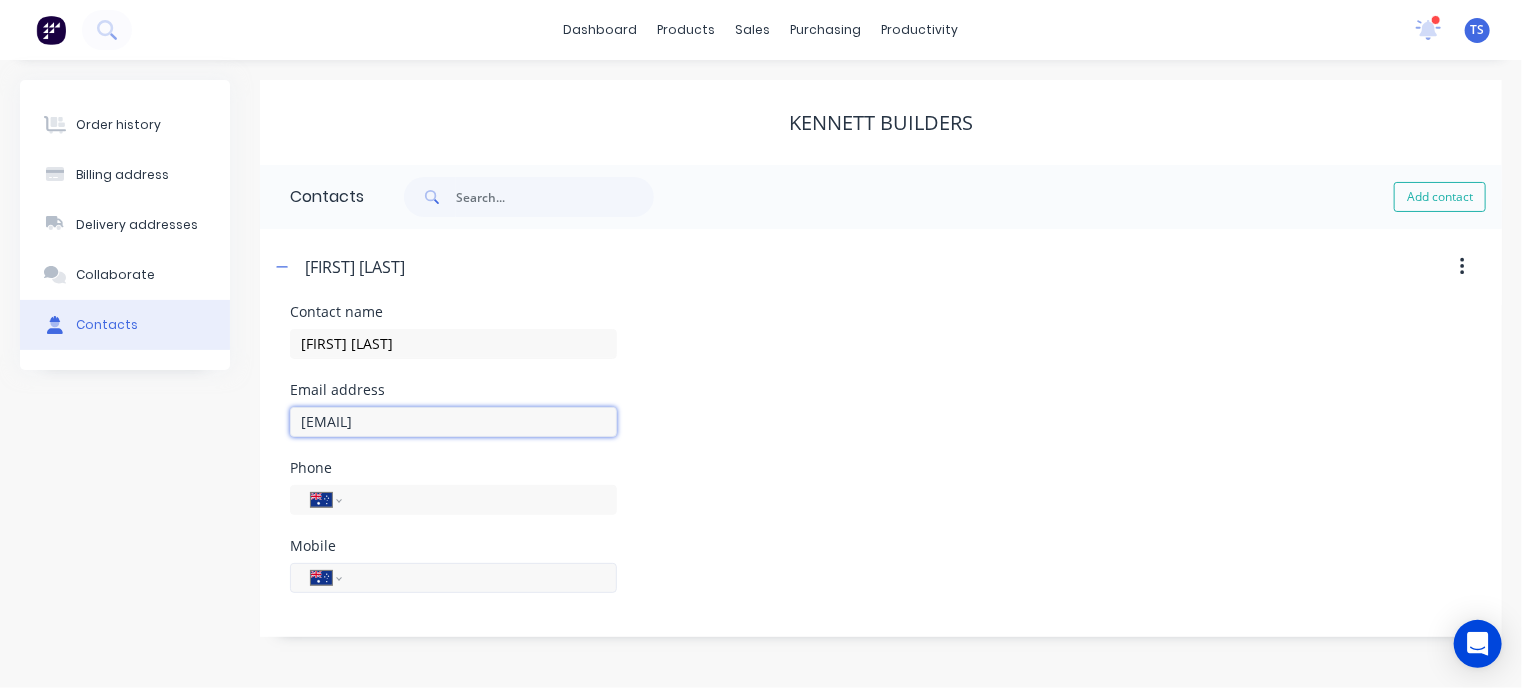 type on "[EMAIL]" 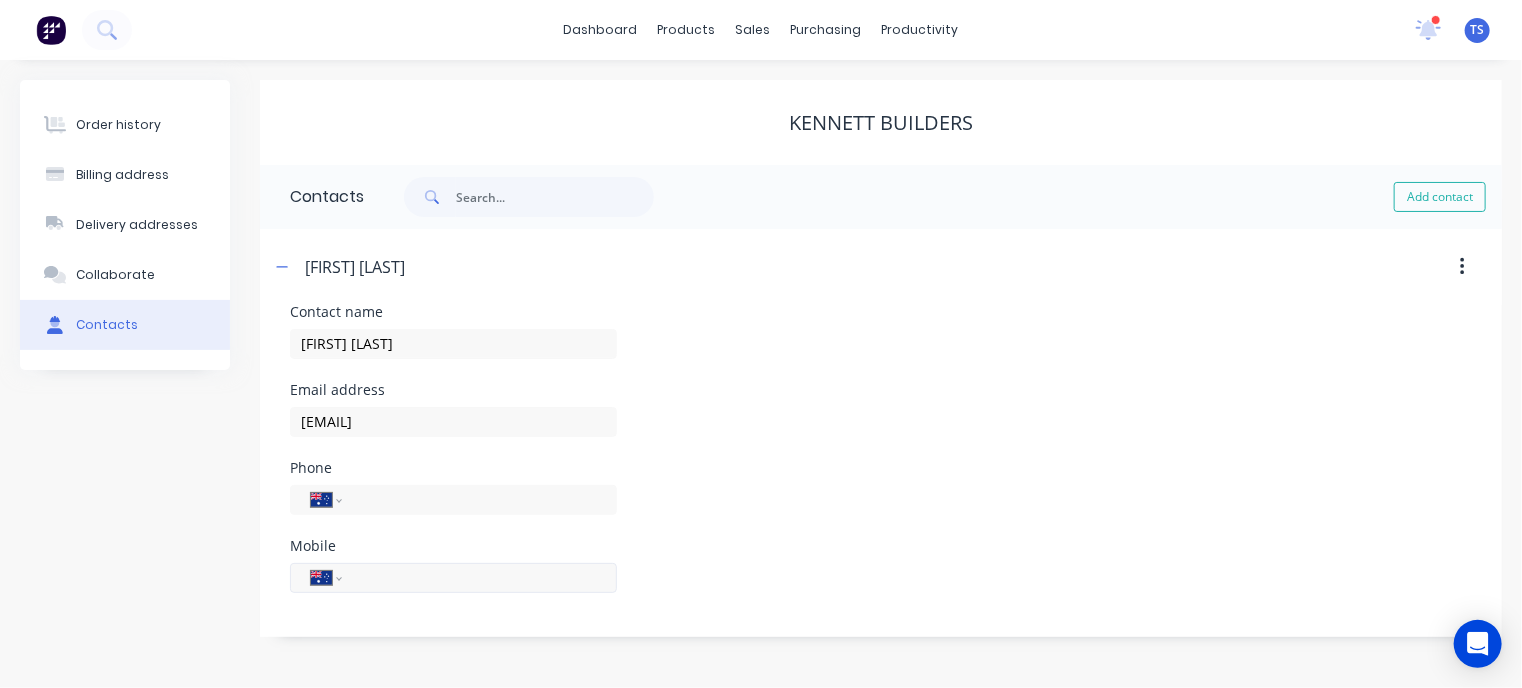 click on "International Afghanistan Åland Islands Albania Algeria American Samoa Andorra Angola Anguilla Antigua and Barbuda Argentina Armenia Aruba Ascension Island Australia Austria Azerbaijan Bahamas Bahrain Bangladesh Barbados Belarus Belgium Belize Benin Bermuda Bhutan Bolivia Bonaire, Sint Eustatius and Saba Bosnia and Herzegovina Botswana Brazil British Indian Ocean Territory Brunei Darussalam Bulgaria Burkina Faso Burundi Cambodia Cameroon Canada Cape Verde Cayman Islands Central African Republic Chad Chile China Christmas Island Cocos (Keeling) Islands Colombia Comoros Congo Congo, Democratic Republic of the Cook Islands Costa Rica Cote d'Ivoire Croatia Cuba Curaçao Cyprus Czech Republic Denmark Djibouti Dominica Dominican Republic Ecuador Egypt El Salvador Equatorial Guinea Eritrea Estonia Ethiopia Falkland Islands Faroe Islands Federated States of Micronesia Fiji Finland France French Guiana French Polynesia Gabon Gambia Georgia Germany Ghana Gibraltar Greece Greenland Grenada Guadeloupe Guam Guatemala" at bounding box center [453, 578] 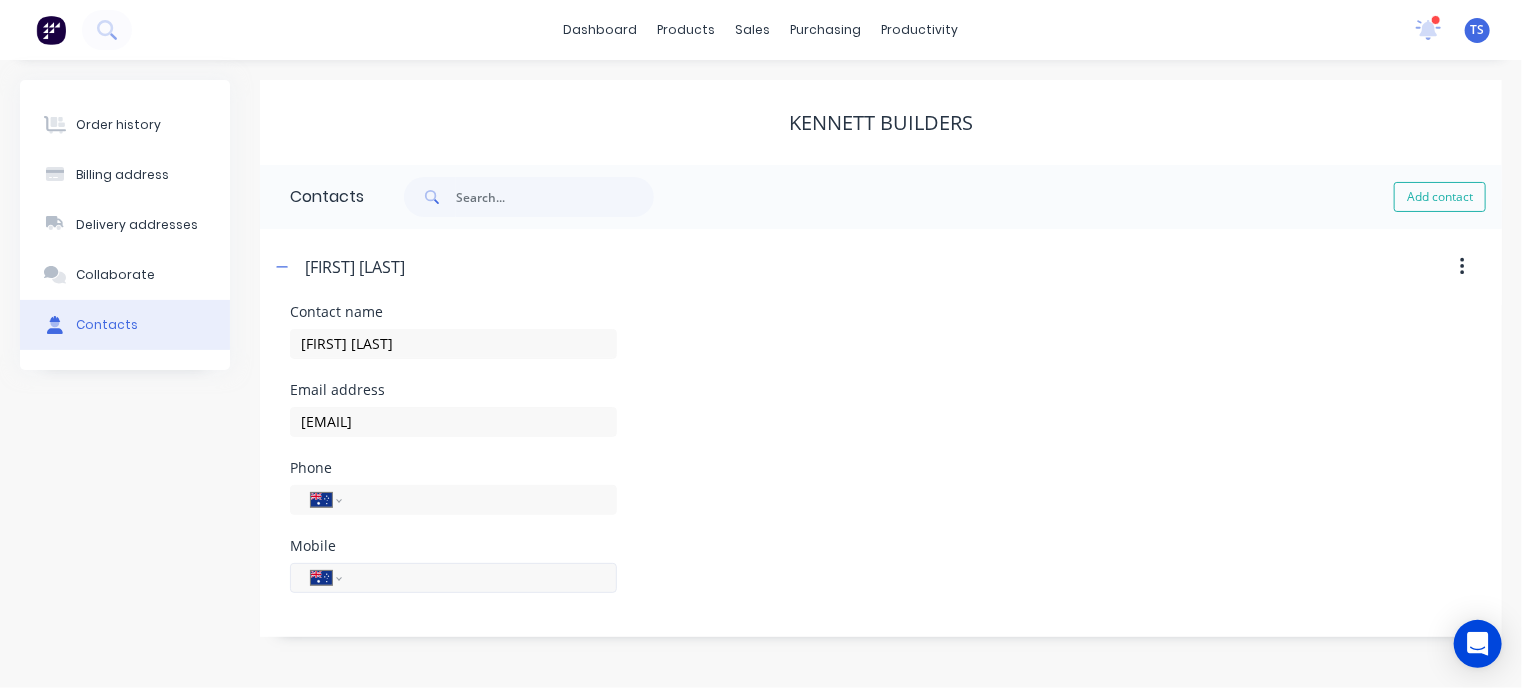 click at bounding box center [476, 577] 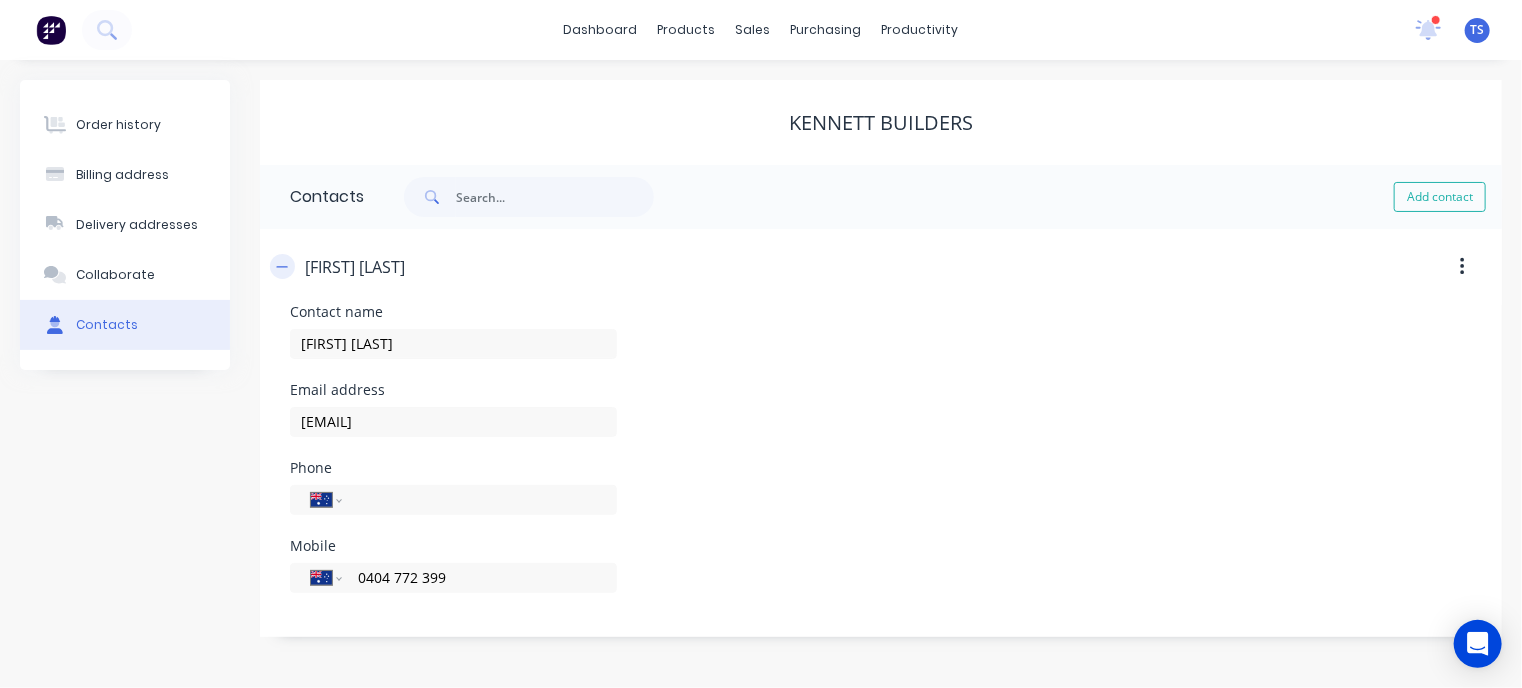 type on "0404 772 399" 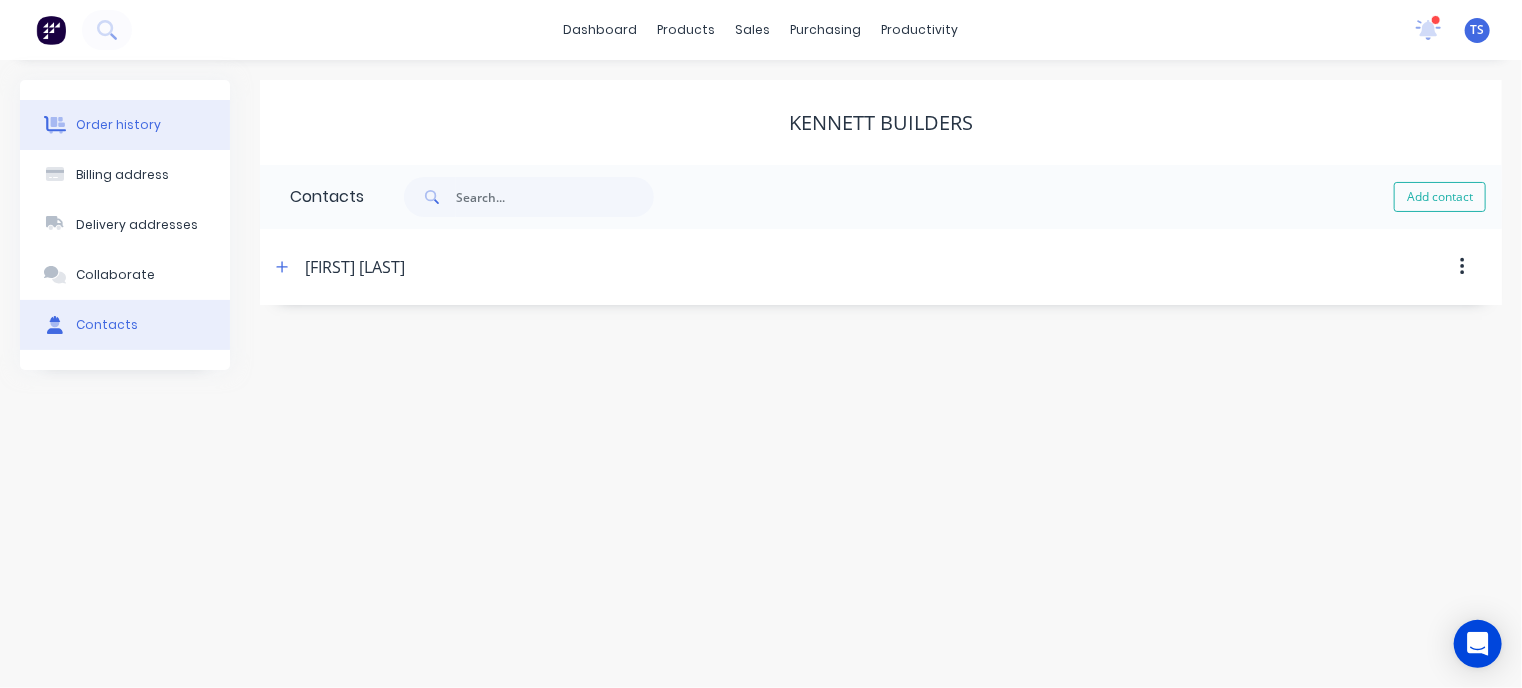 click on "Order history" at bounding box center [125, 125] 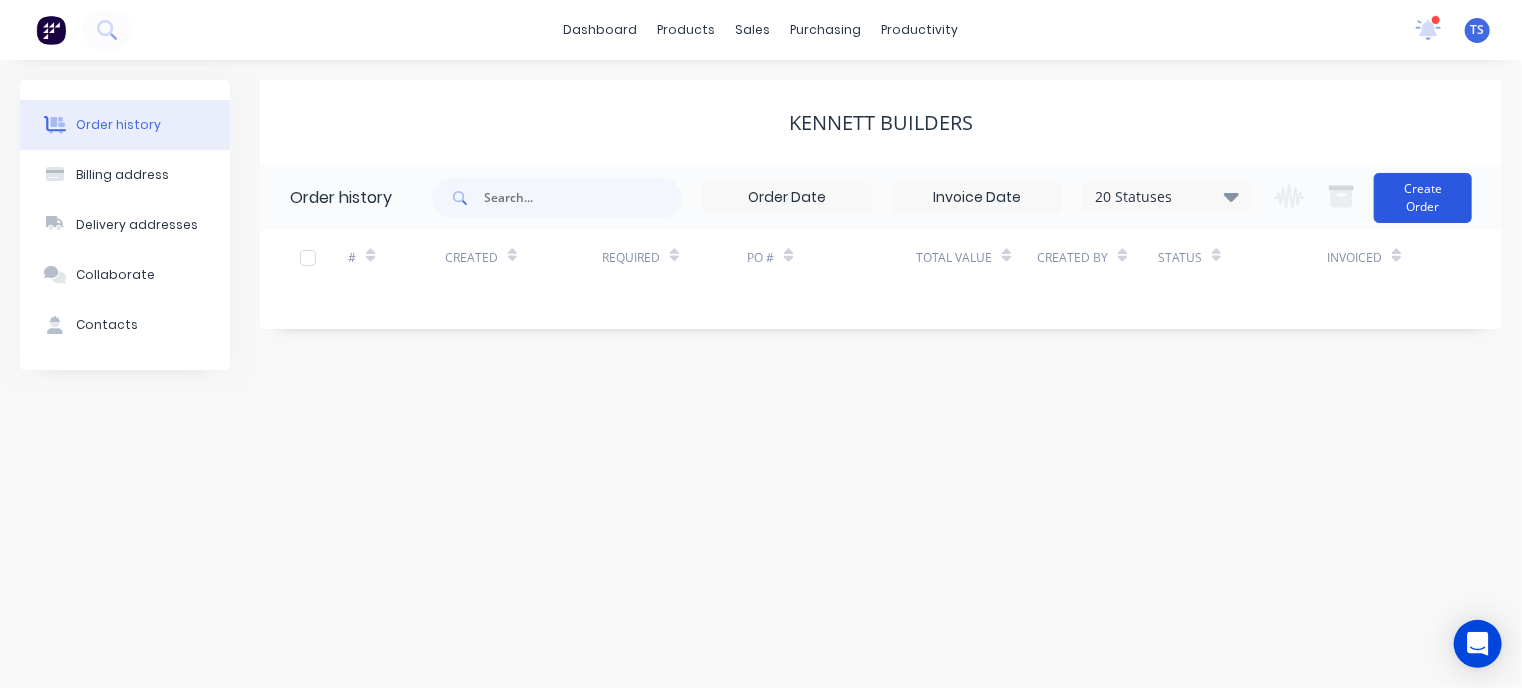 click on "Create Order" at bounding box center (1423, 198) 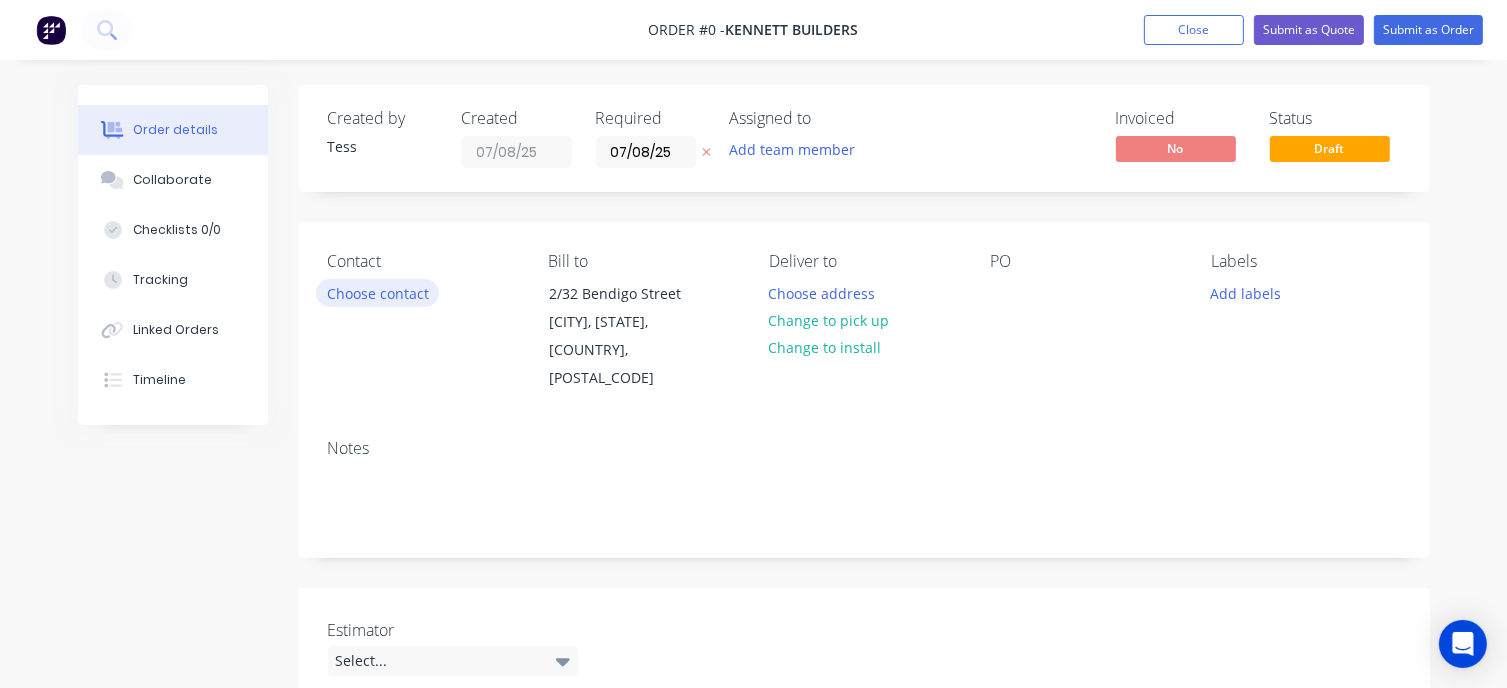 click on "Choose contact" at bounding box center (377, 292) 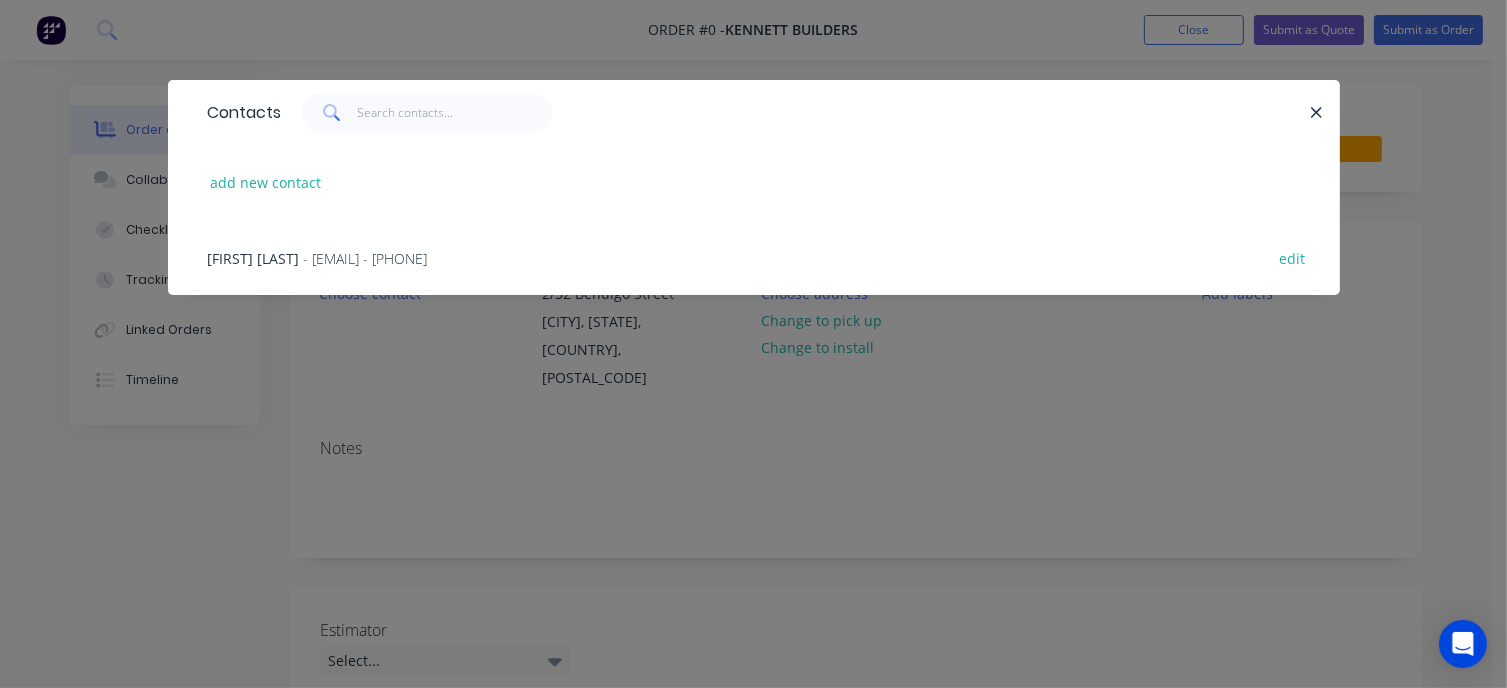 click on "[FIRST] [LAST]" at bounding box center (254, 258) 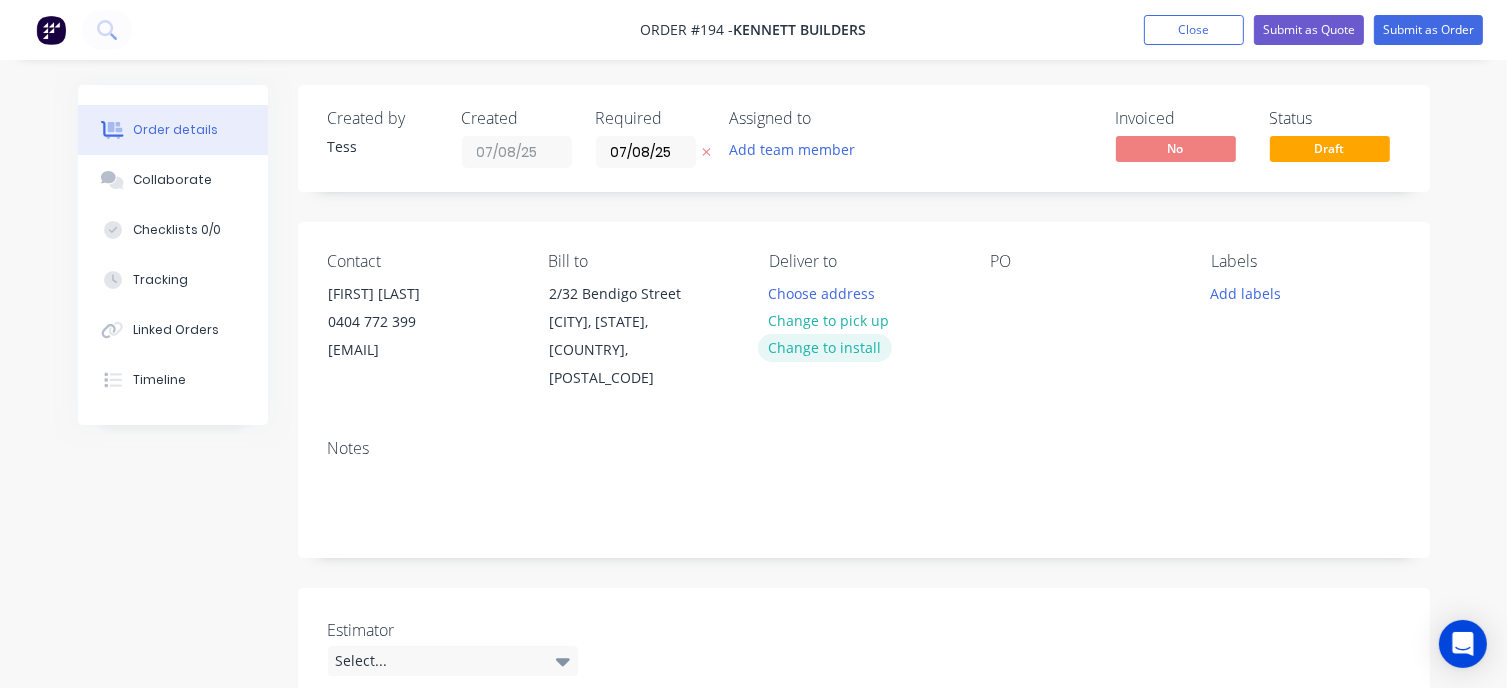 click on "Change to install" at bounding box center (825, 347) 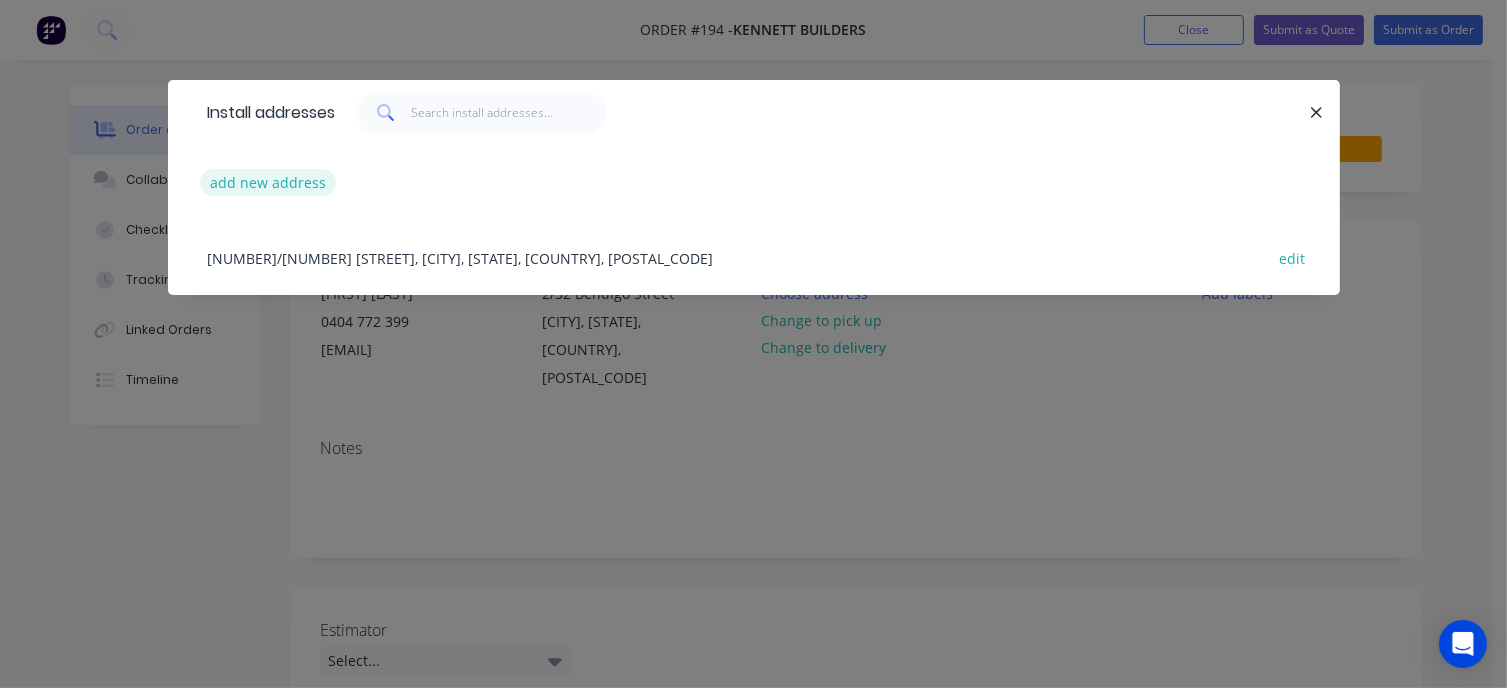 click on "add new address" at bounding box center (268, 182) 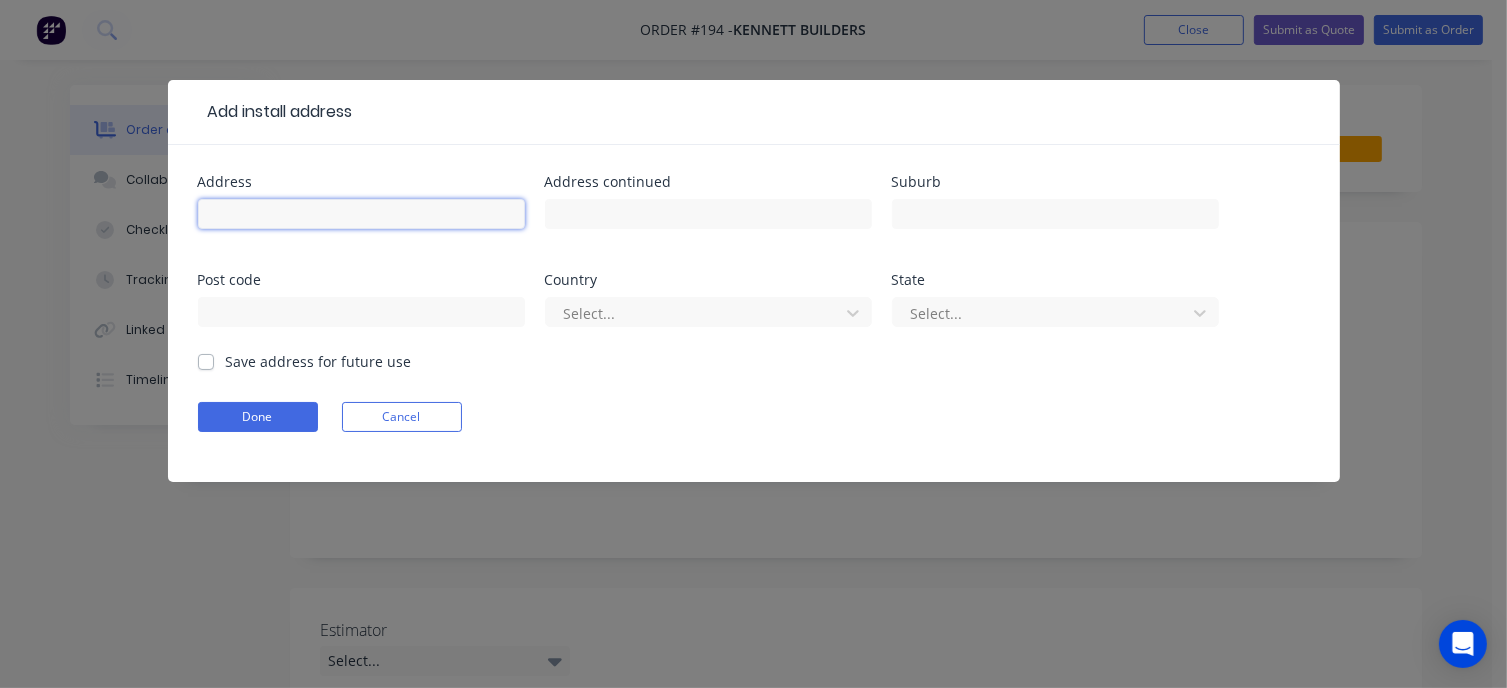 click at bounding box center (361, 214) 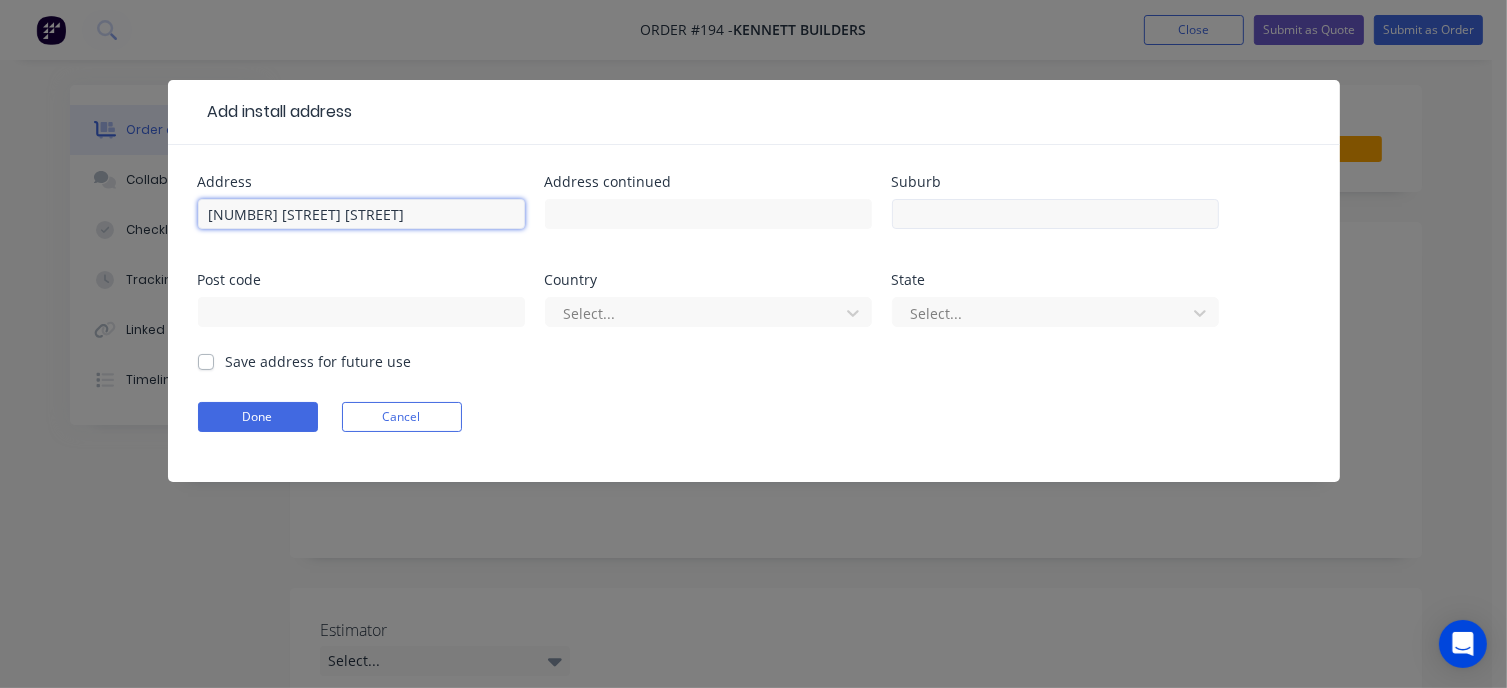 type on "[NUMBER] [STREET] [STREET]" 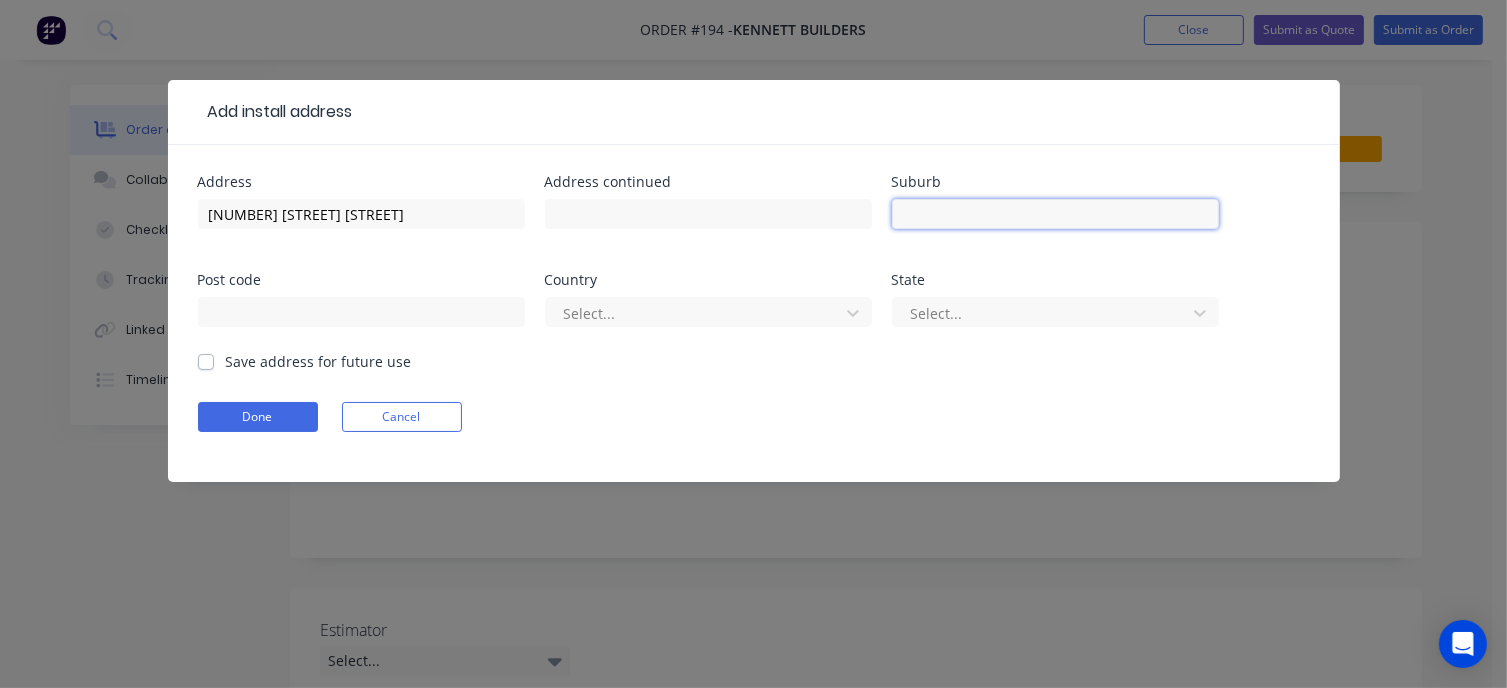 click at bounding box center [1055, 214] 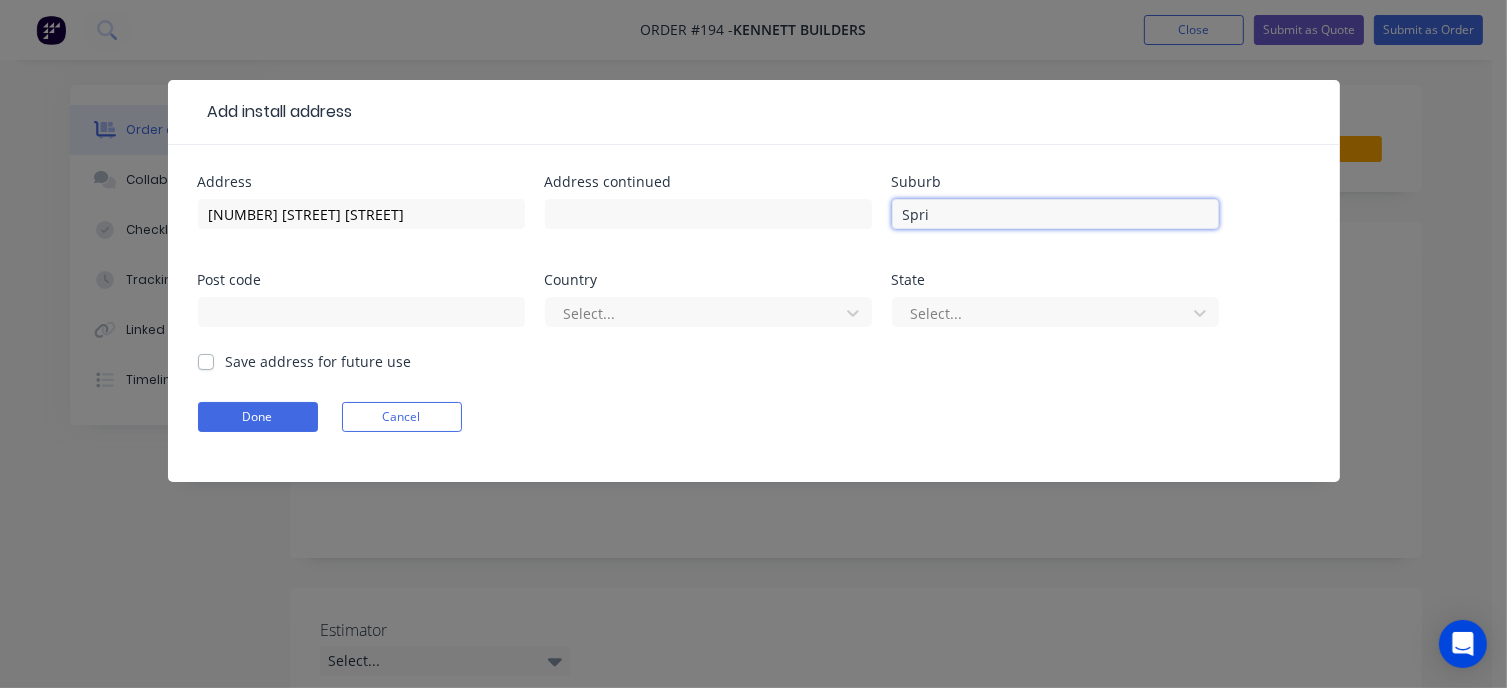 type on "Springvale" 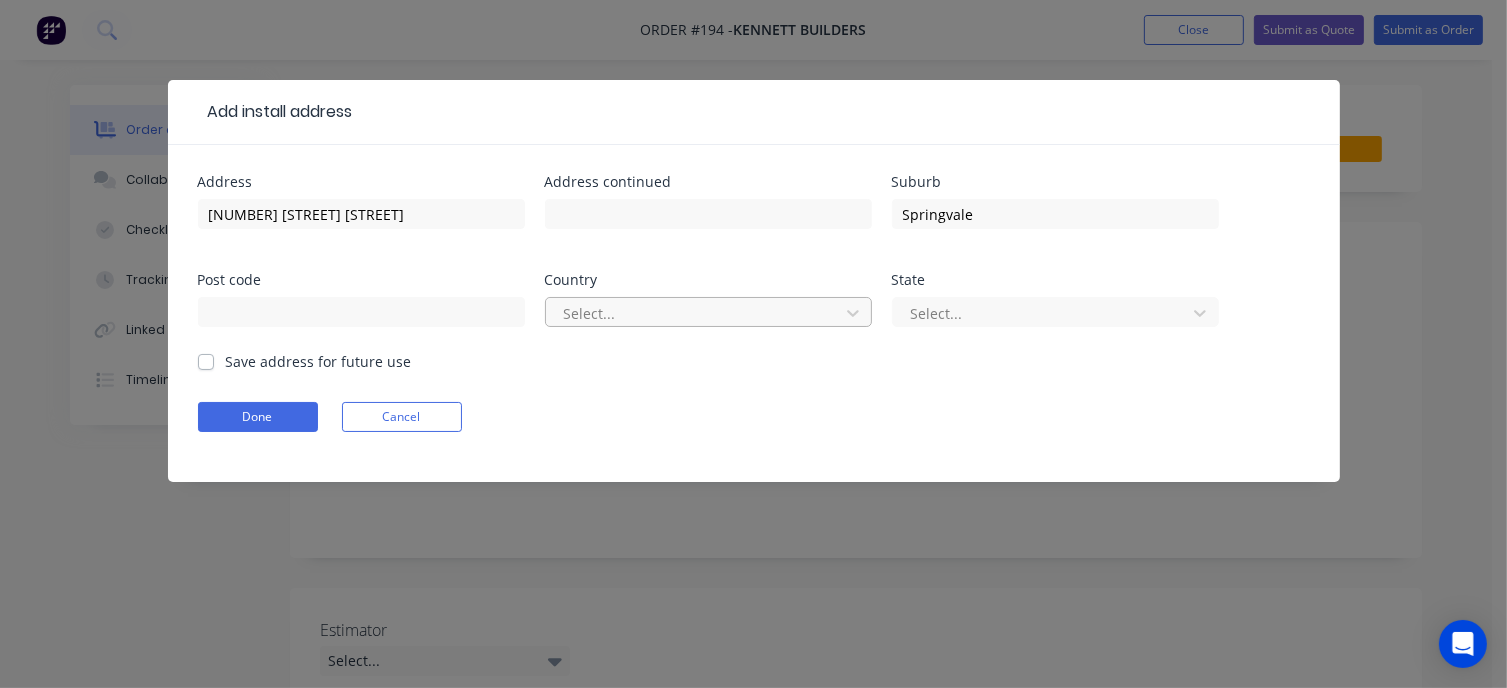 click at bounding box center [695, 313] 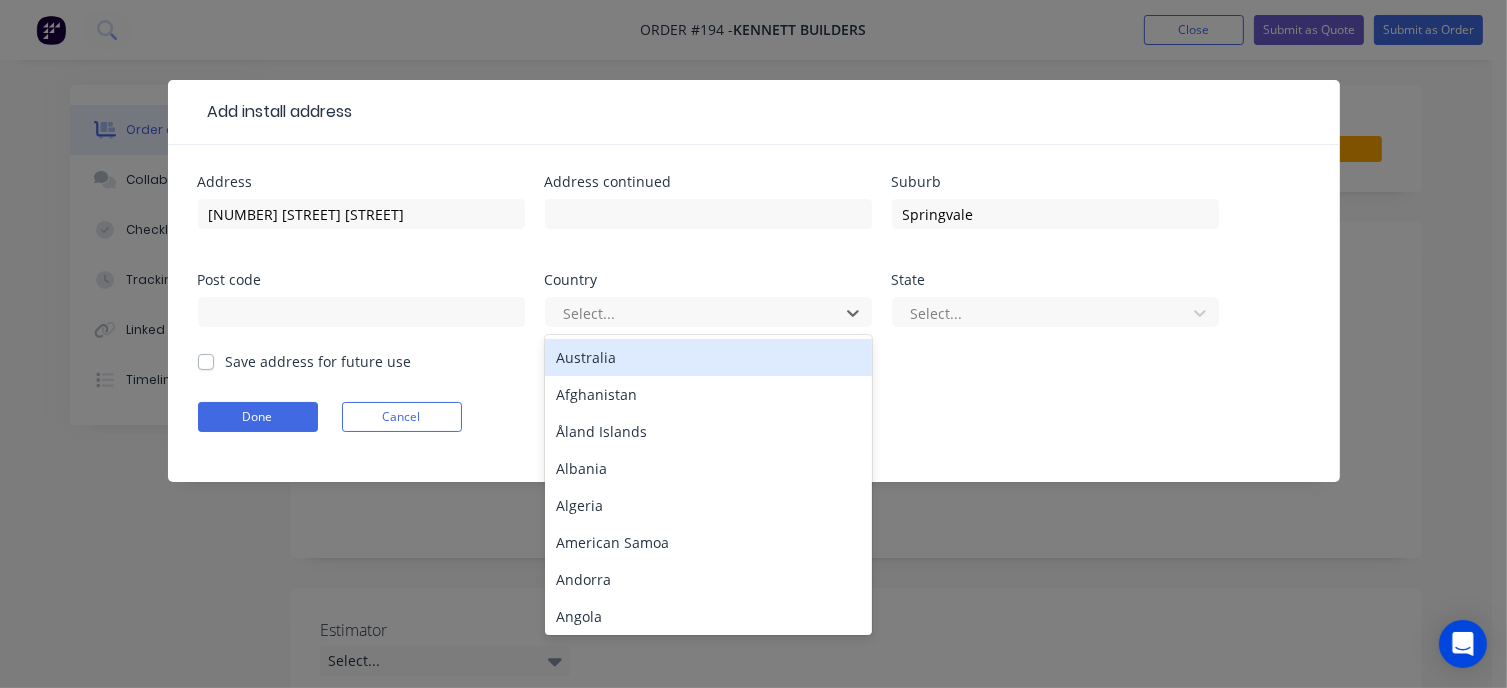 click on "Australia" at bounding box center [708, 357] 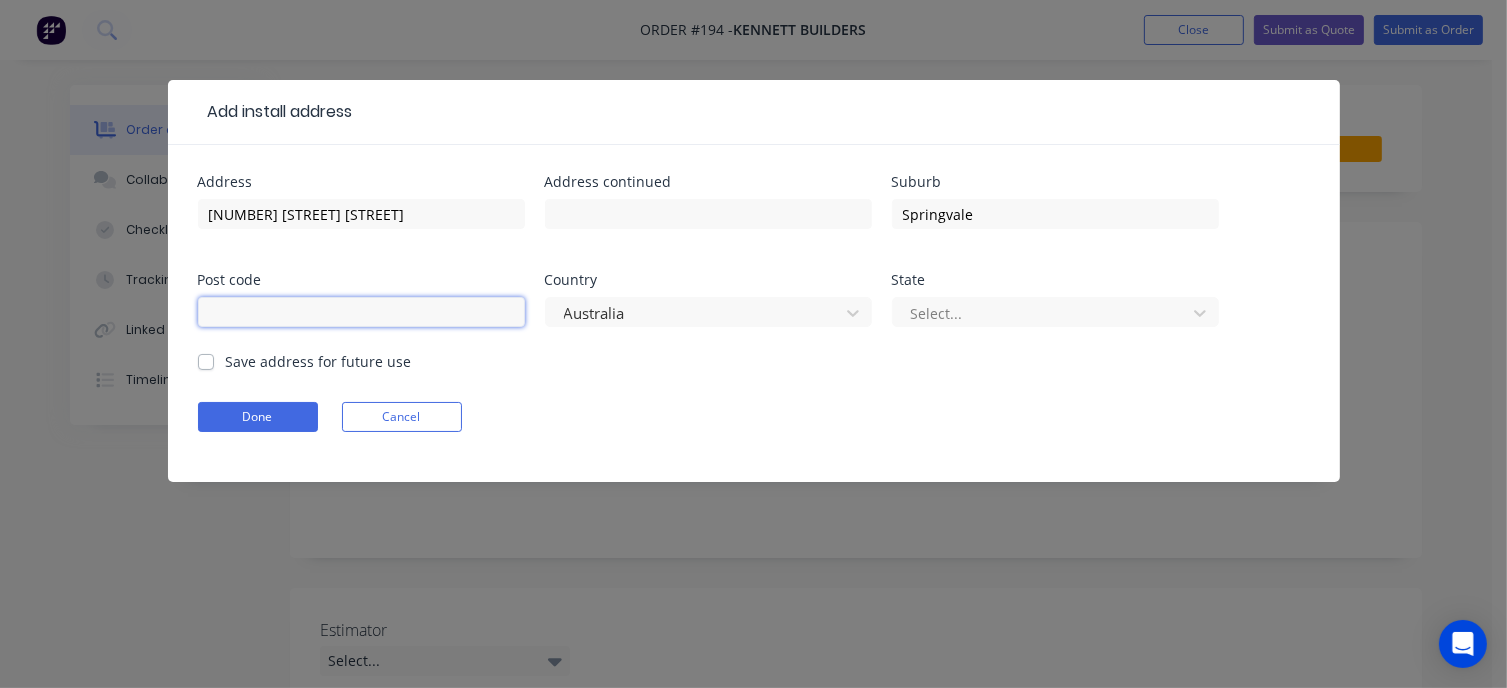 click at bounding box center (361, 312) 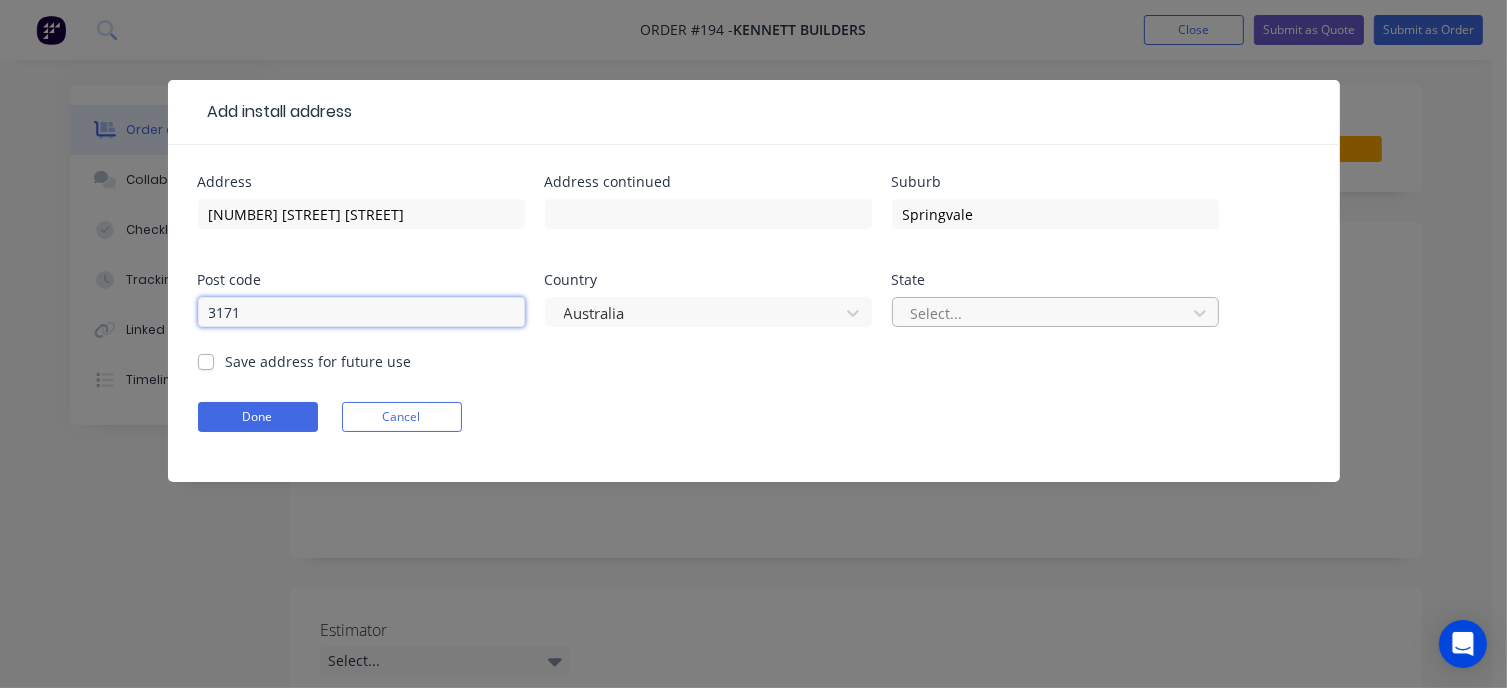 type on "3171" 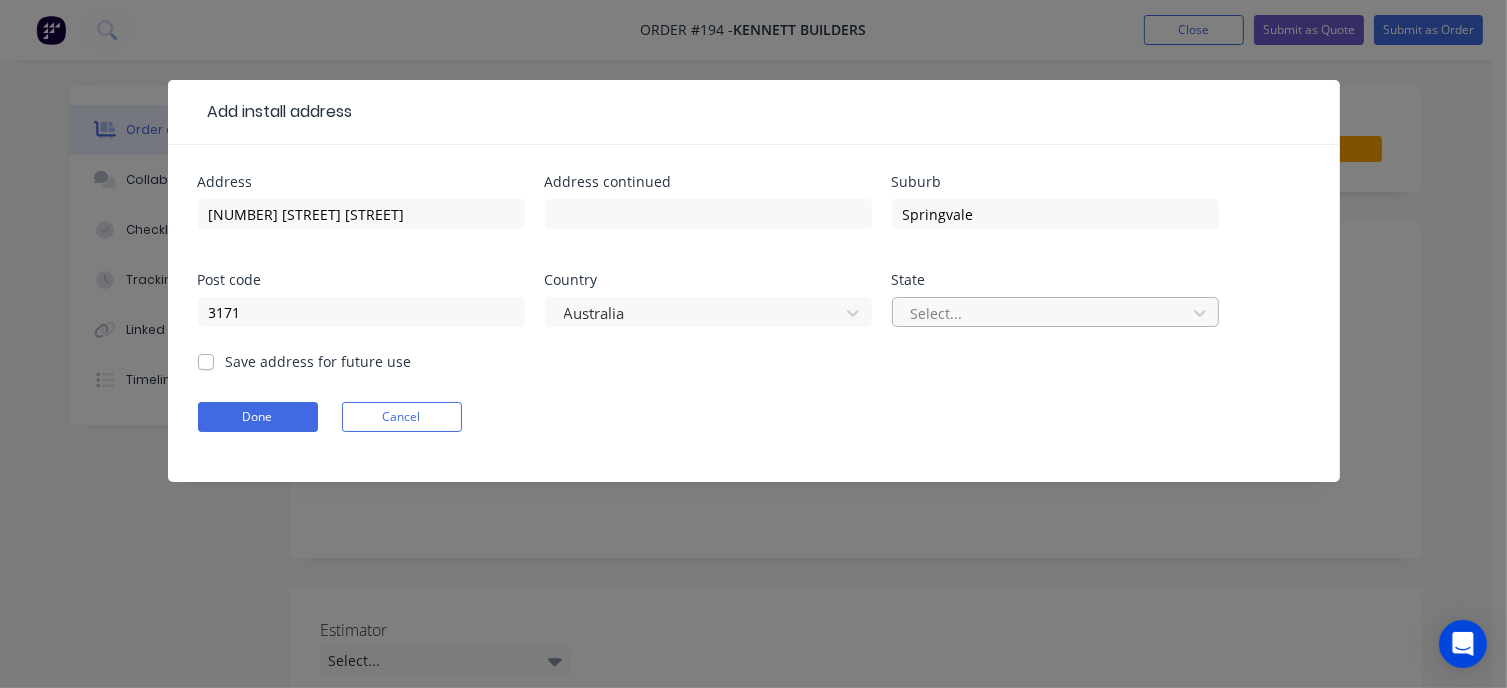 click at bounding box center [1042, 313] 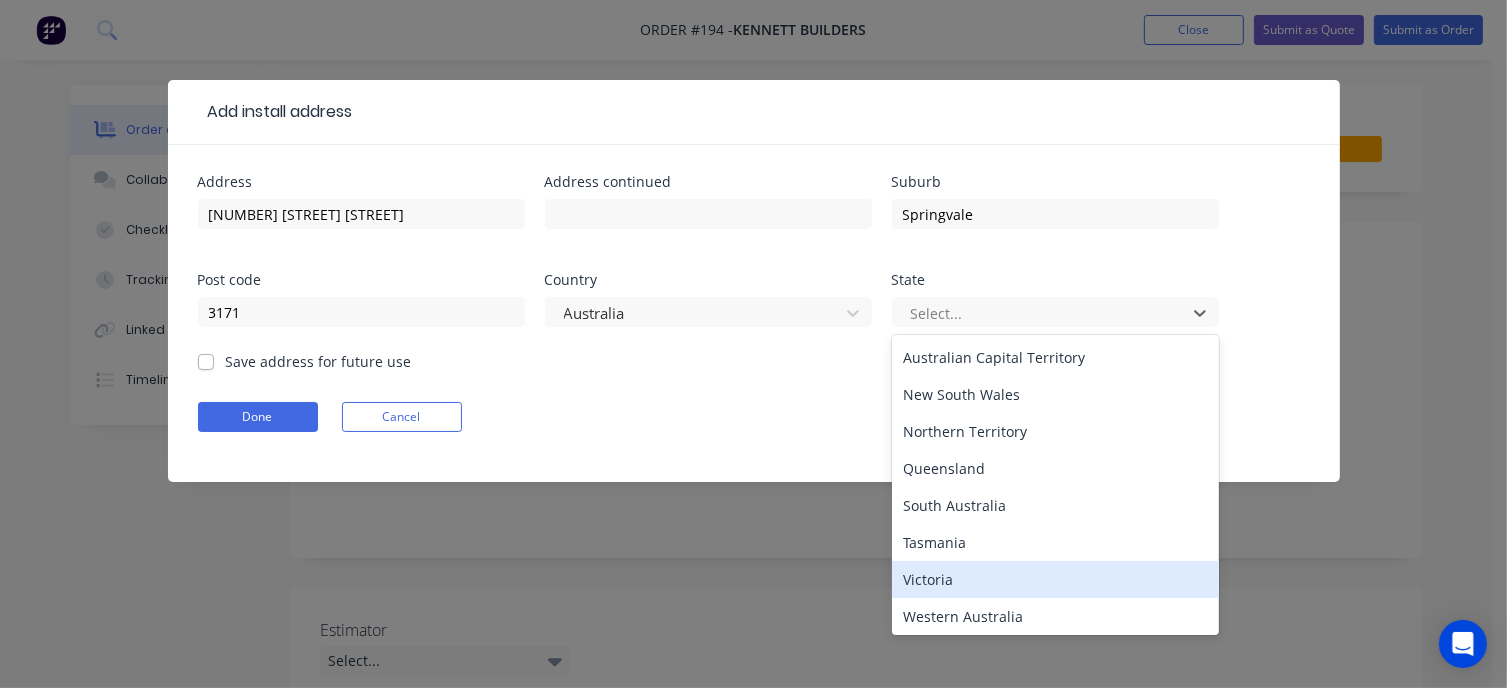click on "Victoria" at bounding box center (1055, 579) 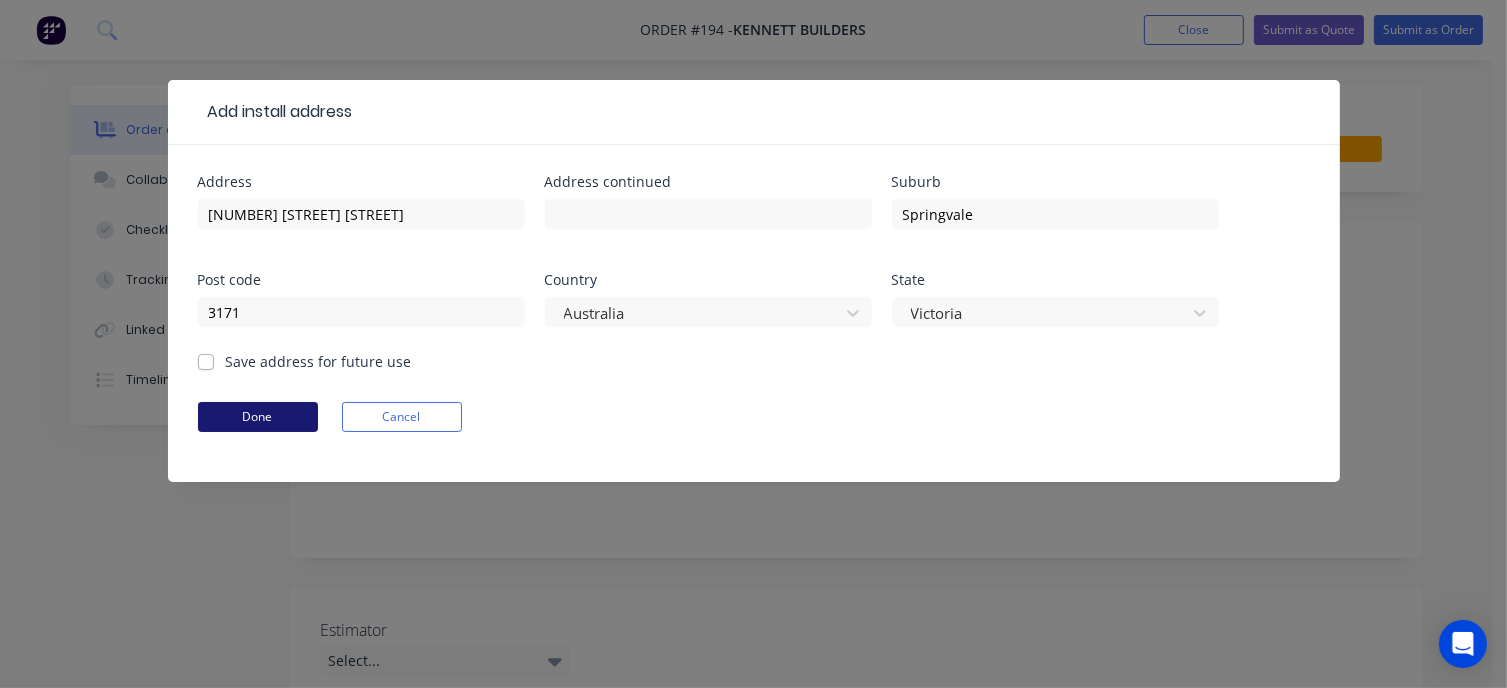 click on "Done" at bounding box center [258, 417] 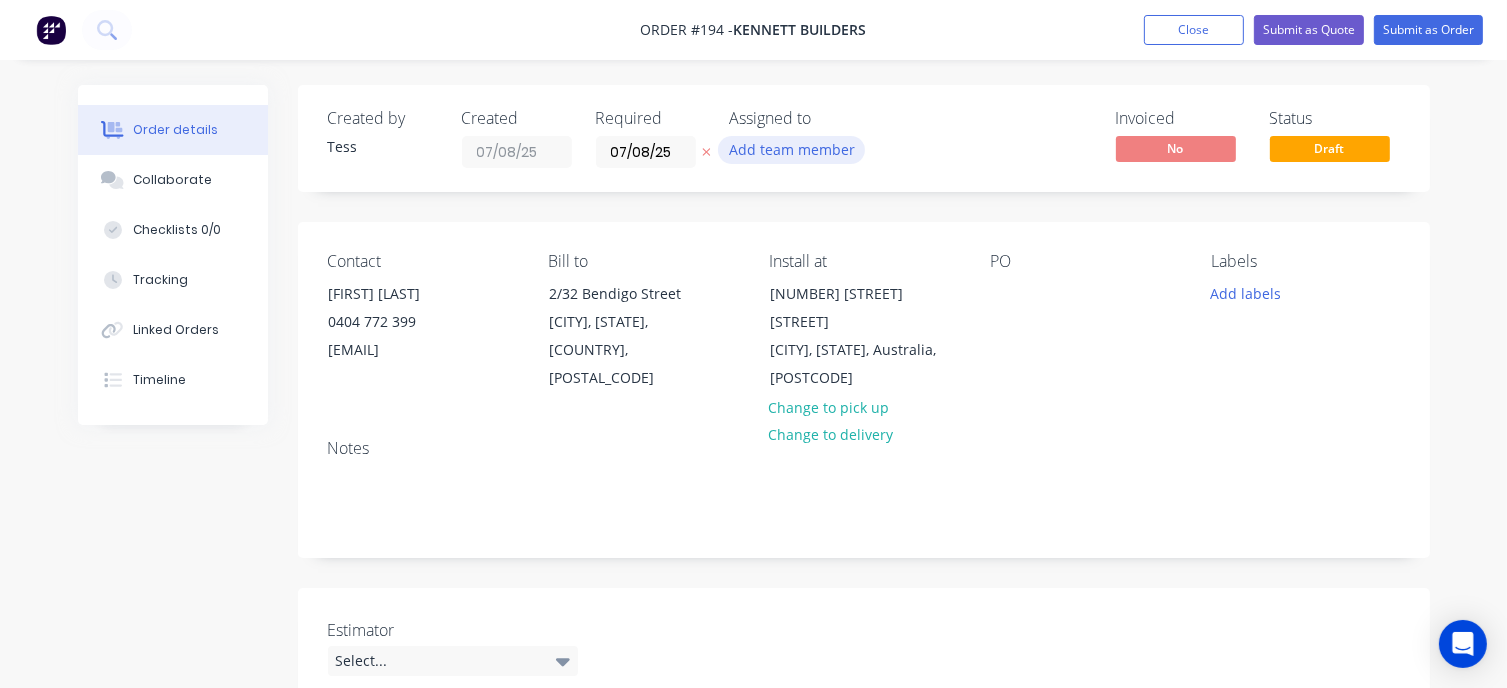 click on "Add team member" at bounding box center [791, 149] 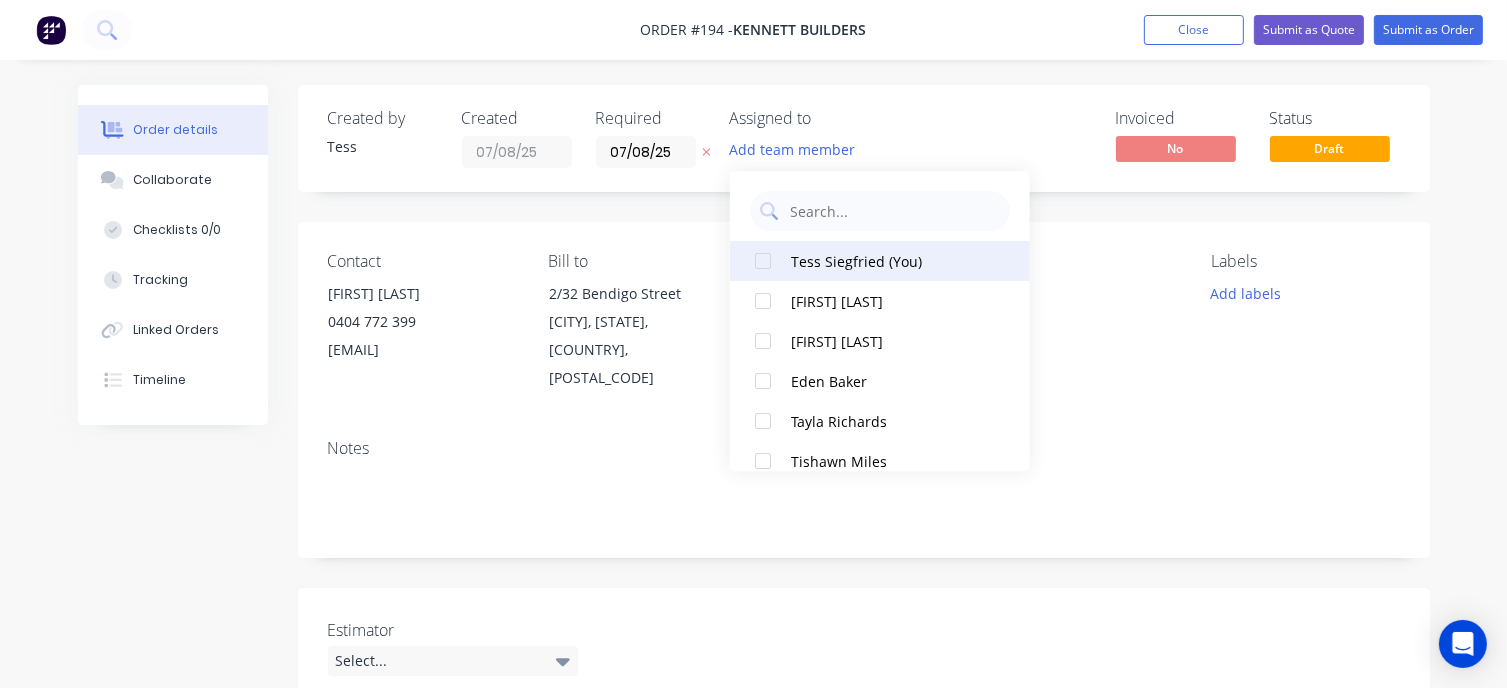 click on "Tess Siegfried (You)" at bounding box center (891, 261) 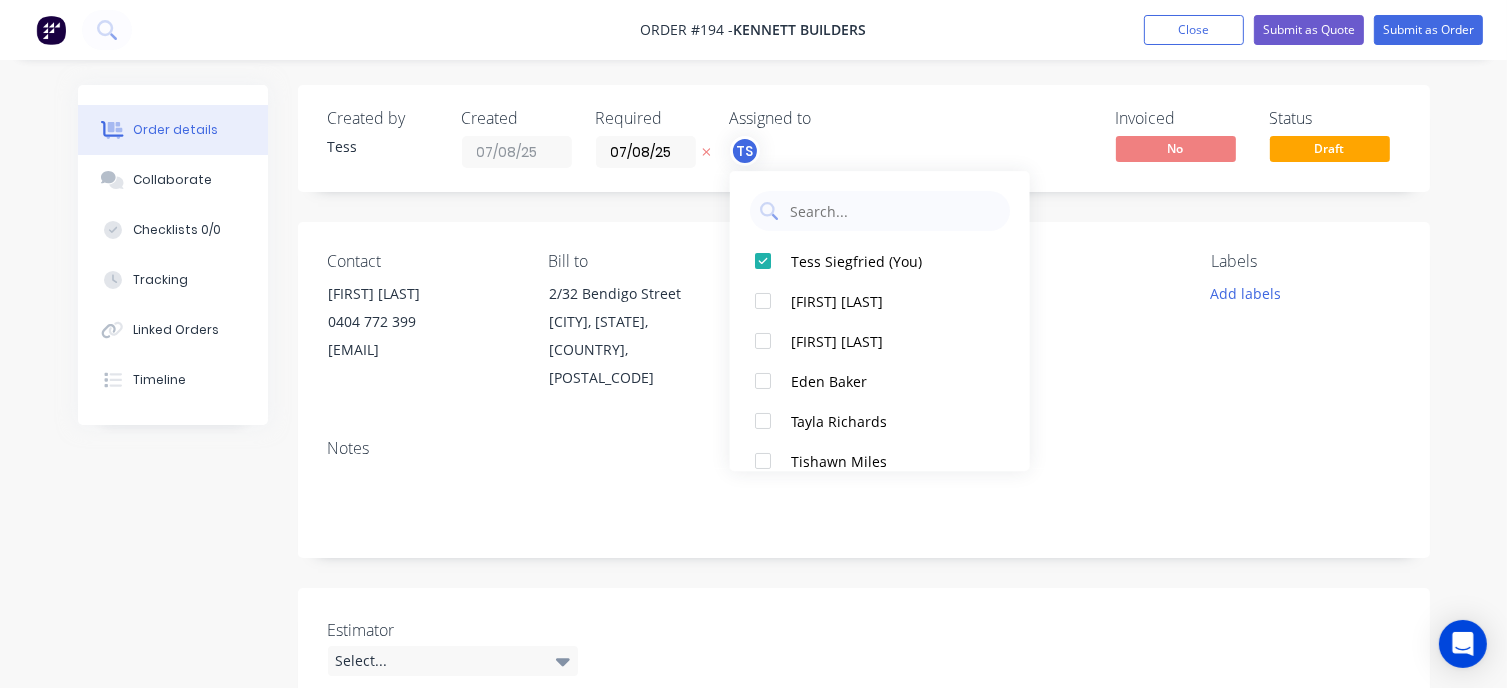 click on "TS" at bounding box center (830, 151) 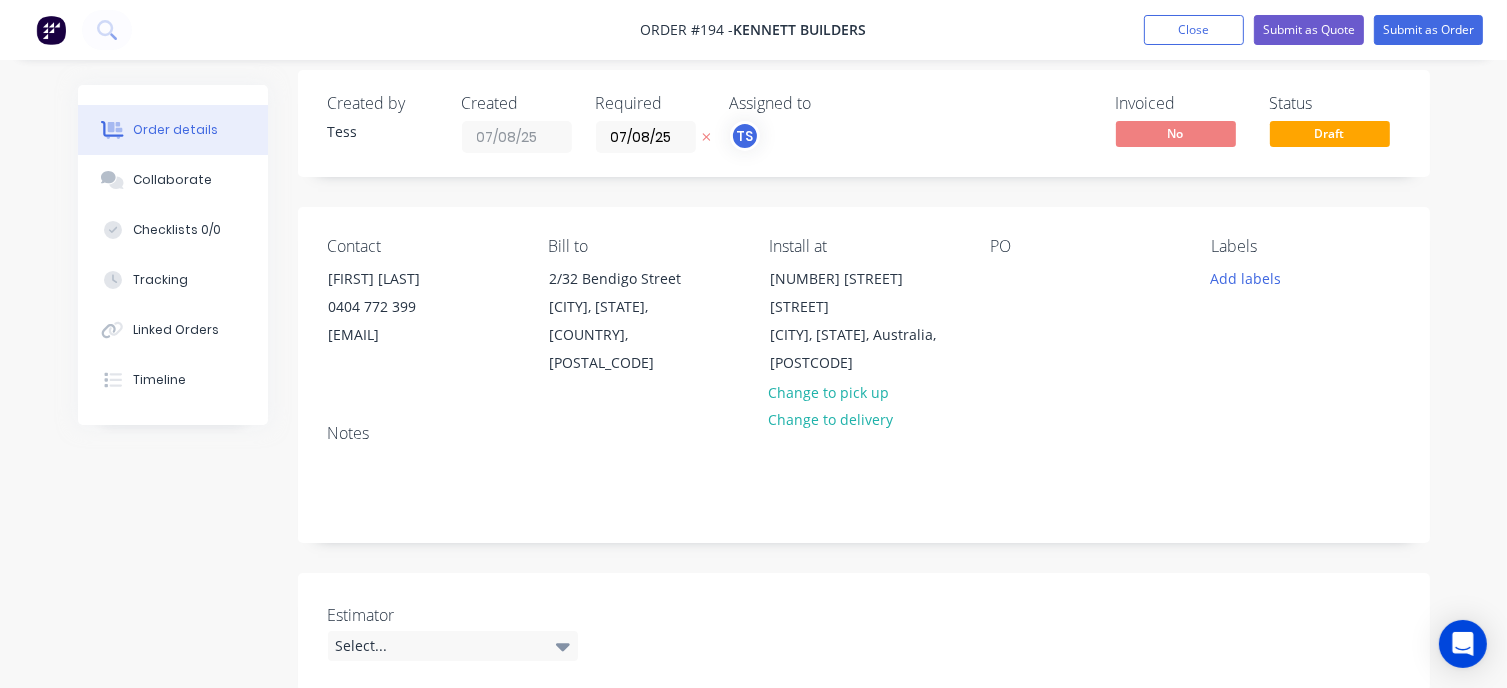scroll, scrollTop: 300, scrollLeft: 0, axis: vertical 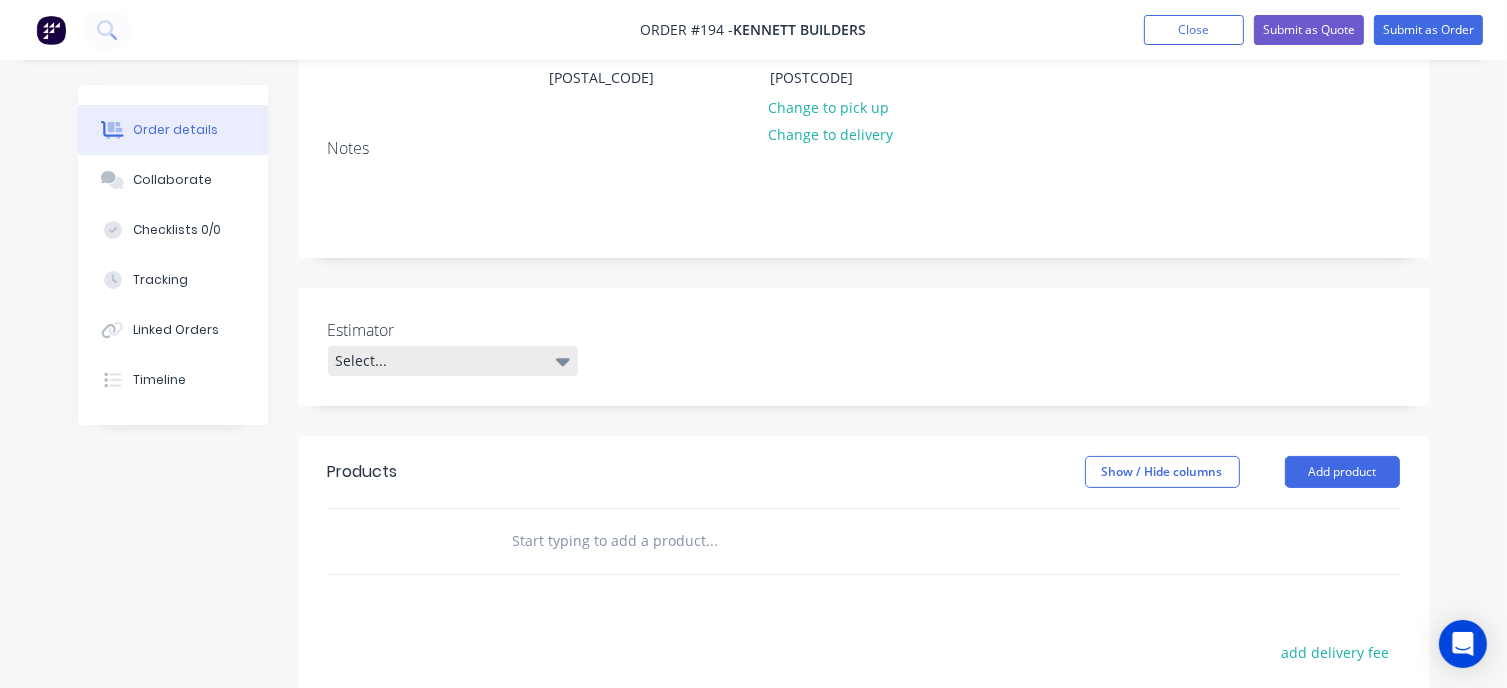 click on "Select..." at bounding box center (453, 361) 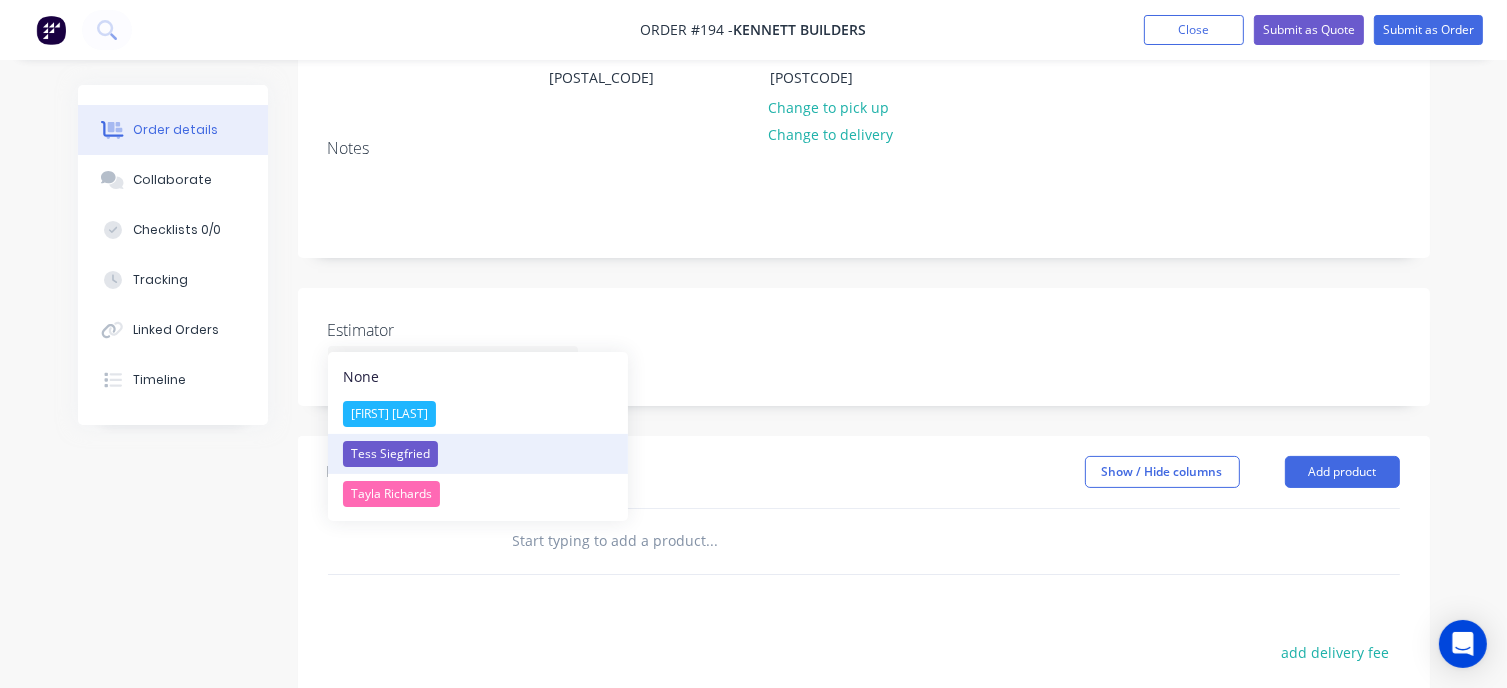 click on "Tess Siegfried" at bounding box center (390, 454) 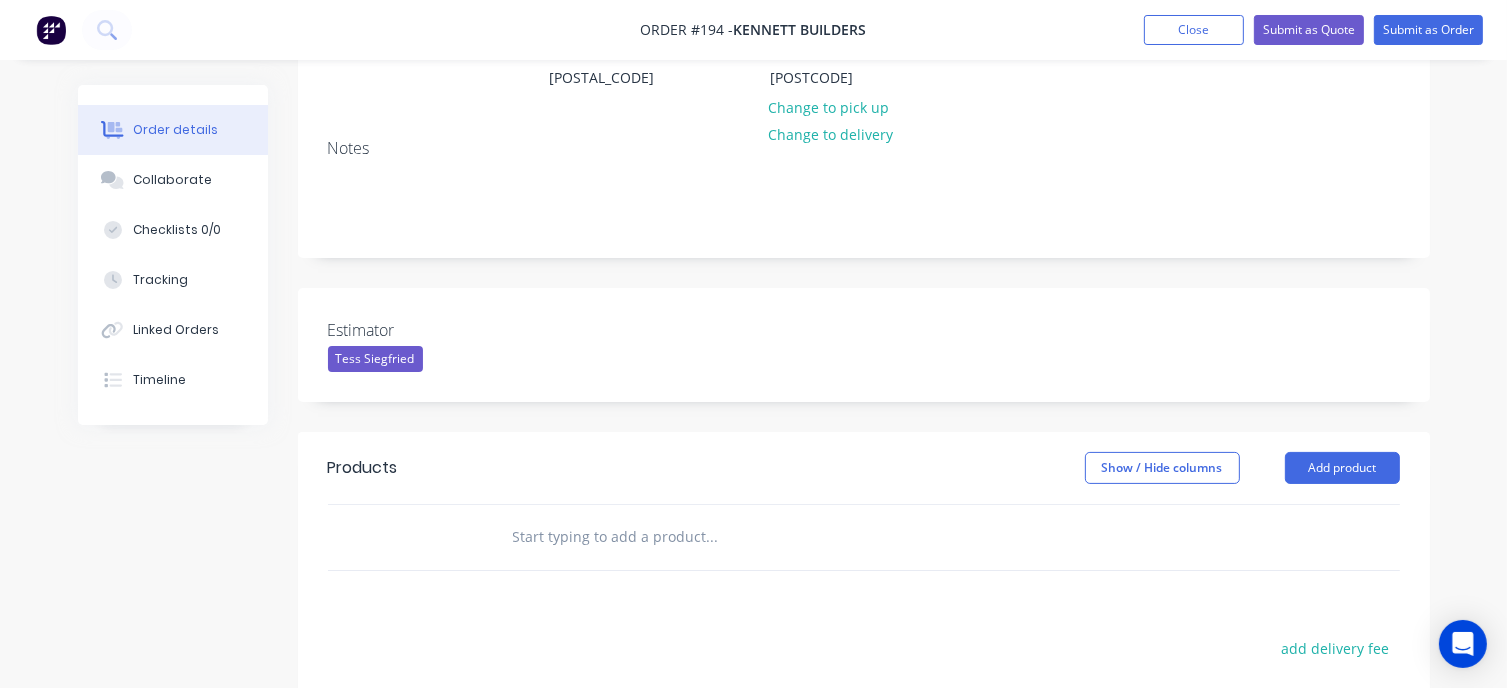 click at bounding box center [712, 537] 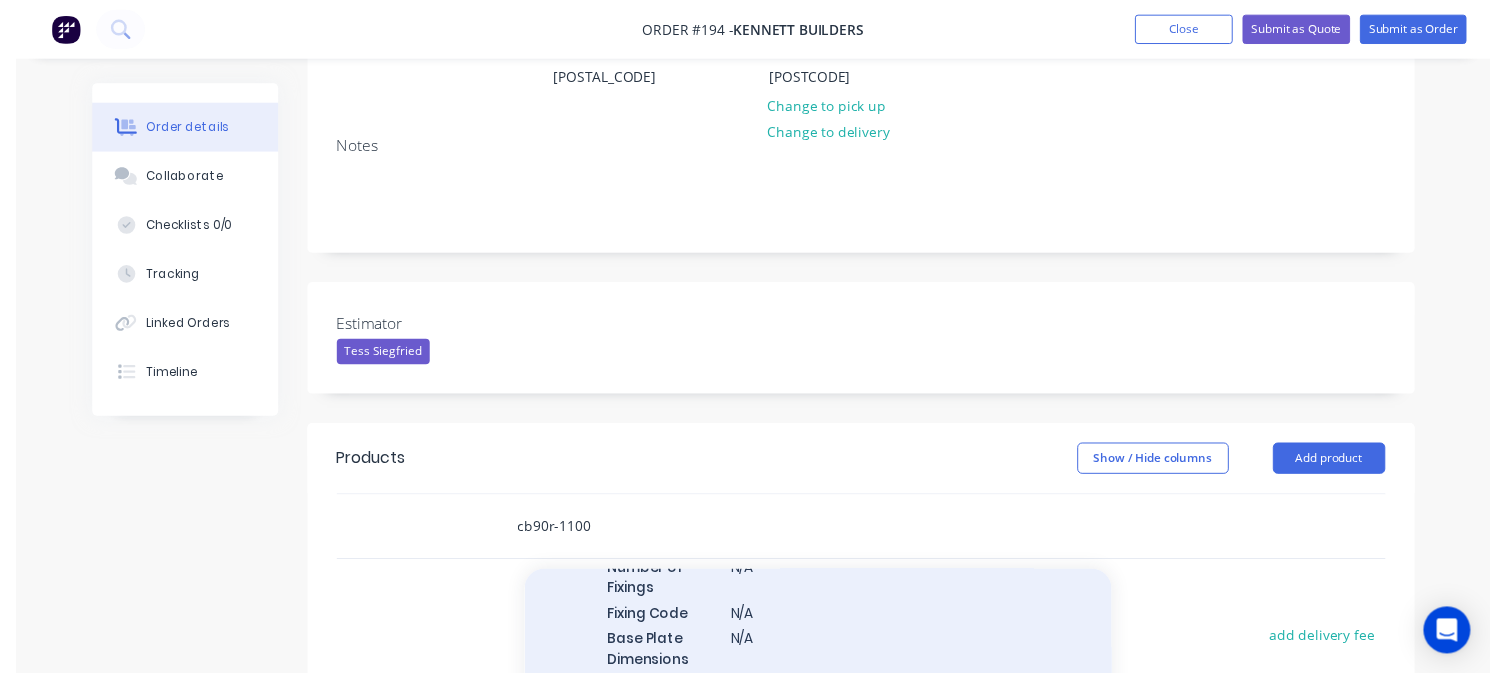 scroll, scrollTop: 900, scrollLeft: 0, axis: vertical 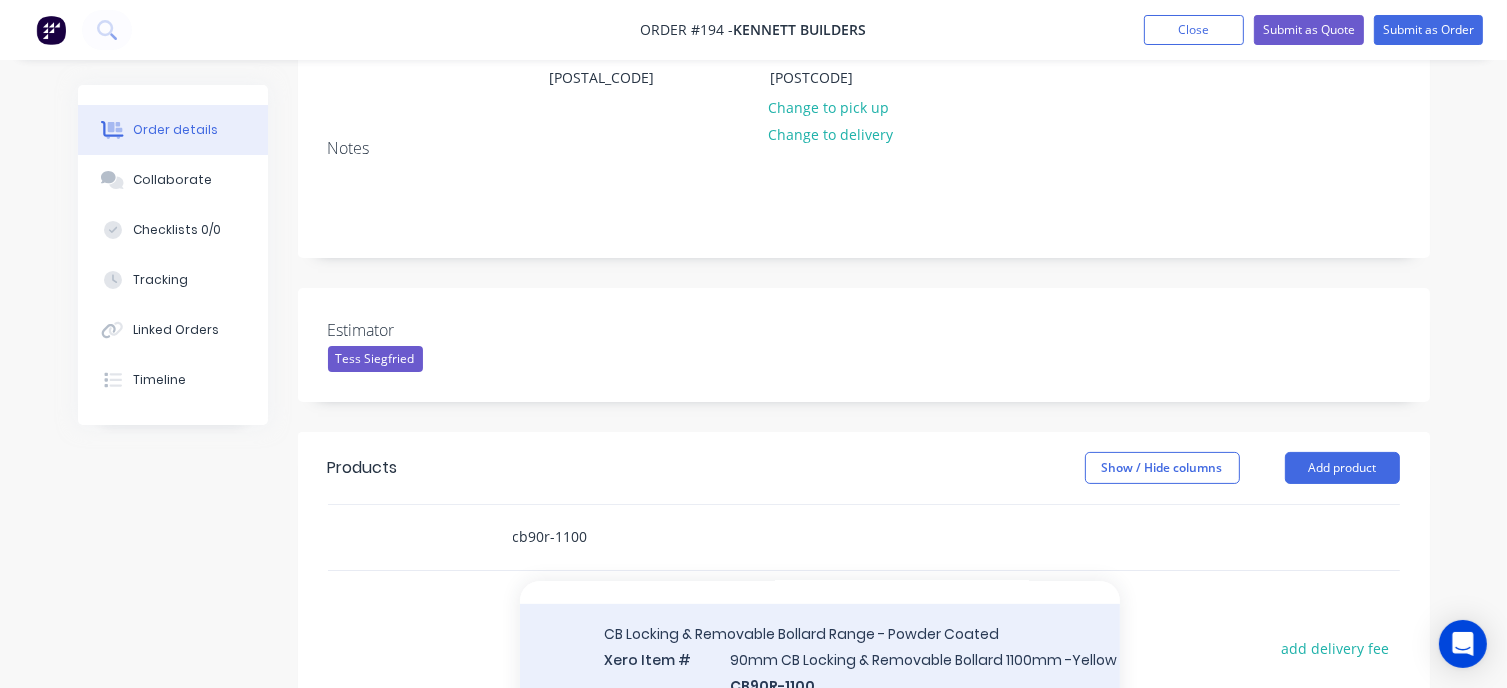 type on "cb90r-1100" 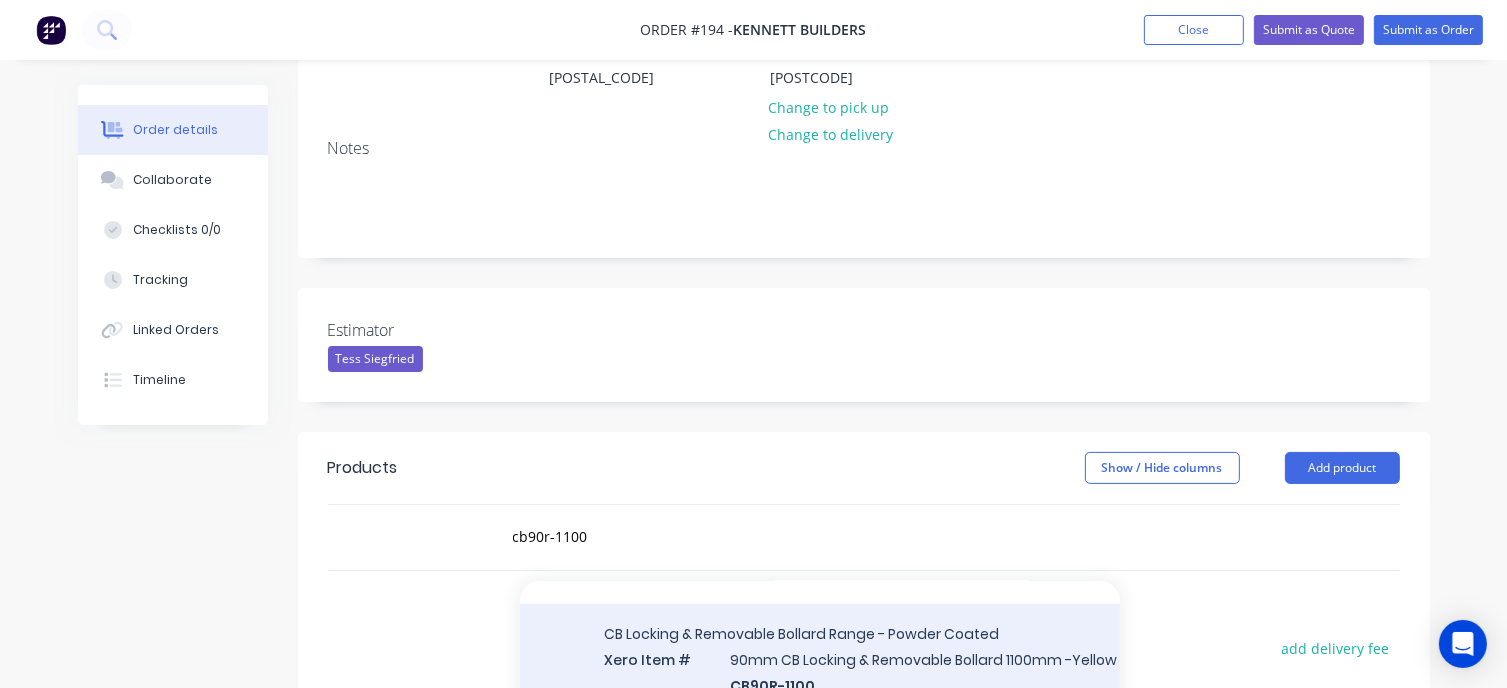 click on "CB Locking & Removable Bollard Range - Powder Coated Xero Item # 90mm CB Locking & Removable Bollard 1100mm -Yellow CB90R-1100 Item Name 90mm Locking & Removable Bollard 1100mm - Yellow Warehouse Location Supply 90mm Dia x 1100mm Powder Coated Yellow Locking & Removable Bollard 5.0mm Wall (900mm Above Ground) Brochure https://www.canva.com/design/DAGg09csMAE/yDz_cjDl87spgRf2vXSbrg/view?utm_content=DAGg09csMAE&utm_campaign=designshare&utm_medium=link2&utm_source=uniquelinks&utlId=hadd317dd77 Weight 7.44 kg Boxed Weight 11.09 kg Boxed Length 1230mm Boxed Width 120mm Boxed Depth 120mm Bollard Dia 90mm Wall Thickness 5.0mm Outside Diameter 88.90mm Above Ground 900mm Below Ground 200mm Overall Length 1100mm Nominal Bore 80NB Material Zinc Primed Mild Steel Pipe Finish Powder Coated Number of Fixings N/A Fixing Code N/A Base Plate Dimensions N/A Lead Time 3-5 Weeks Supplier Supamaxx Supplier Code CB90R-1100 Product variant" at bounding box center [820, 1034] 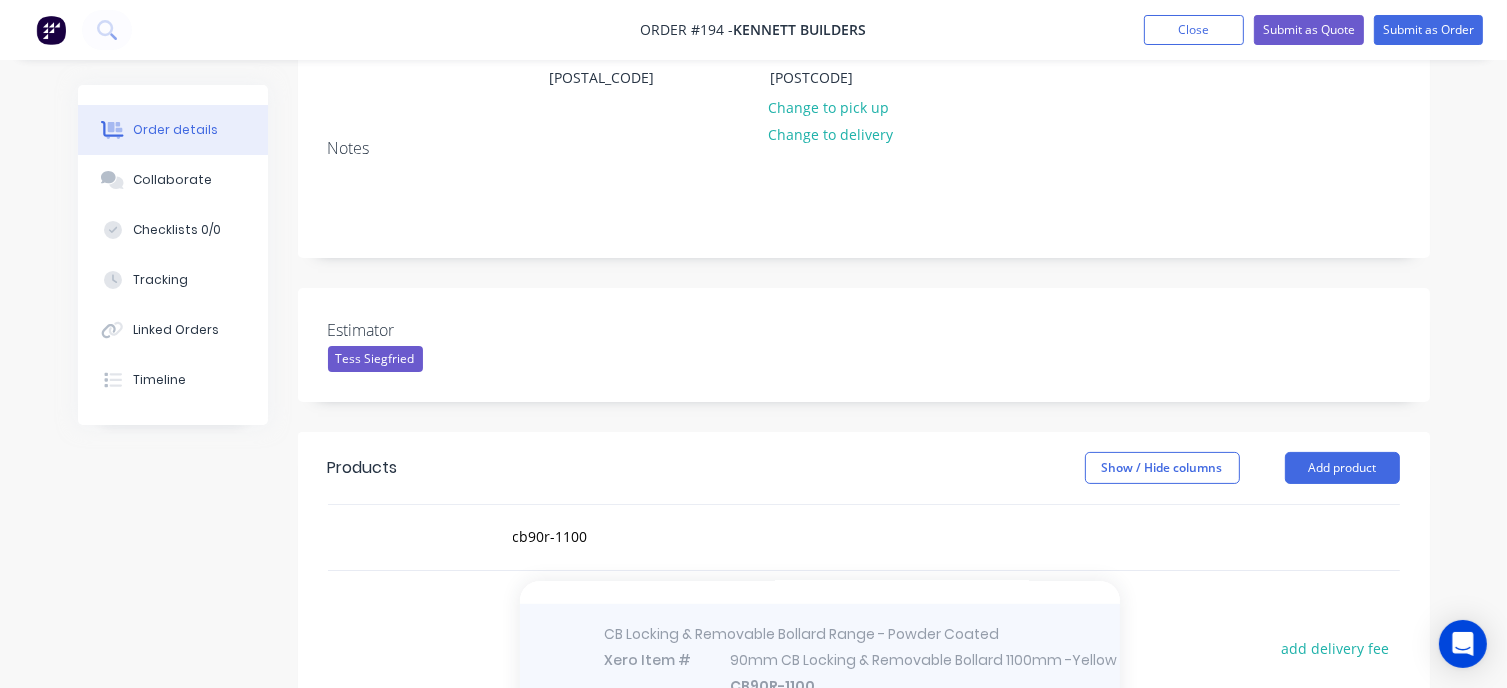 type 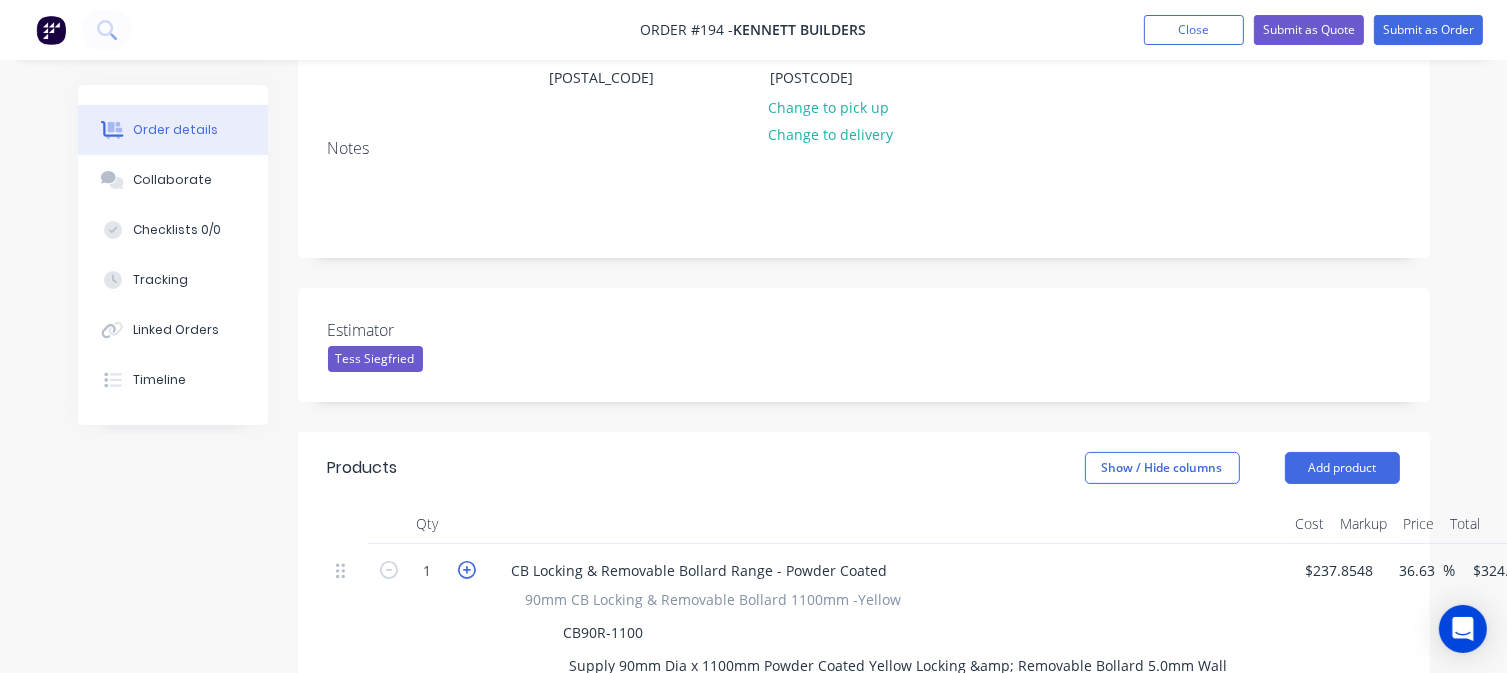 click 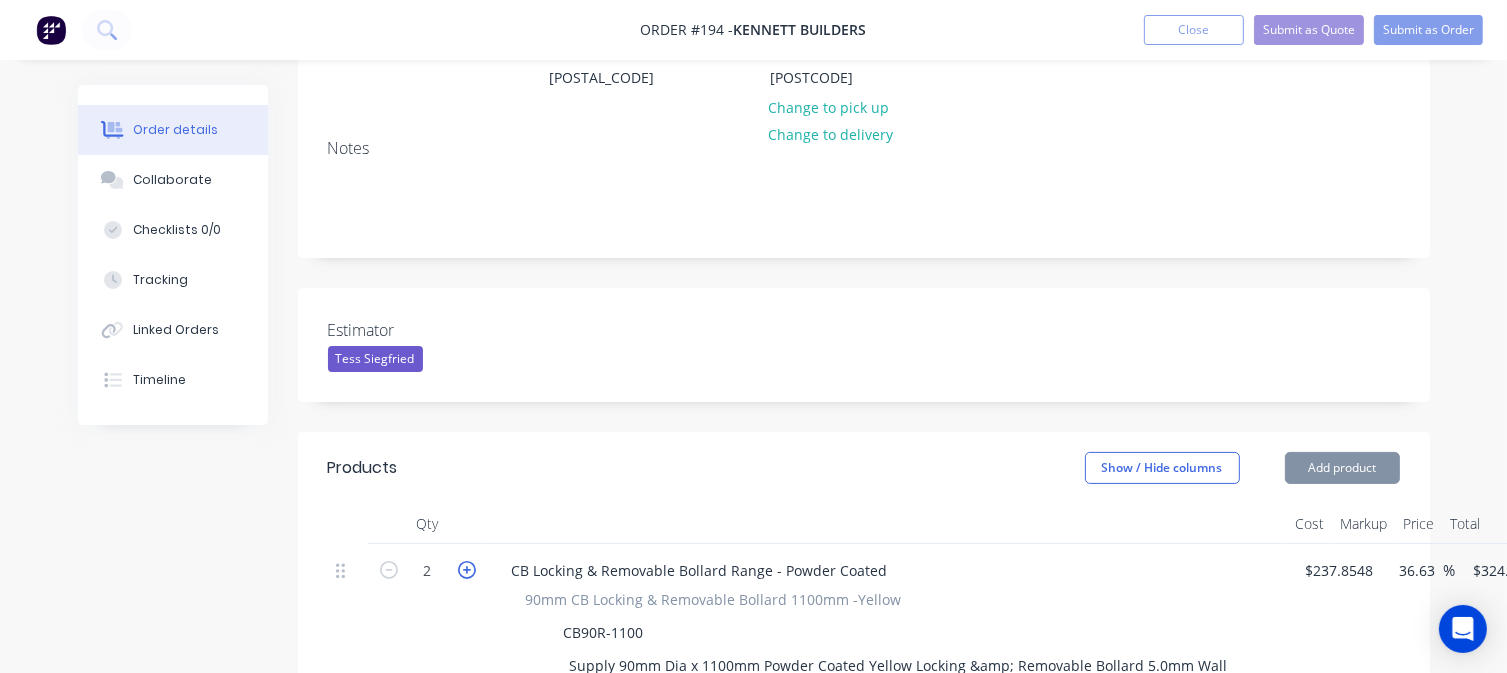 click 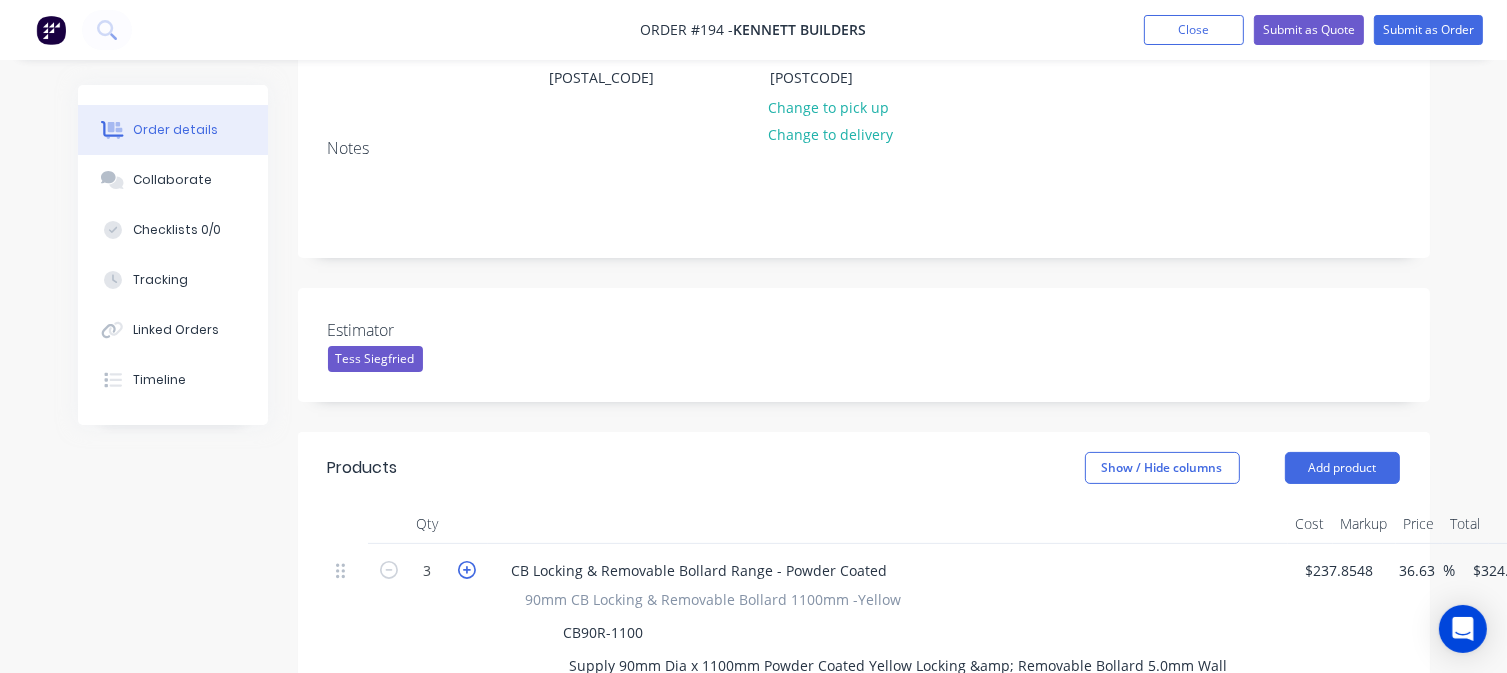 click 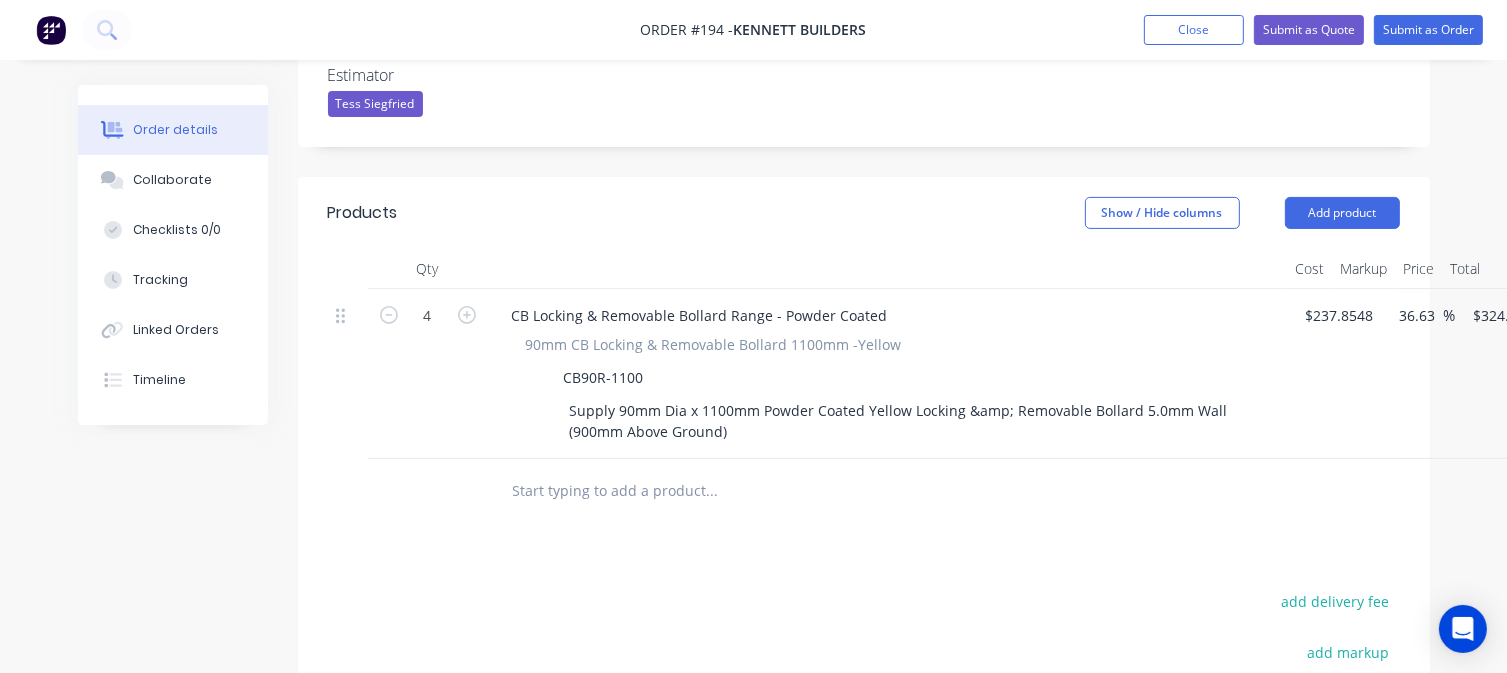 scroll, scrollTop: 600, scrollLeft: 0, axis: vertical 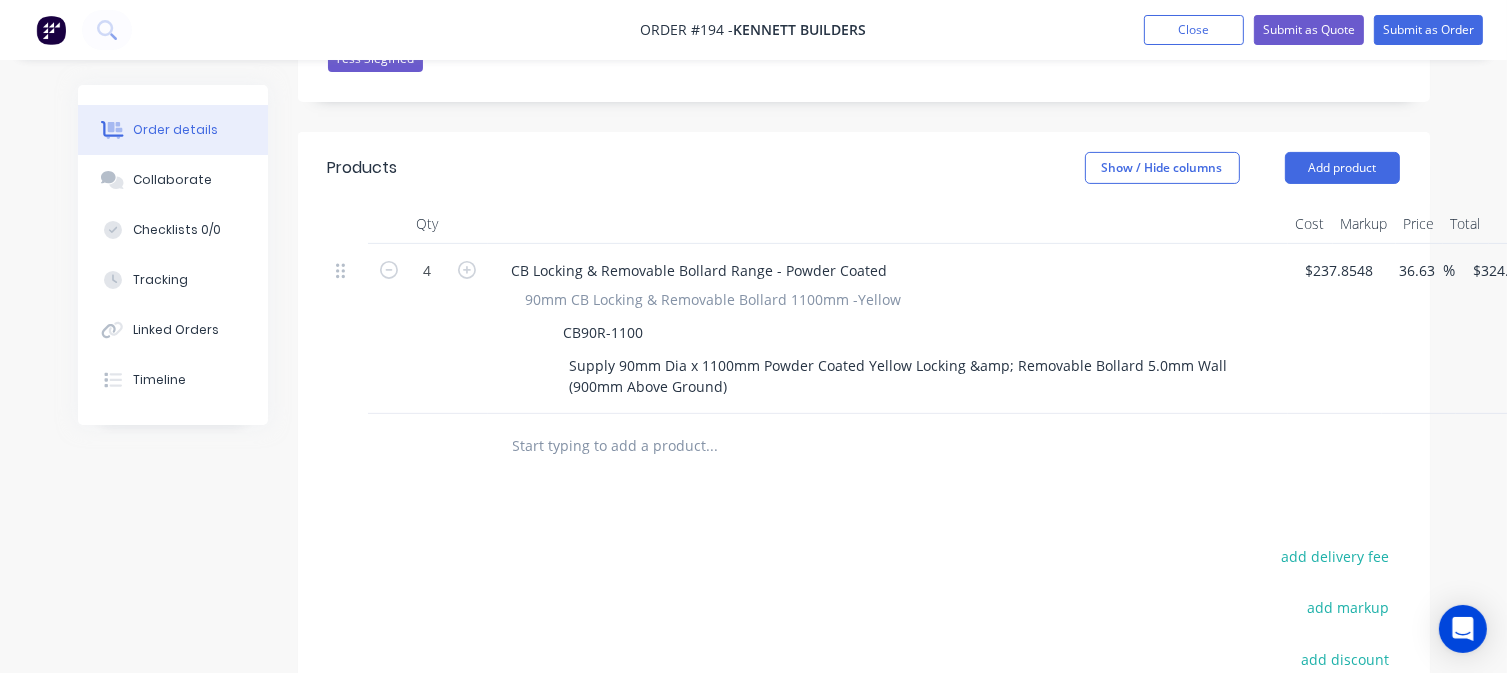 click at bounding box center [712, 446] 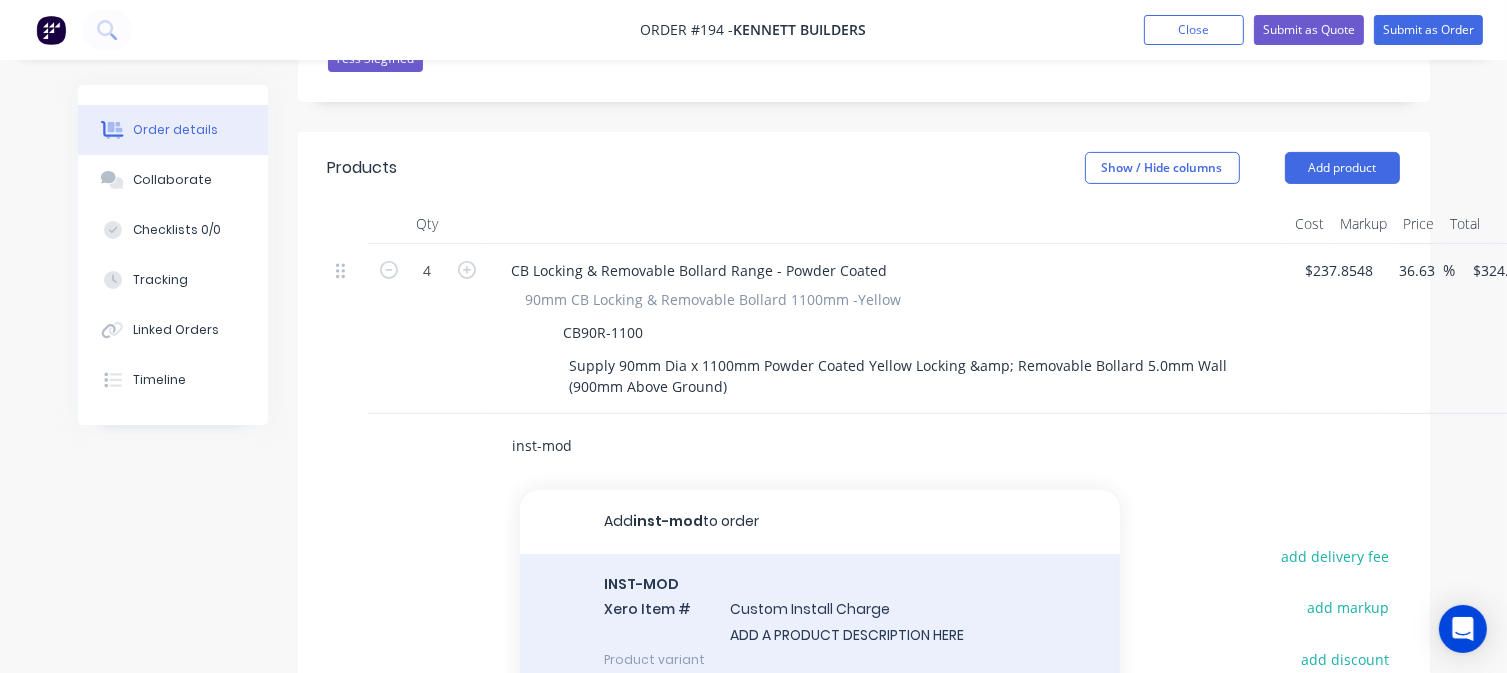 type on "inst-mod" 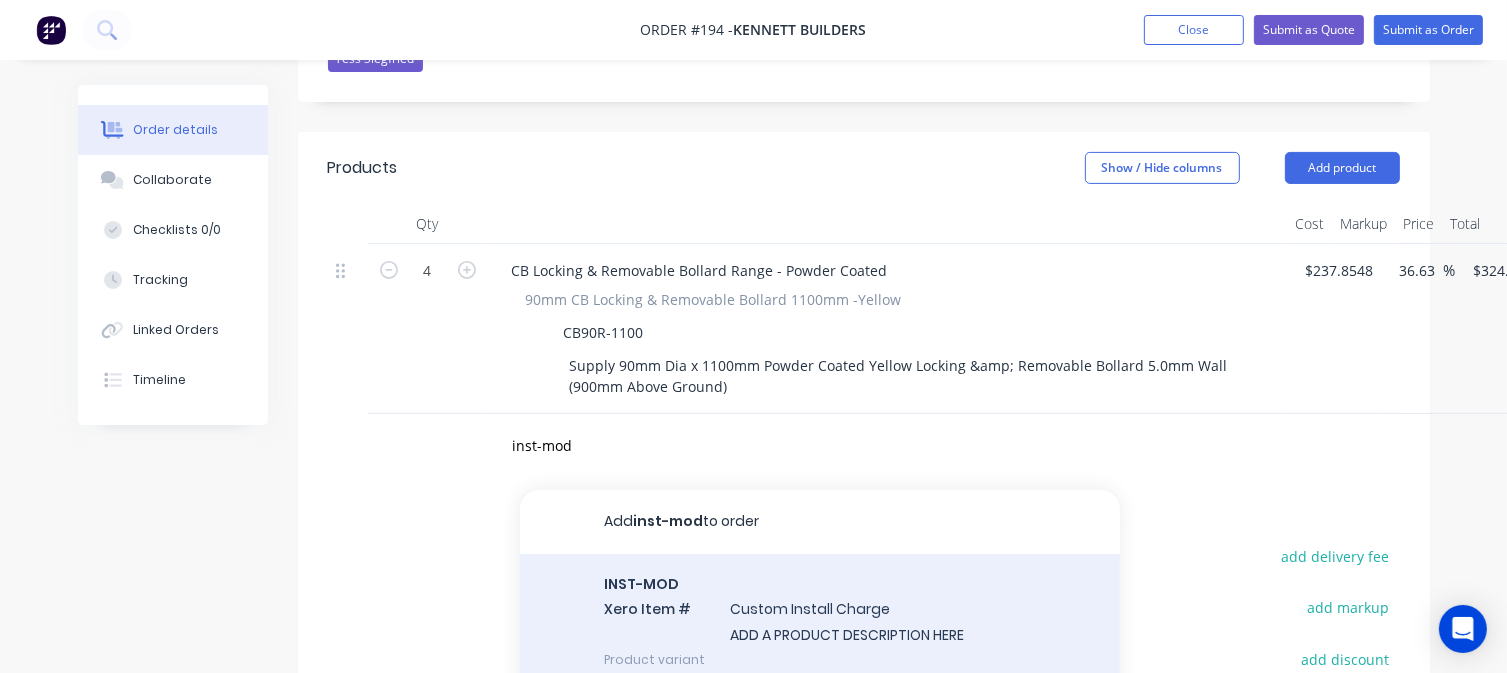 click on "INST-MOD Xero Item # Custom Install Charge ADD A PRODUCT DESCRIPTION HERE Product variant" at bounding box center [820, 621] 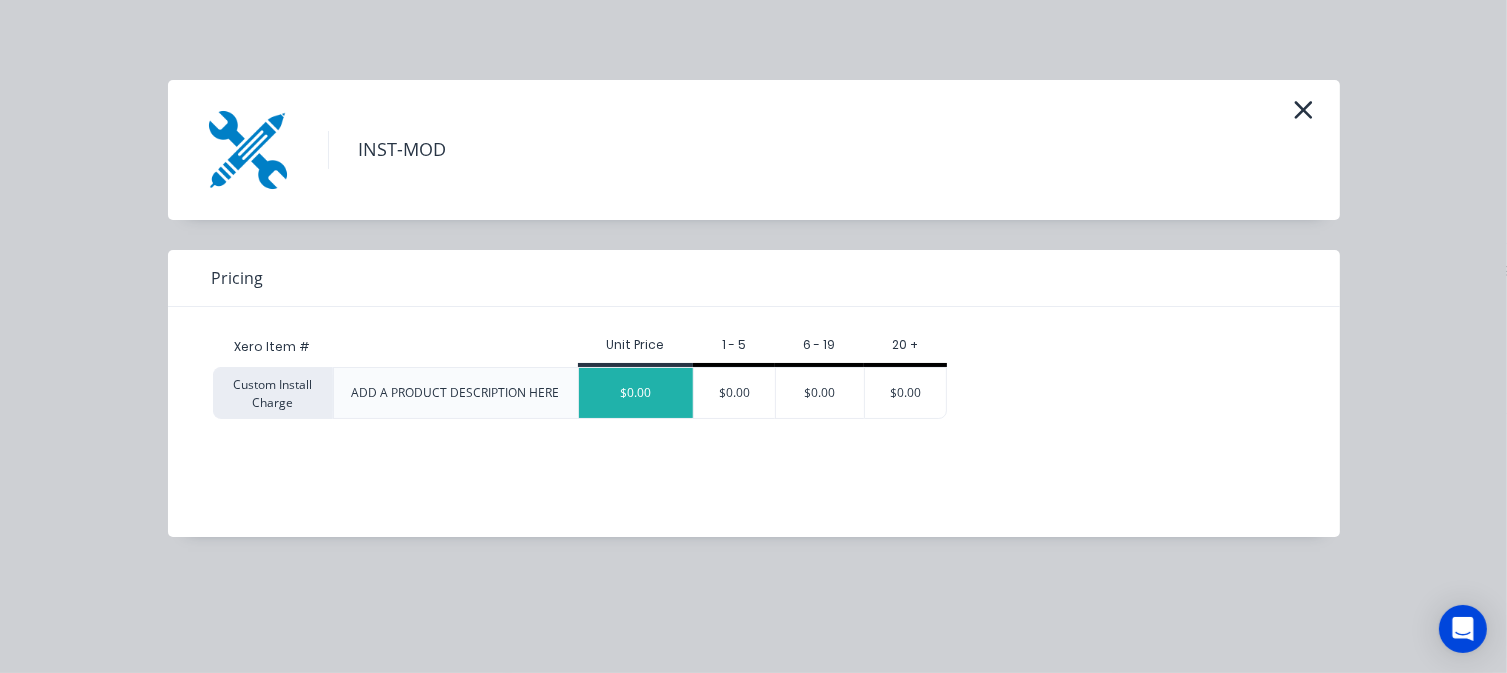 click on "$0.00" at bounding box center [636, 393] 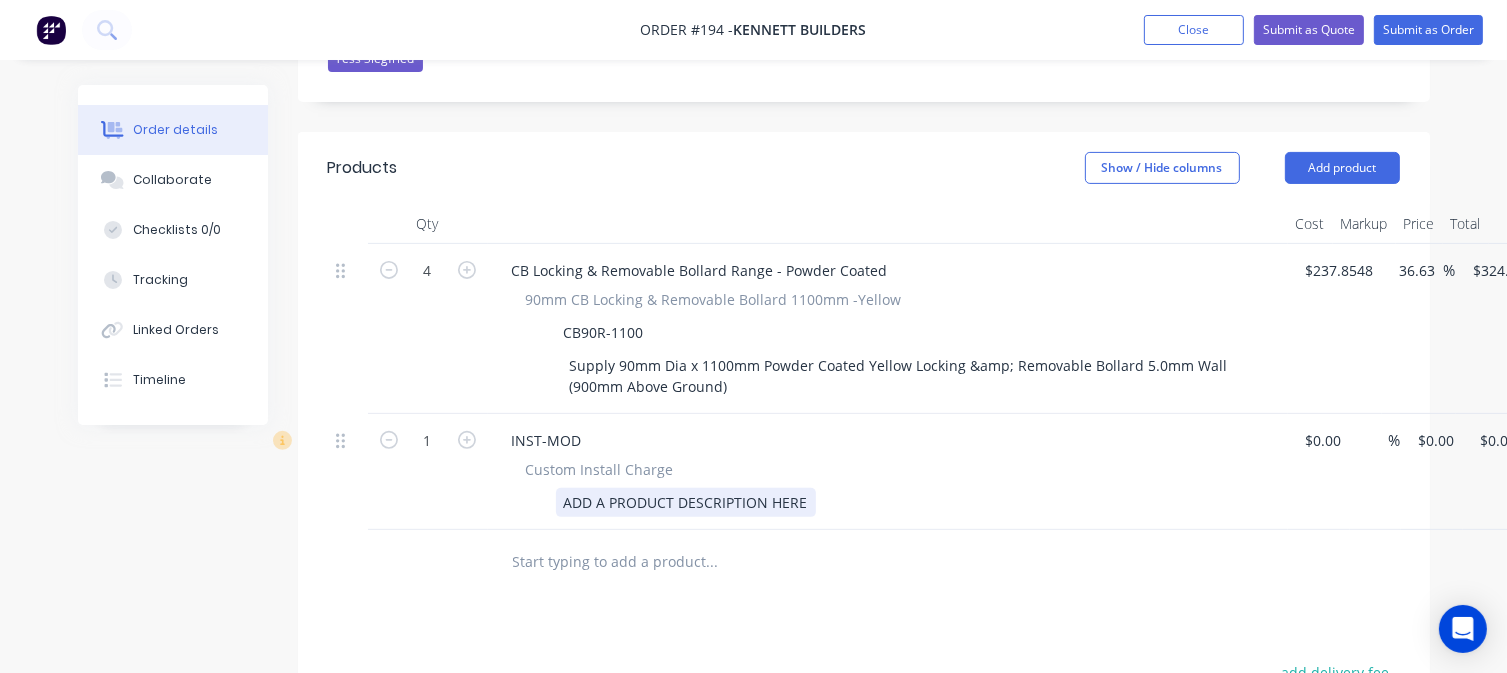 click on "ADD A PRODUCT DESCRIPTION HERE" at bounding box center (686, 502) 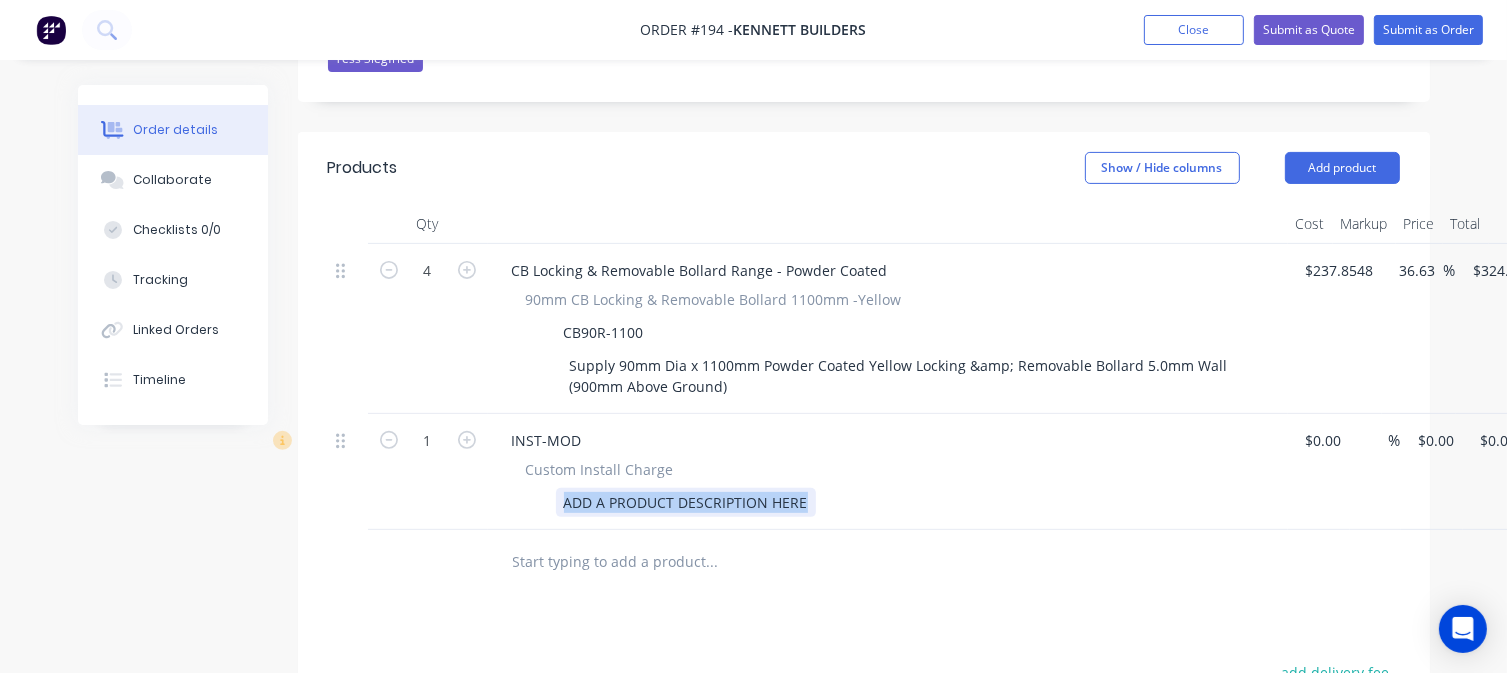 drag, startPoint x: 810, startPoint y: 469, endPoint x: 541, endPoint y: 439, distance: 270.6677 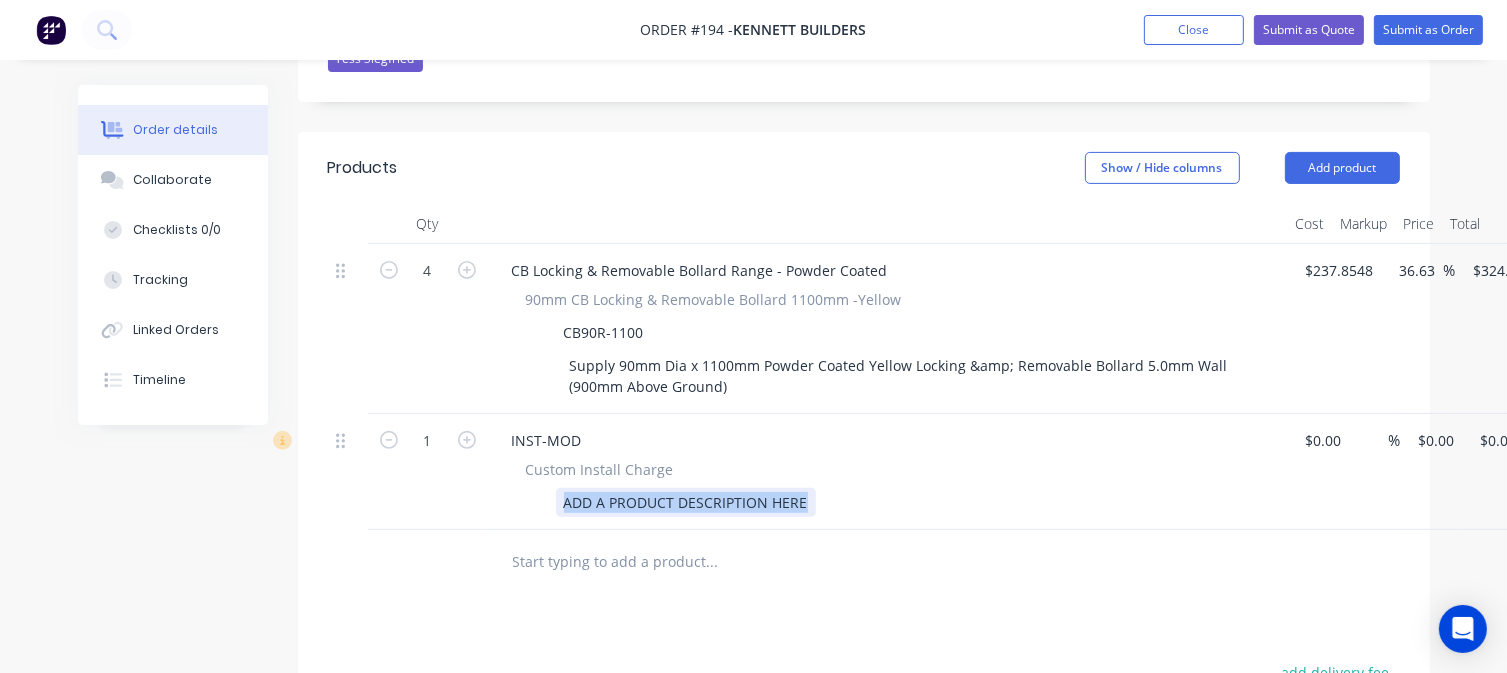 paste 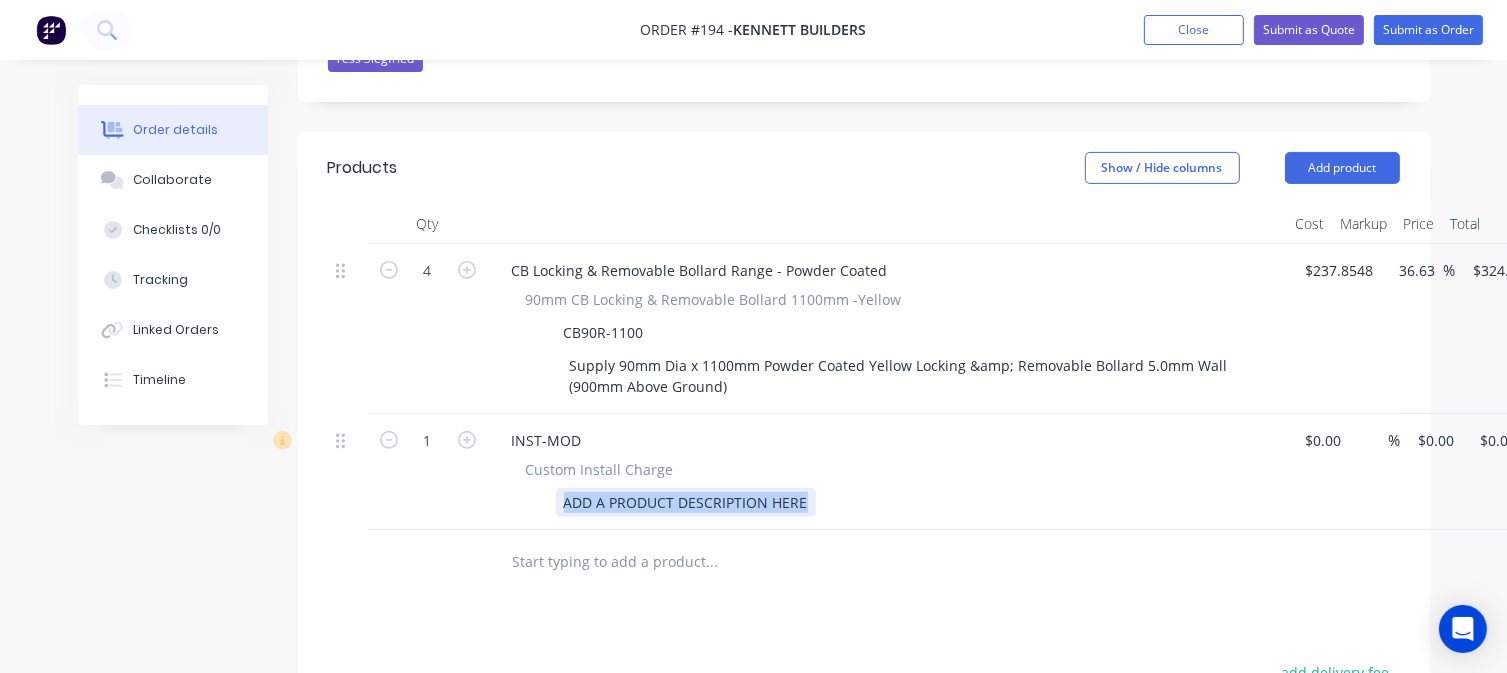 type 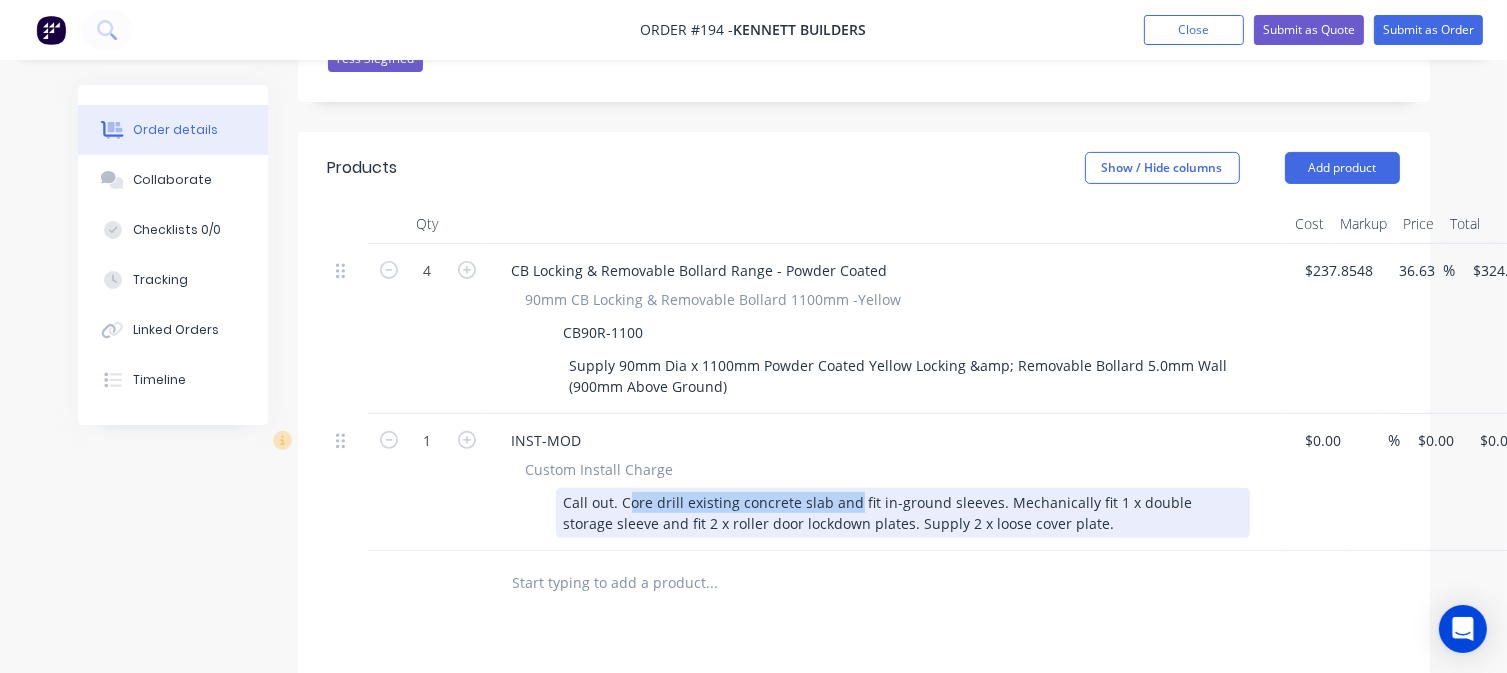 drag, startPoint x: 852, startPoint y: 471, endPoint x: 632, endPoint y: 479, distance: 220.1454 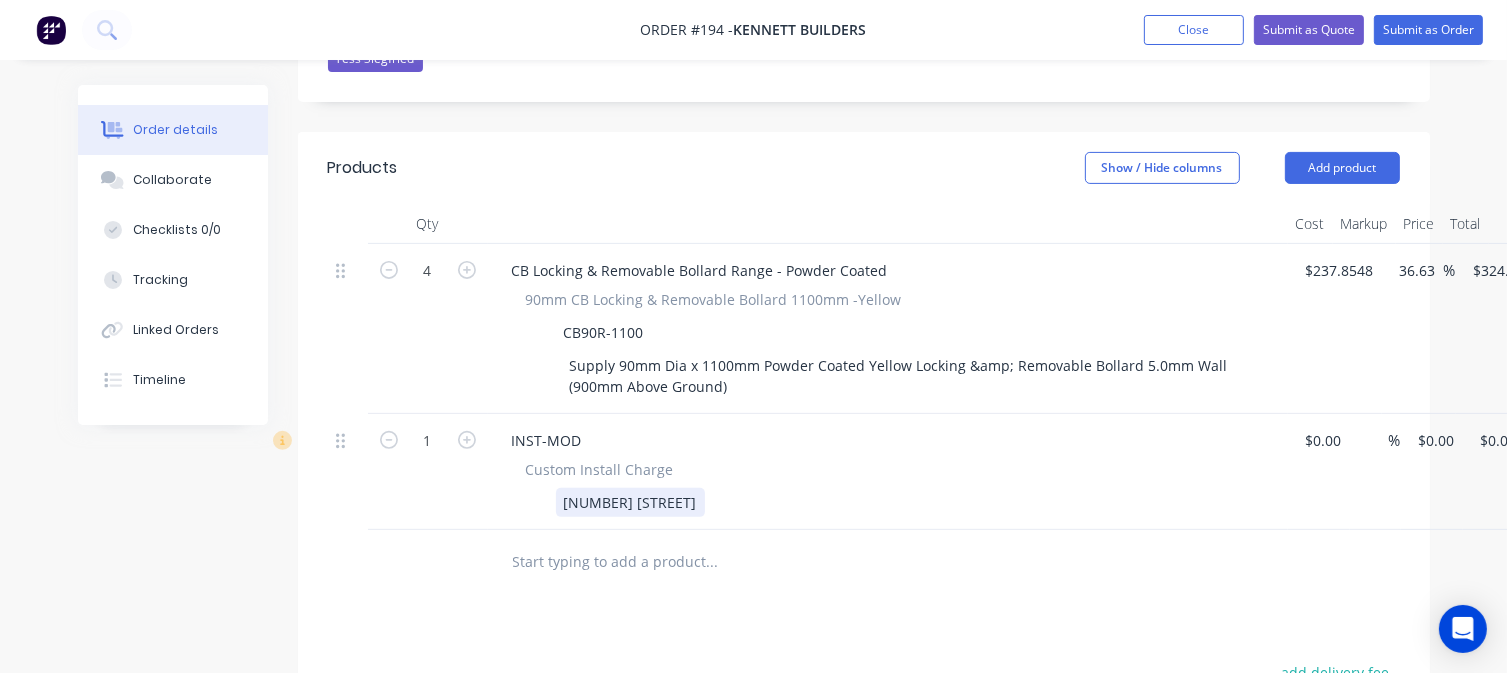 drag, startPoint x: 910, startPoint y: 495, endPoint x: 1045, endPoint y: 466, distance: 138.07968 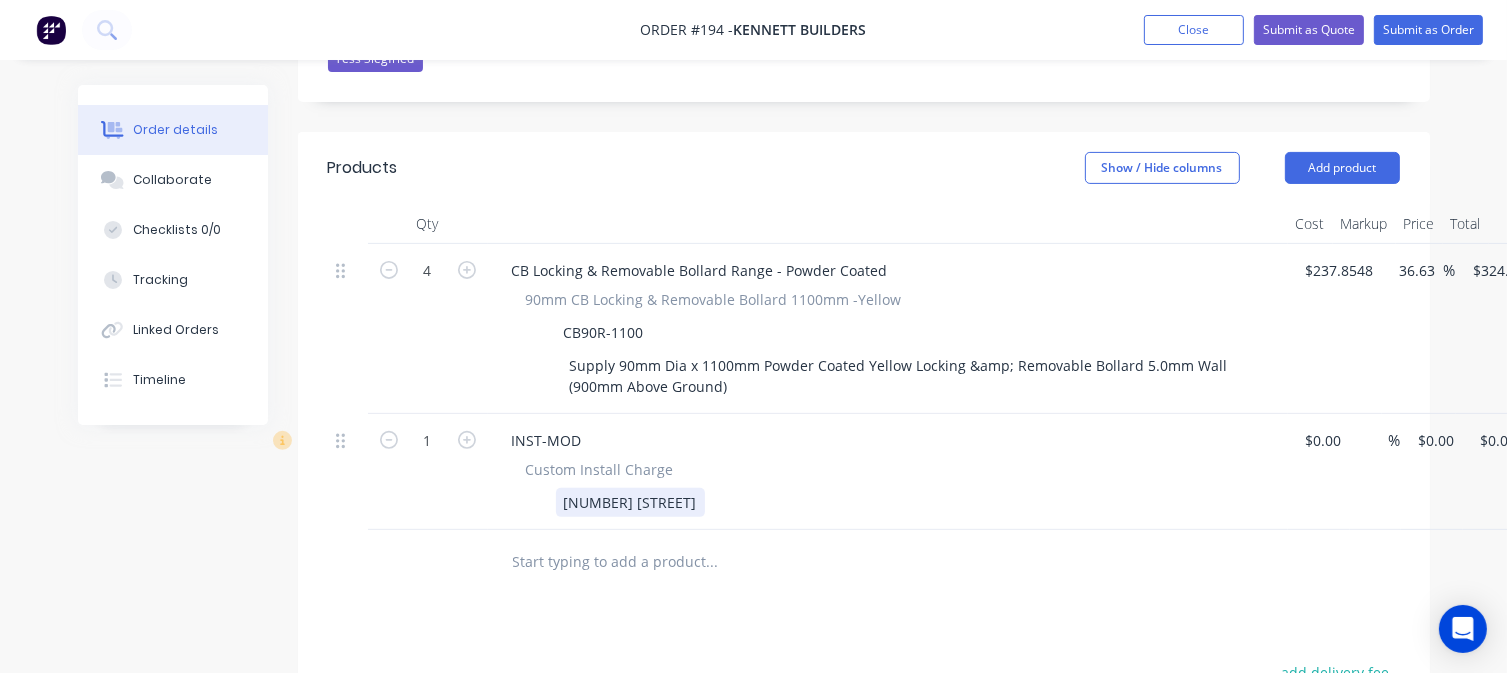 click on "[NUMBER] [STREET]" at bounding box center (630, 502) 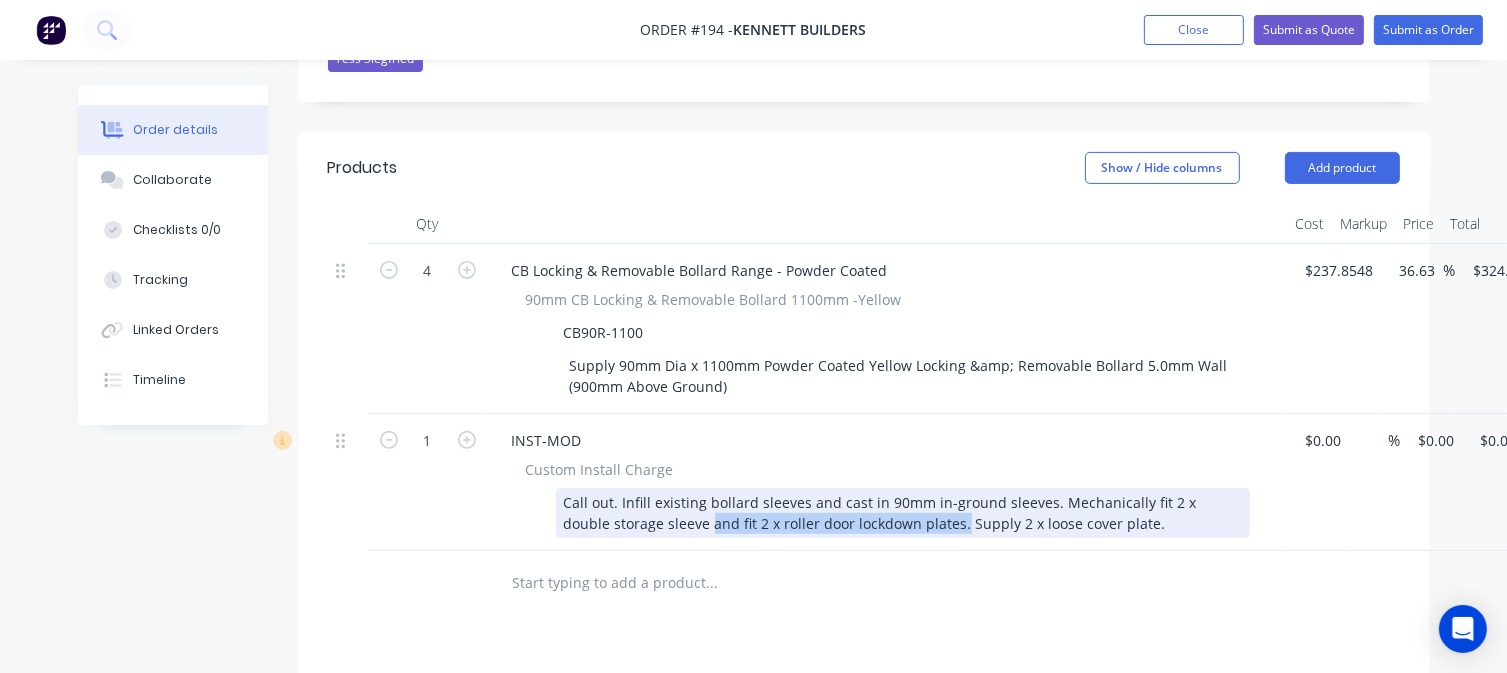 drag, startPoint x: 910, startPoint y: 499, endPoint x: 661, endPoint y: 500, distance: 249.00201 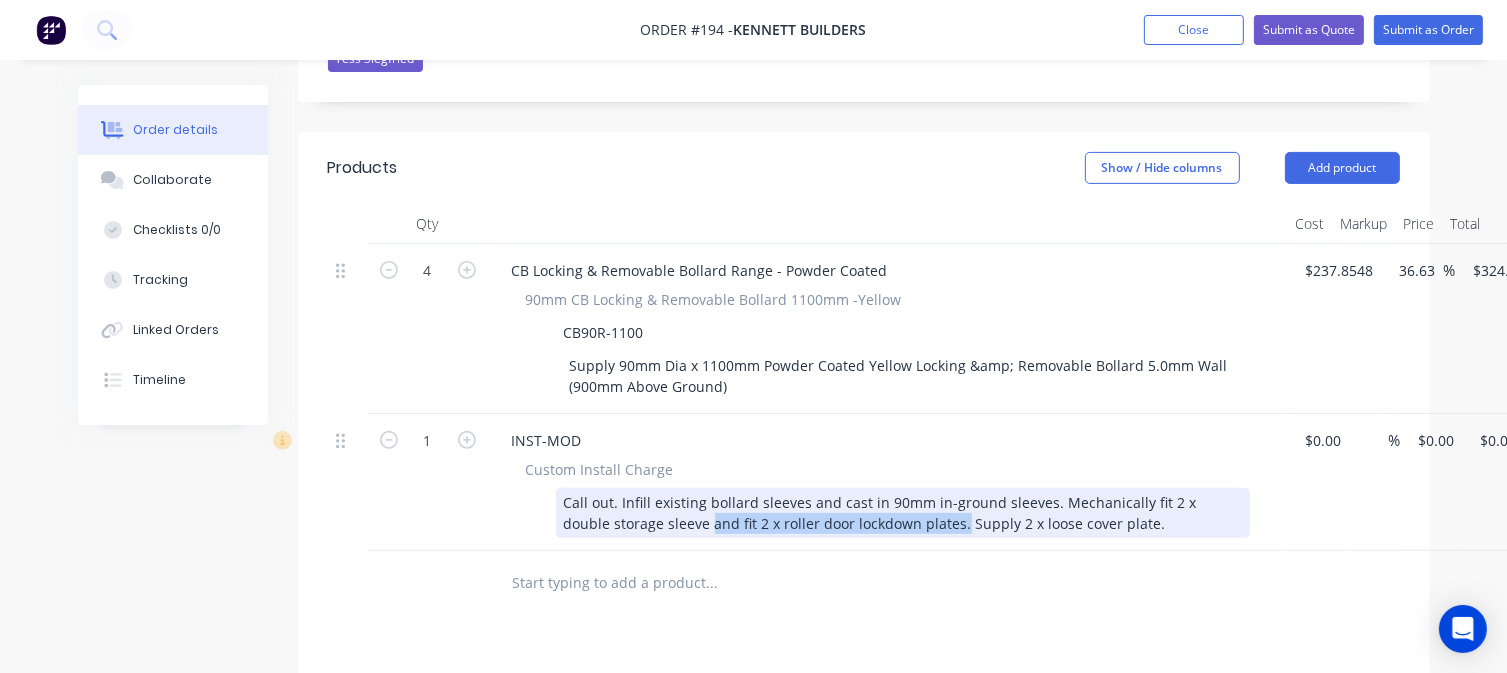 click on "Call out. Infill existing bollard sleeves and cast in 90mm in-ground sleeves. Mechanically fit 2 x double storage sleeve and fit 2 x roller door lockdown plates. Supply 2 x loose cover plate." at bounding box center (903, 513) 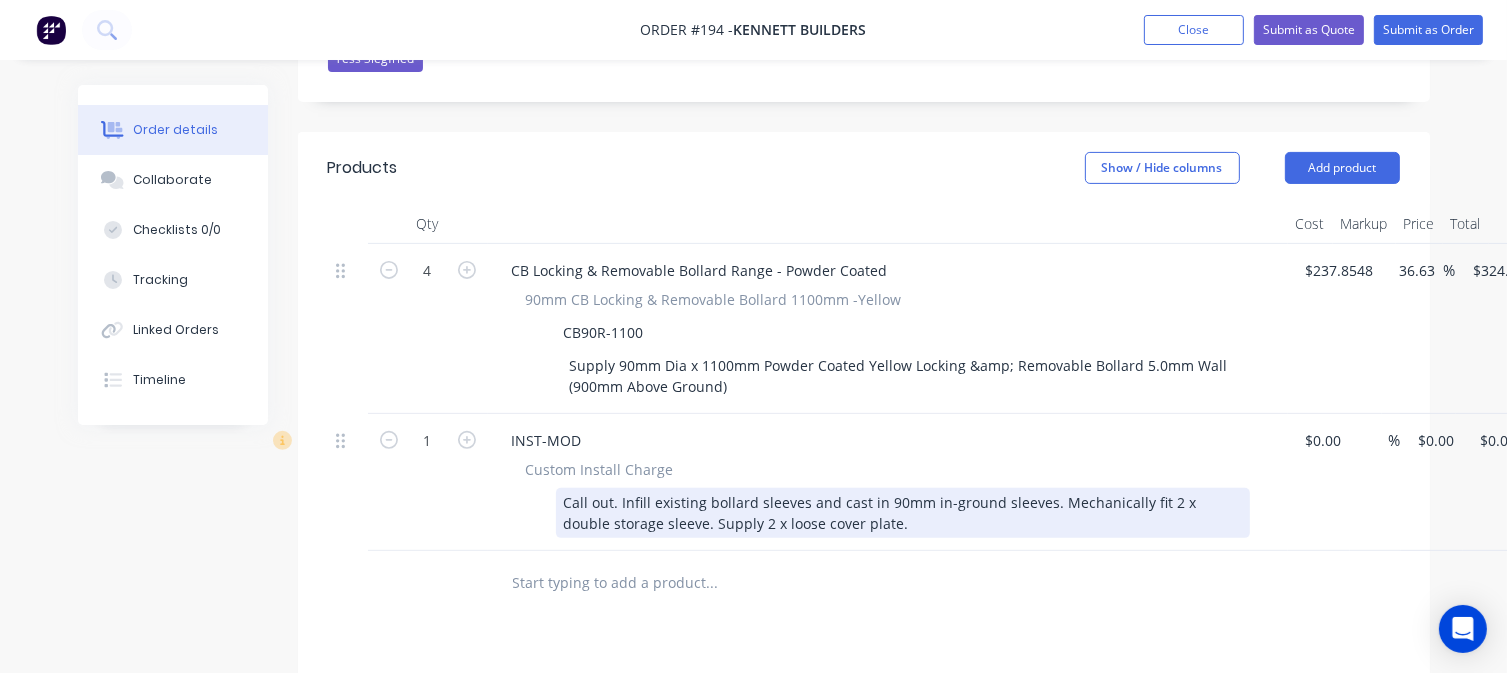 drag, startPoint x: 870, startPoint y: 499, endPoint x: 662, endPoint y: 489, distance: 208.24025 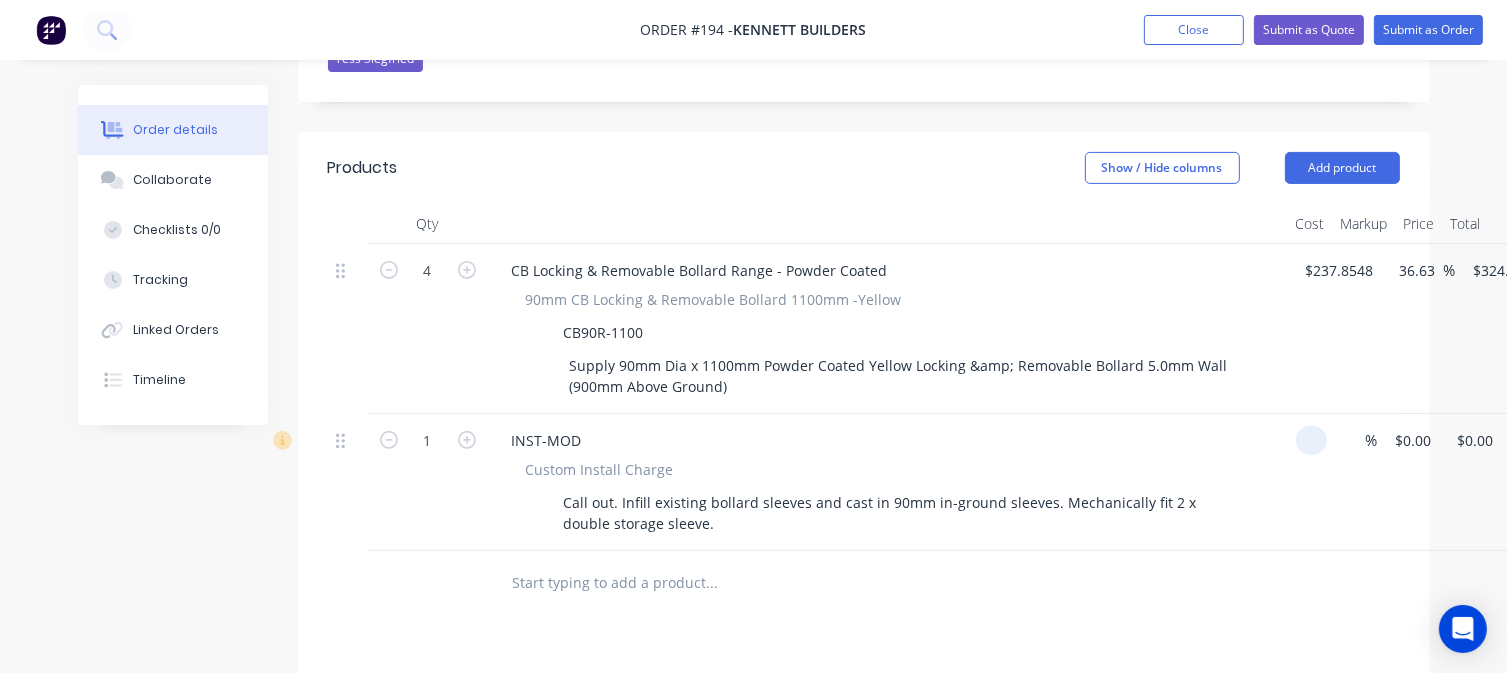 click at bounding box center (1315, 440) 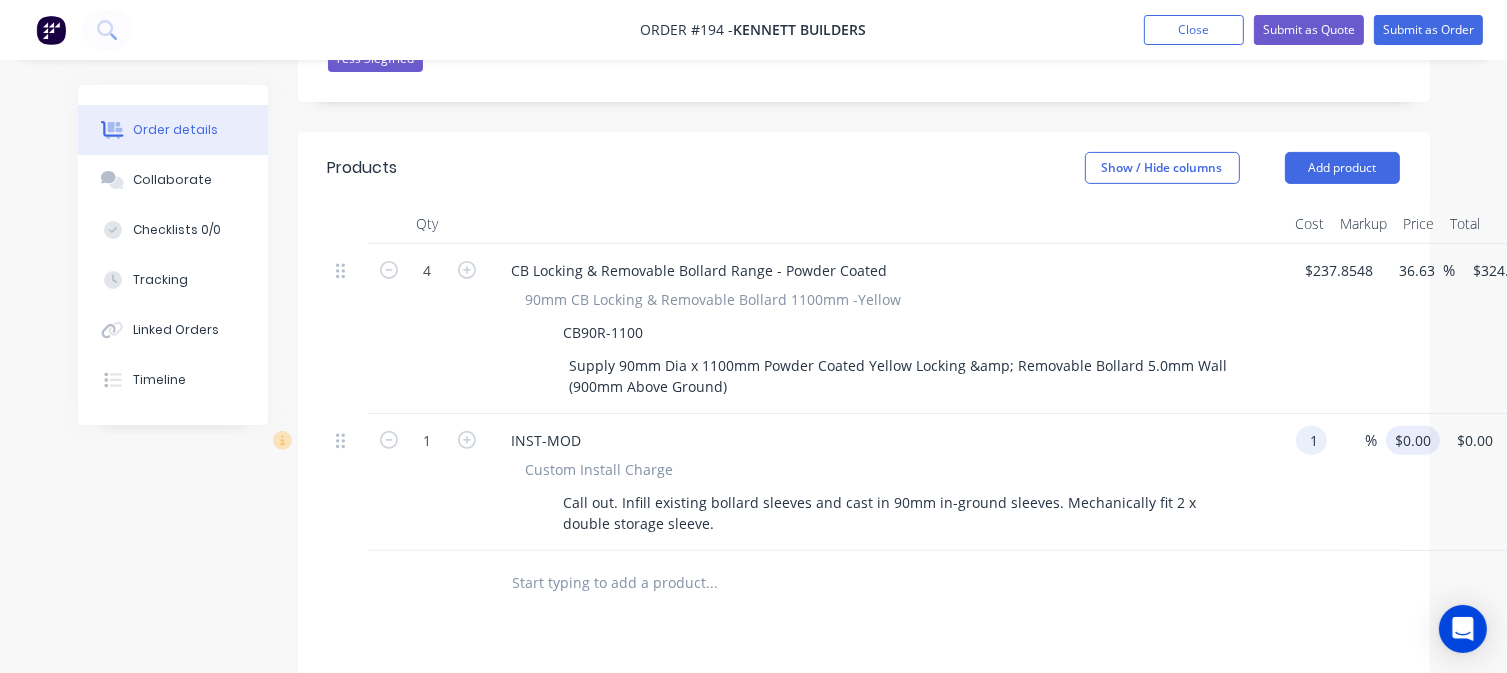 type on "$1.00" 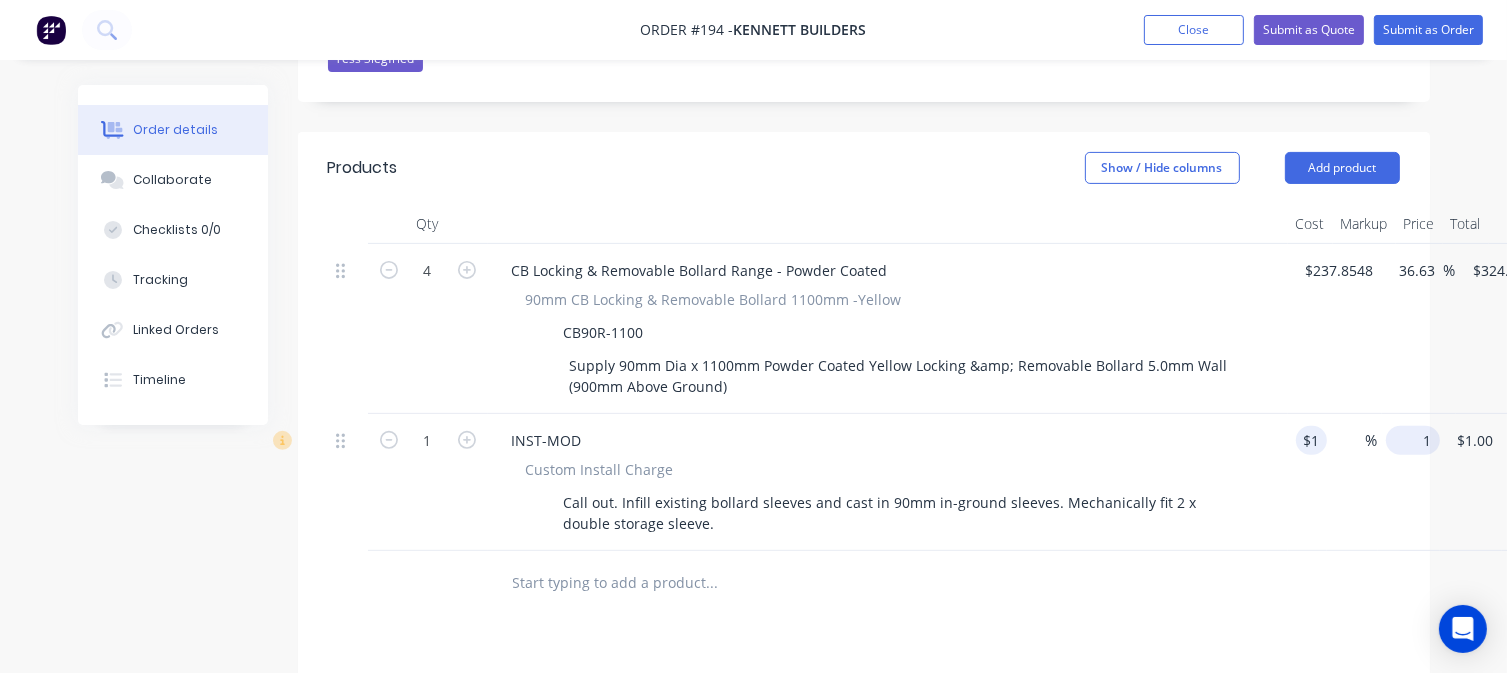 click on "1" at bounding box center (1417, 440) 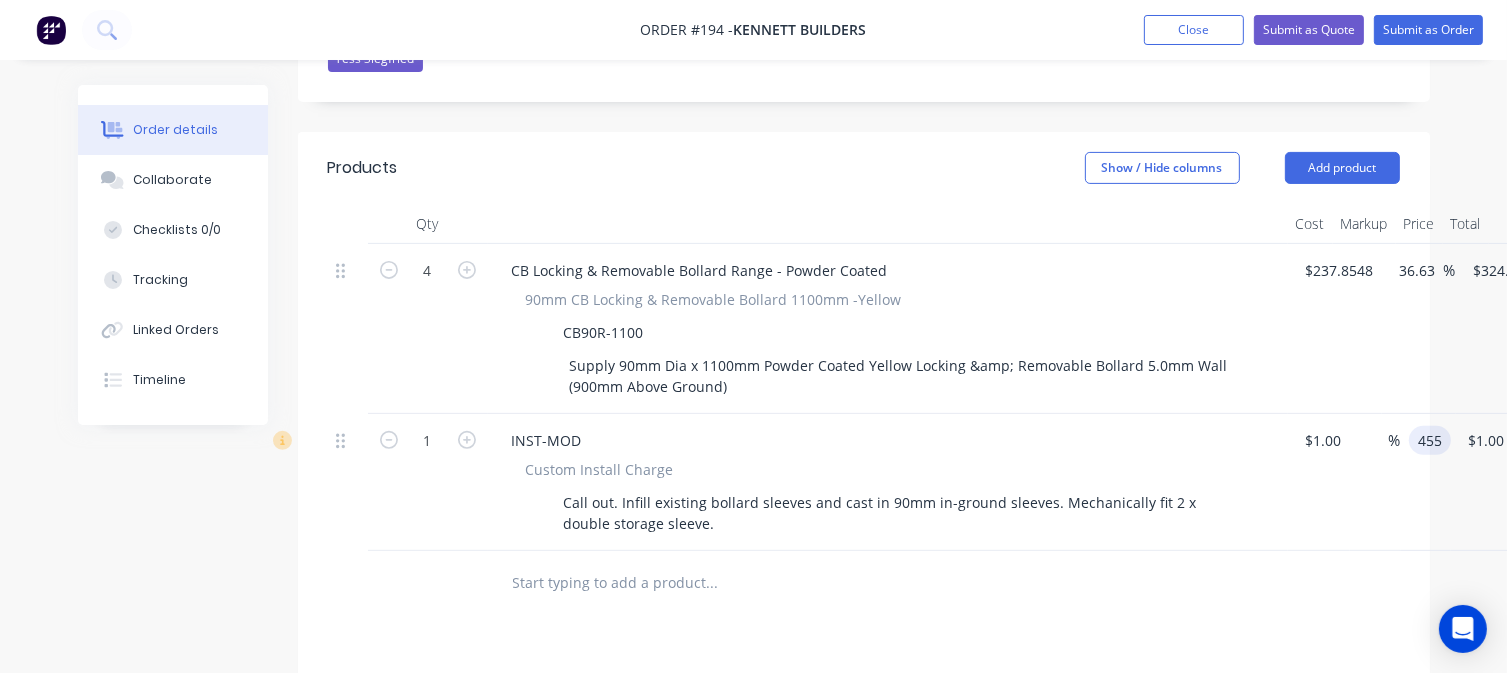 type on "455" 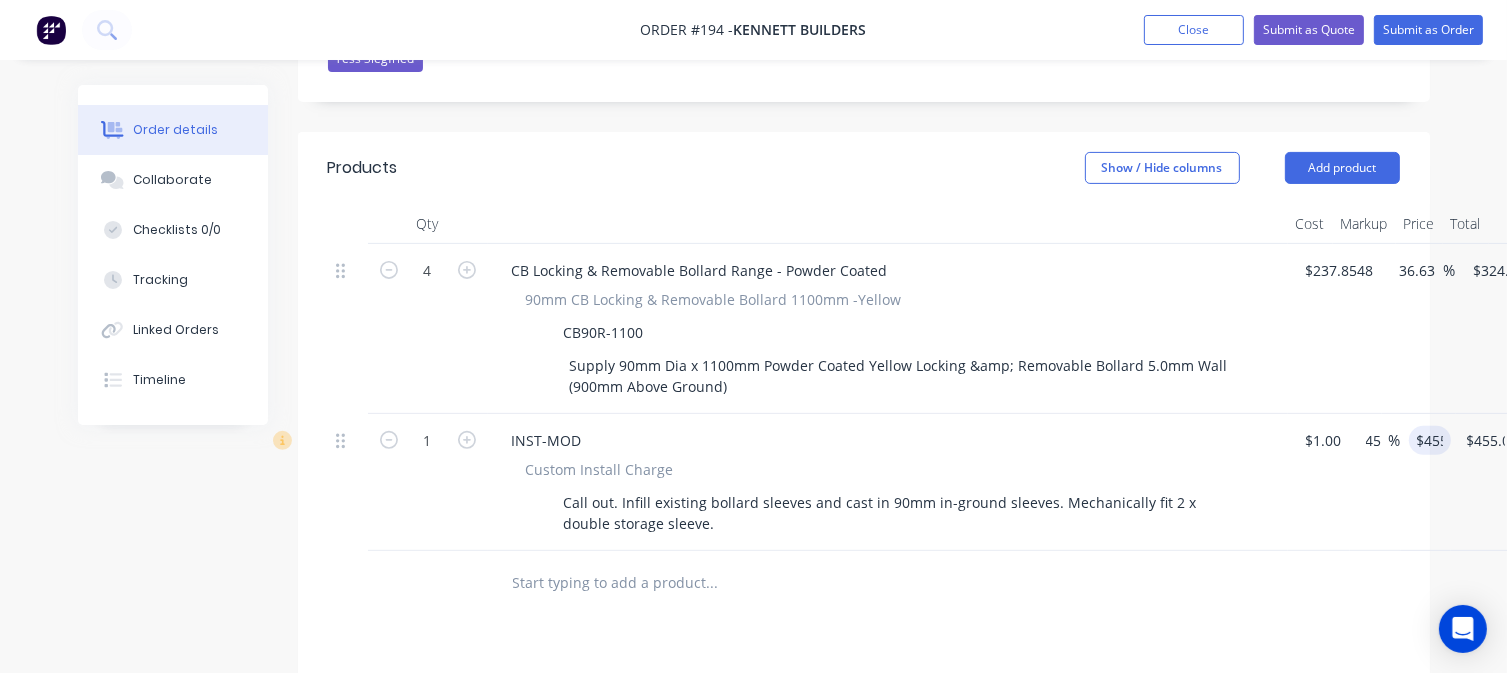 click at bounding box center [796, 583] 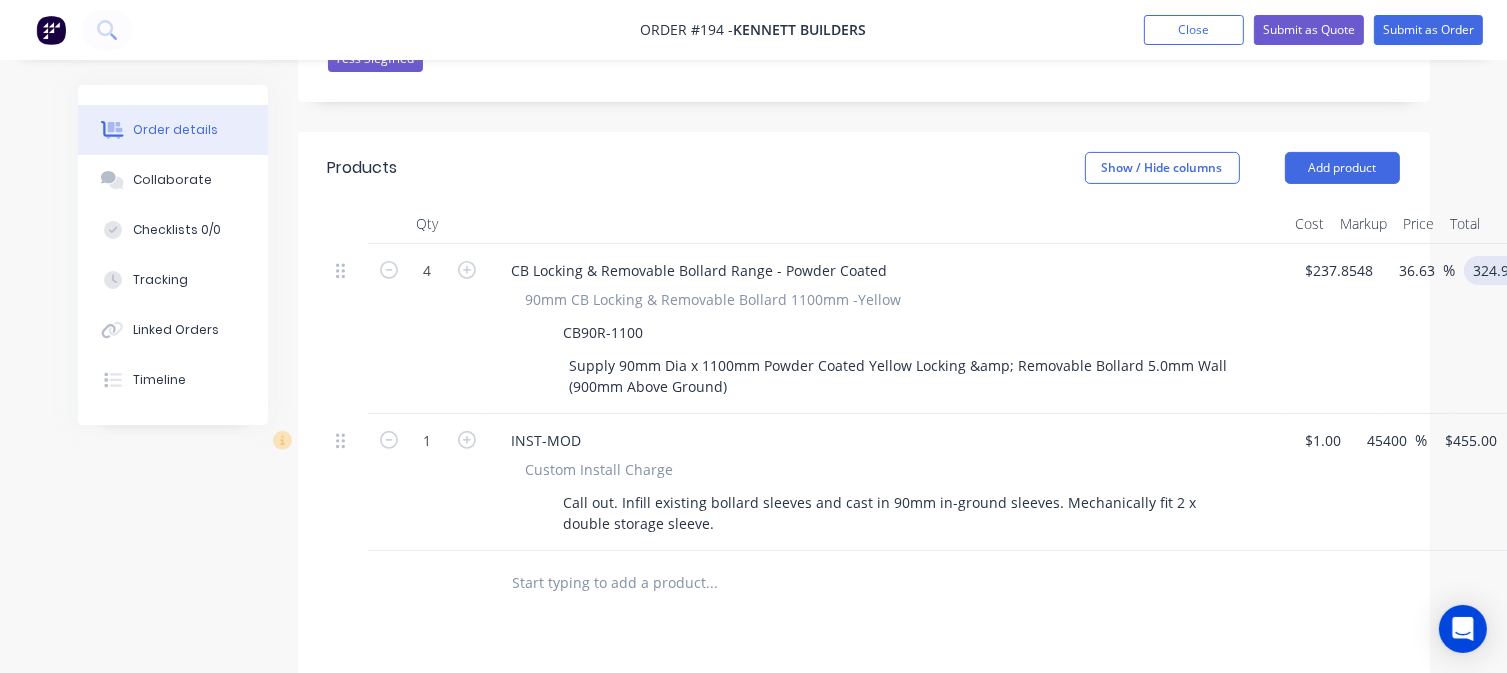 click on "324.981" at bounding box center [1503, 270] 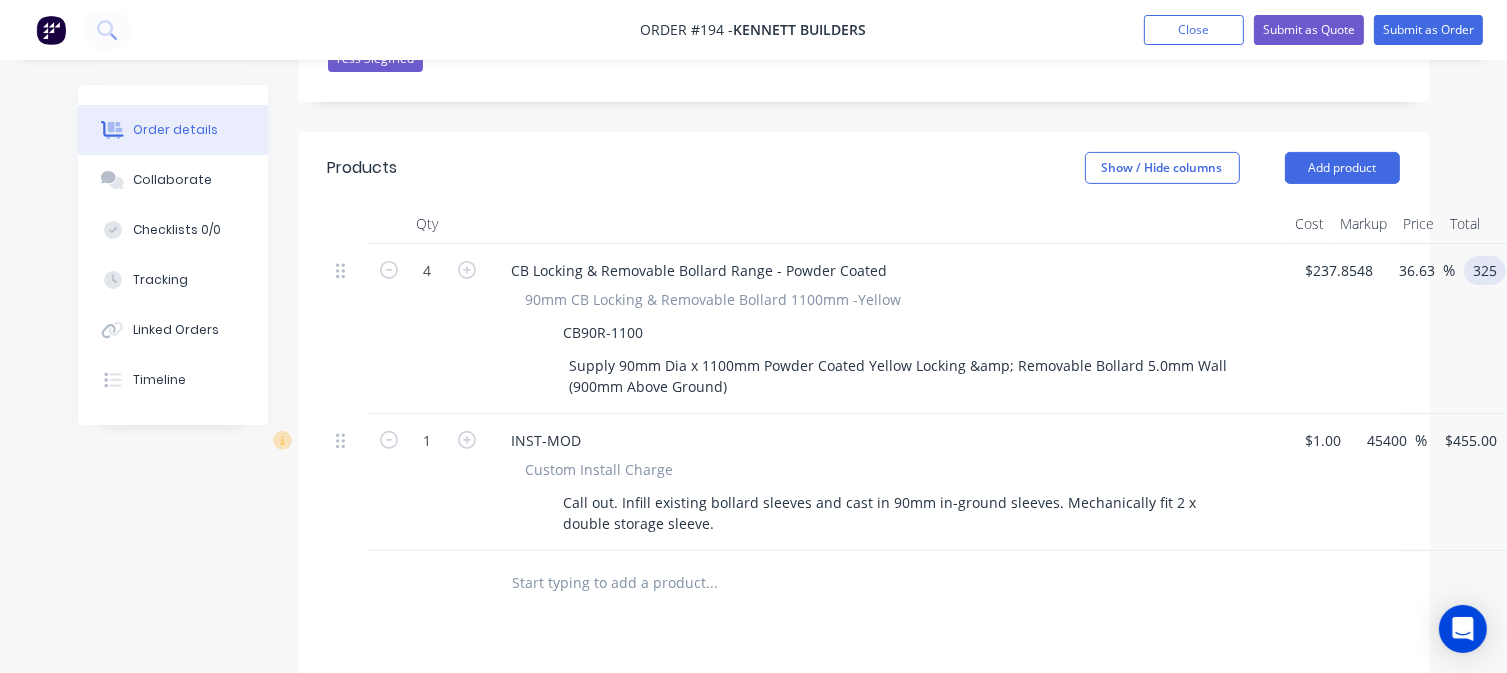 type on "325" 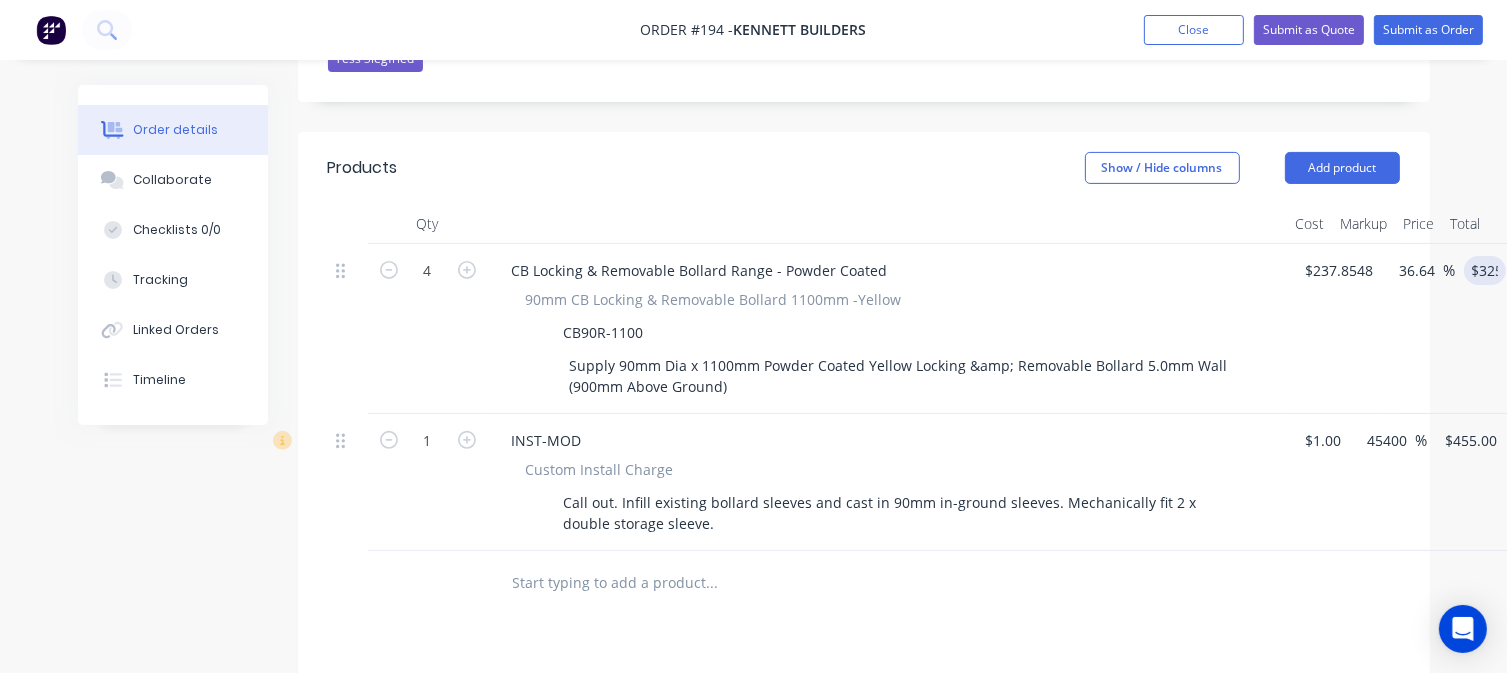click at bounding box center [848, 583] 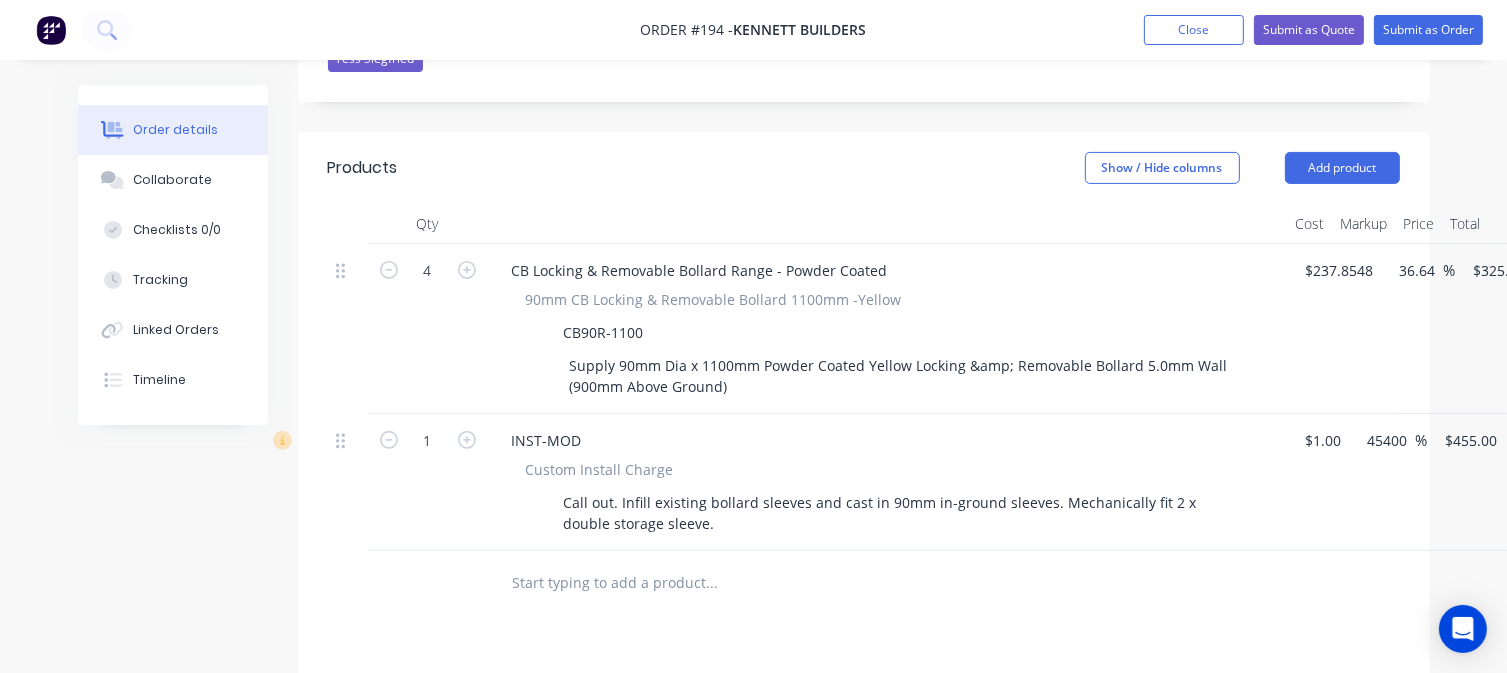click at bounding box center (712, 583) 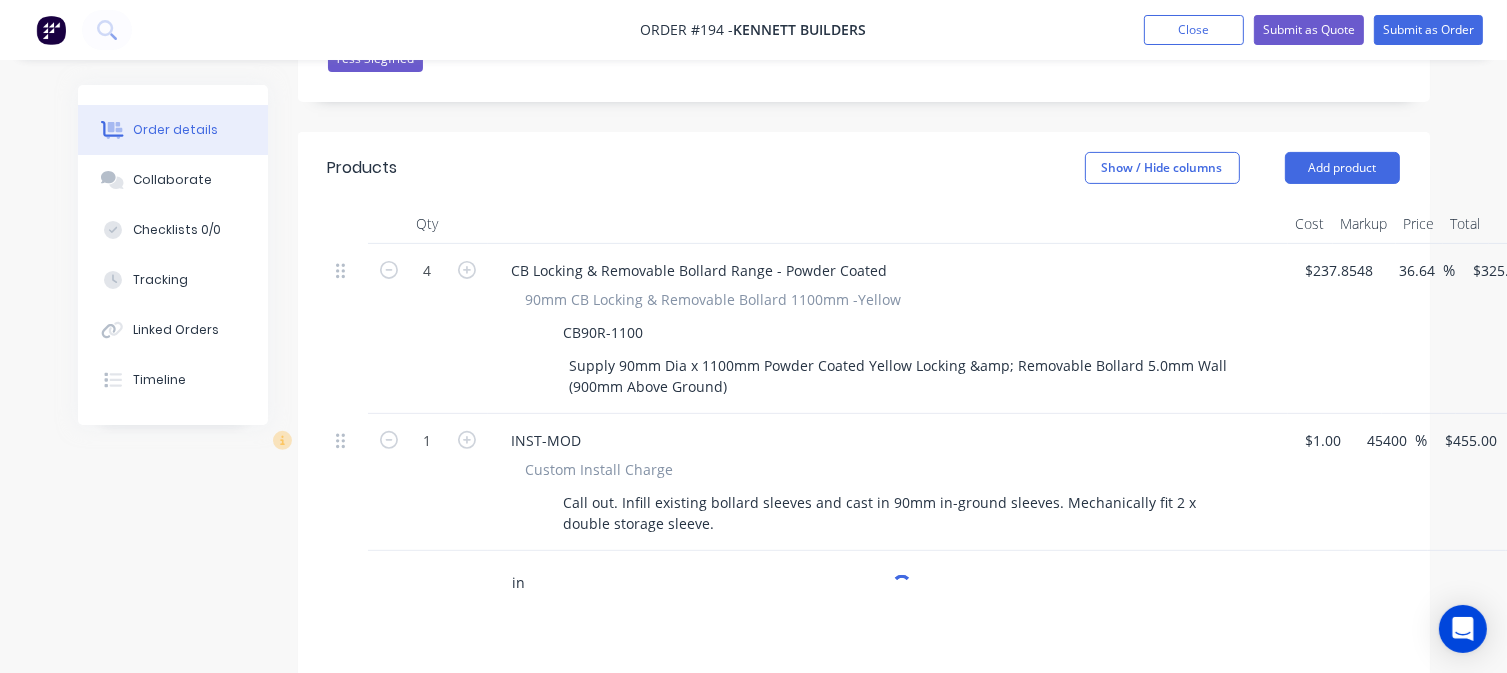 type on "i" 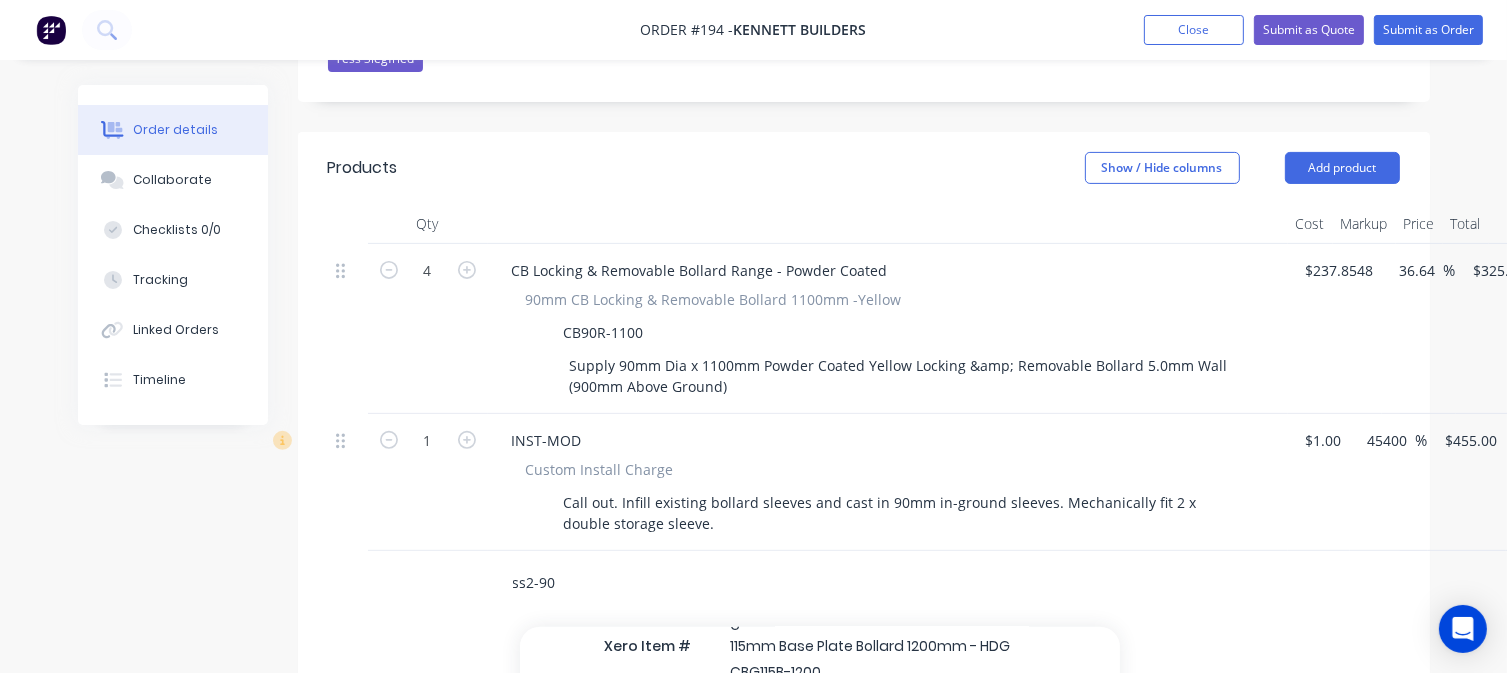 scroll, scrollTop: 0, scrollLeft: 0, axis: both 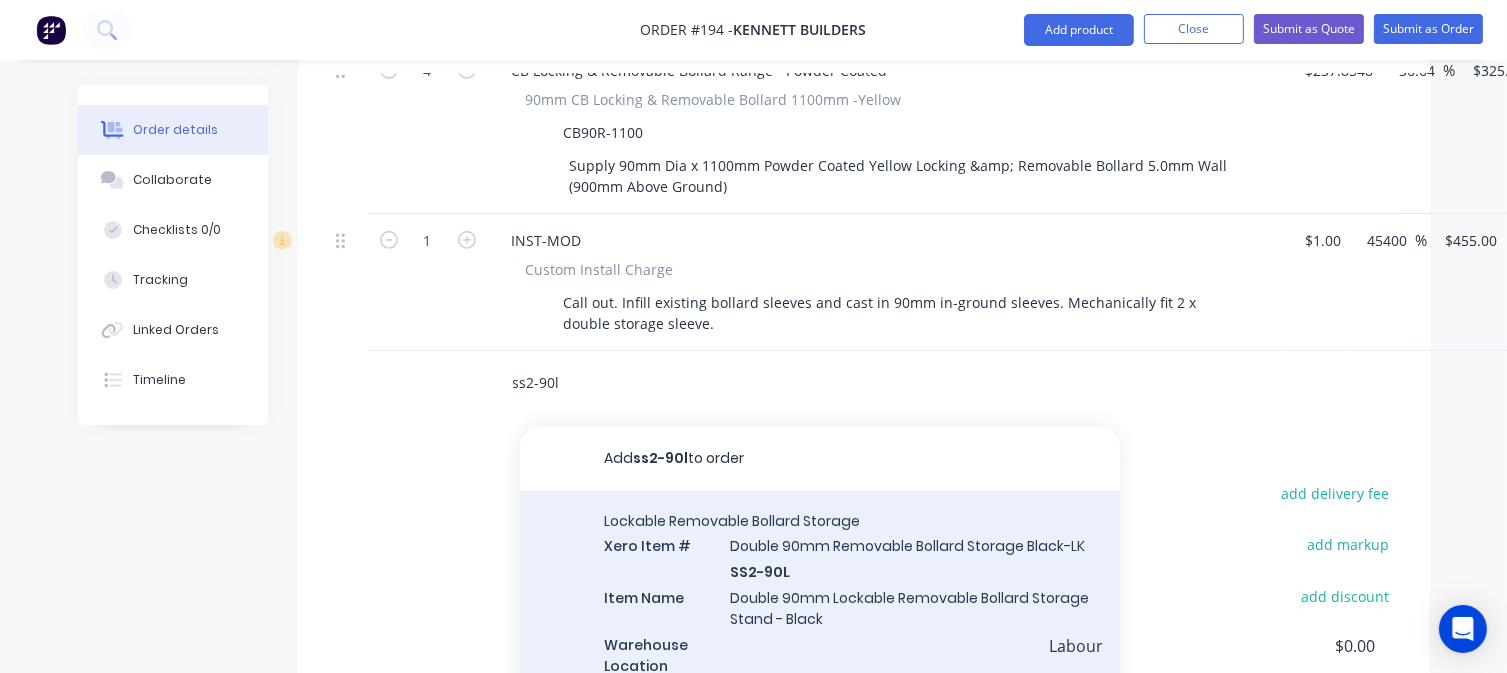 type on "ss2-90l" 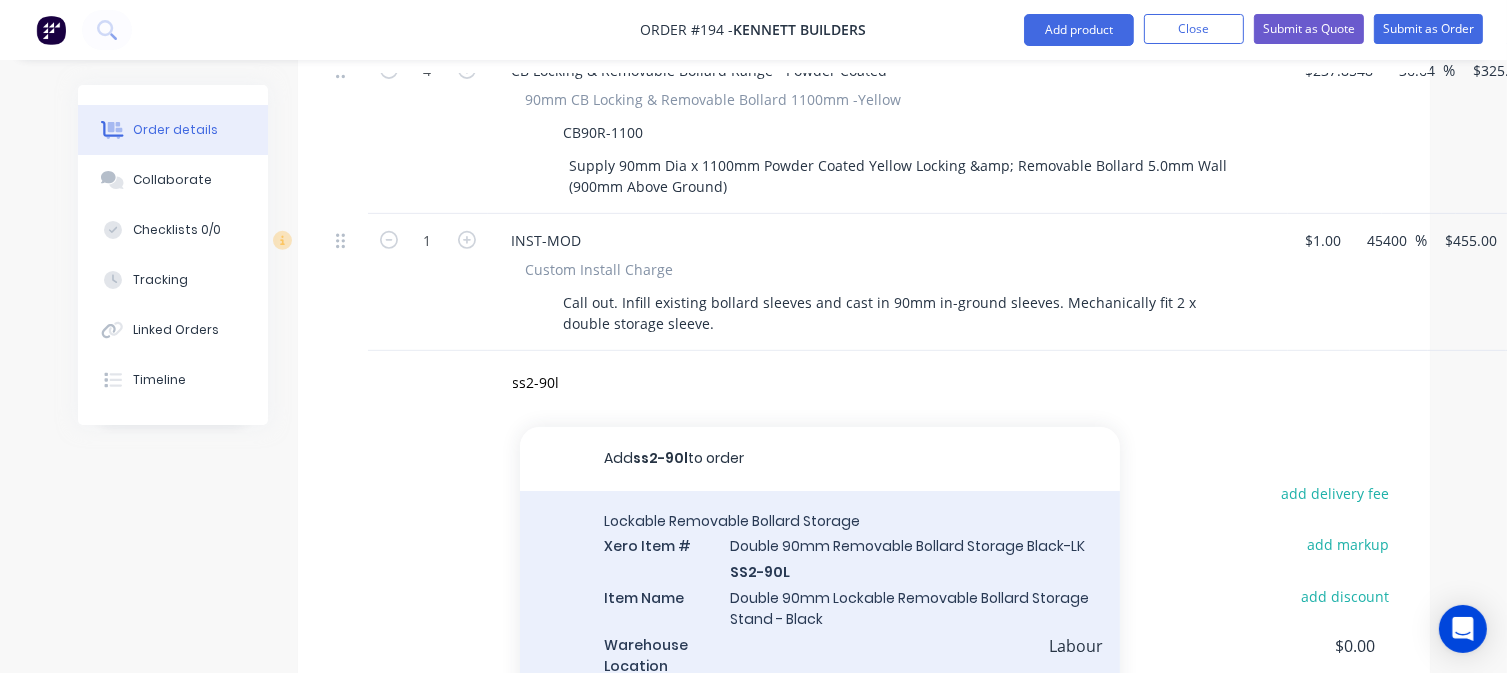 click on "Lockable Removable Bollard Storage Xero   Item # Double 90mm Removable Bollard Storage Black-LK     SS2-90L Item Name Double 90mm Lockable Removable Bollard Storage Stand - Black Warehouse Location    Supply of Double Lockable Removable Bollard Storage Sleeve - Black Fixings FX-DB-M12X60-Z - Standard
FX-DB-M12X100-Z - Reccomened for HD90R Bollards are used Product variant" at bounding box center [820, 652] 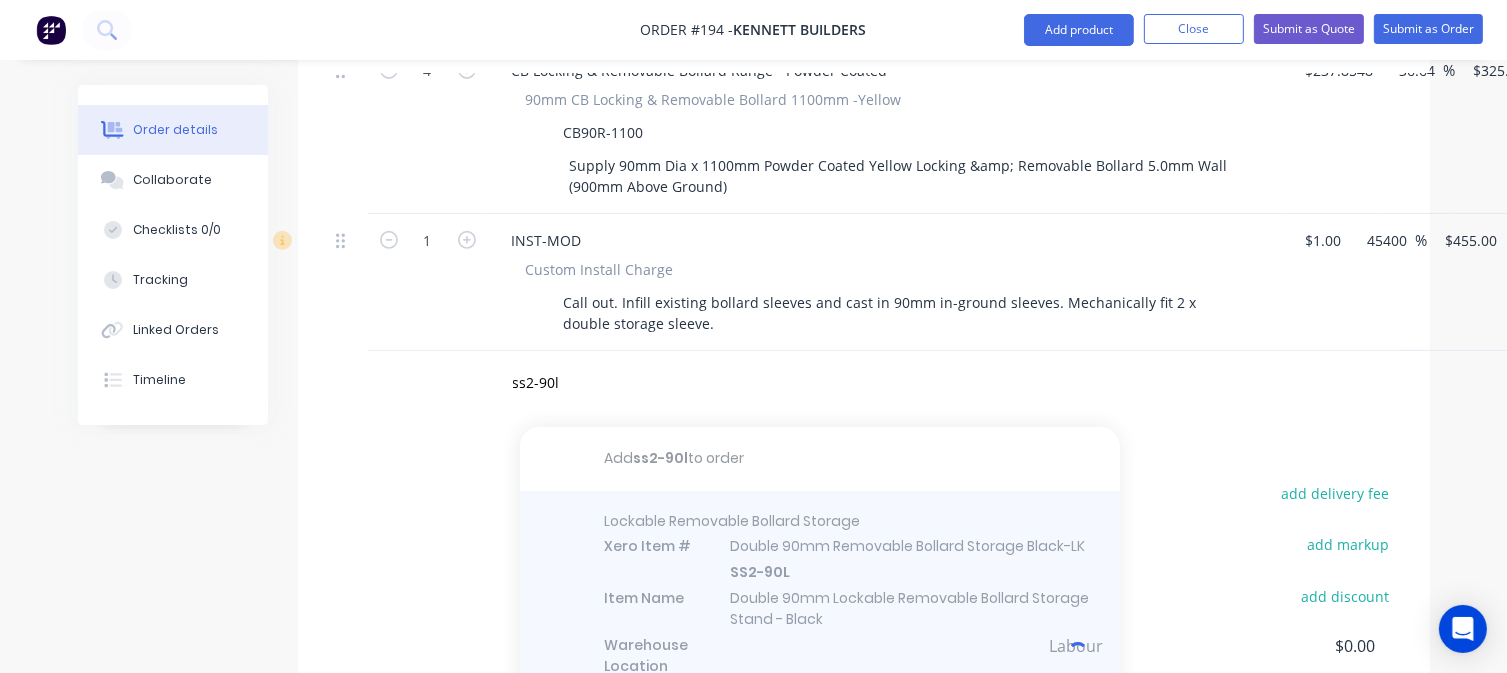 type 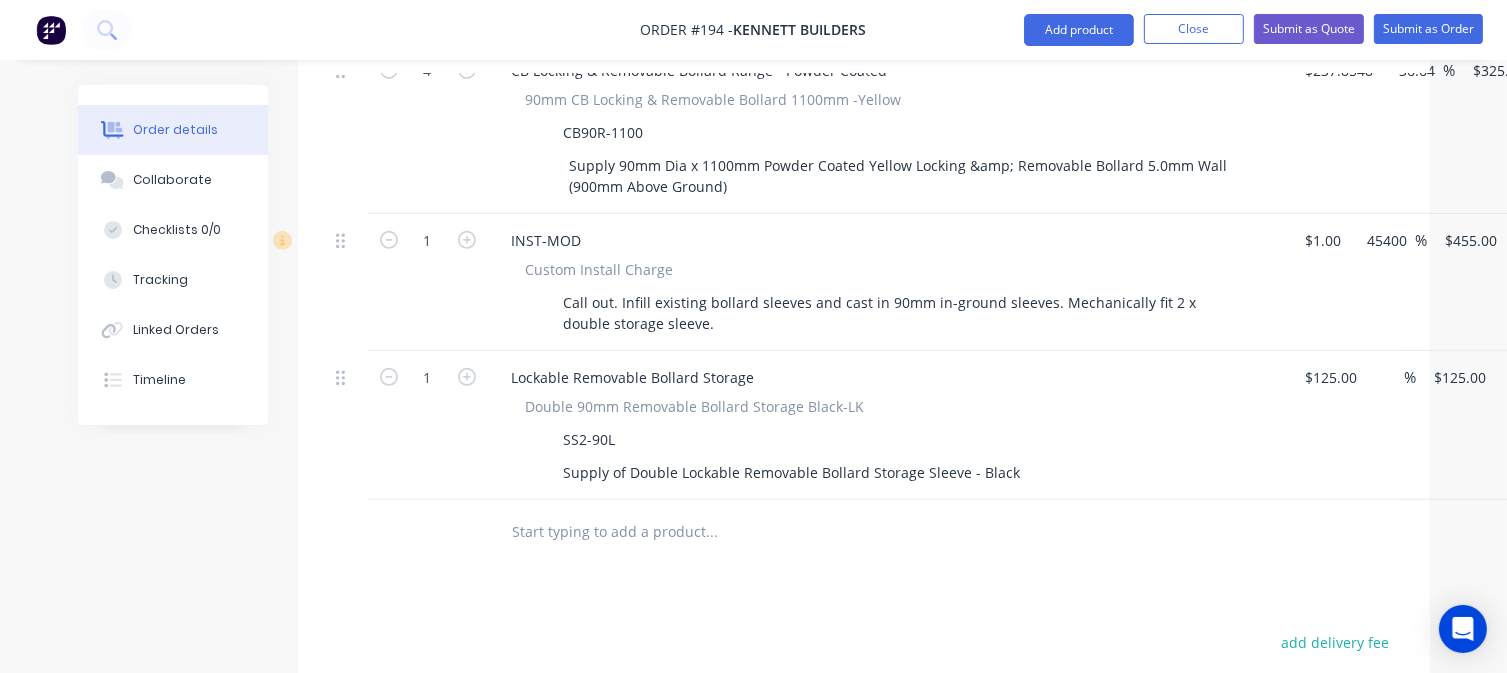 click at bounding box center [467, 375] 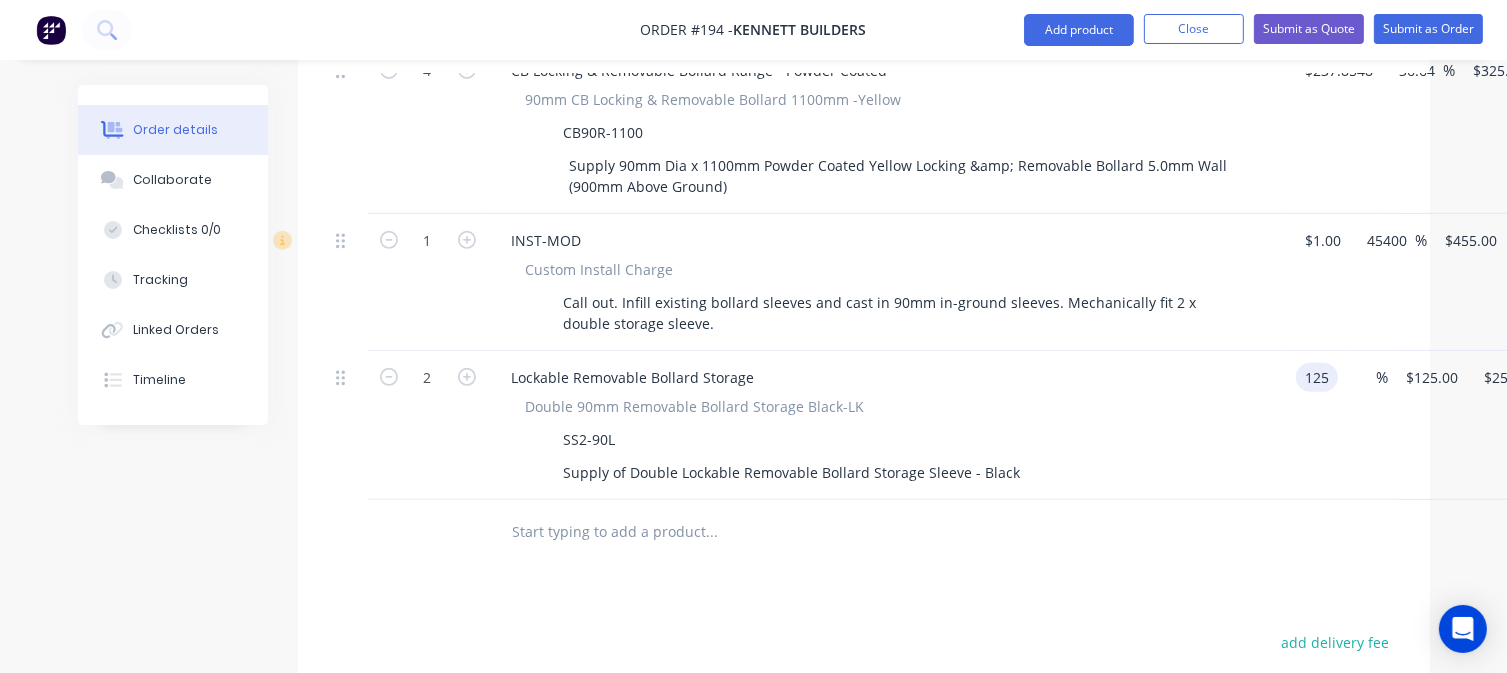 click on "125" at bounding box center (1321, 377) 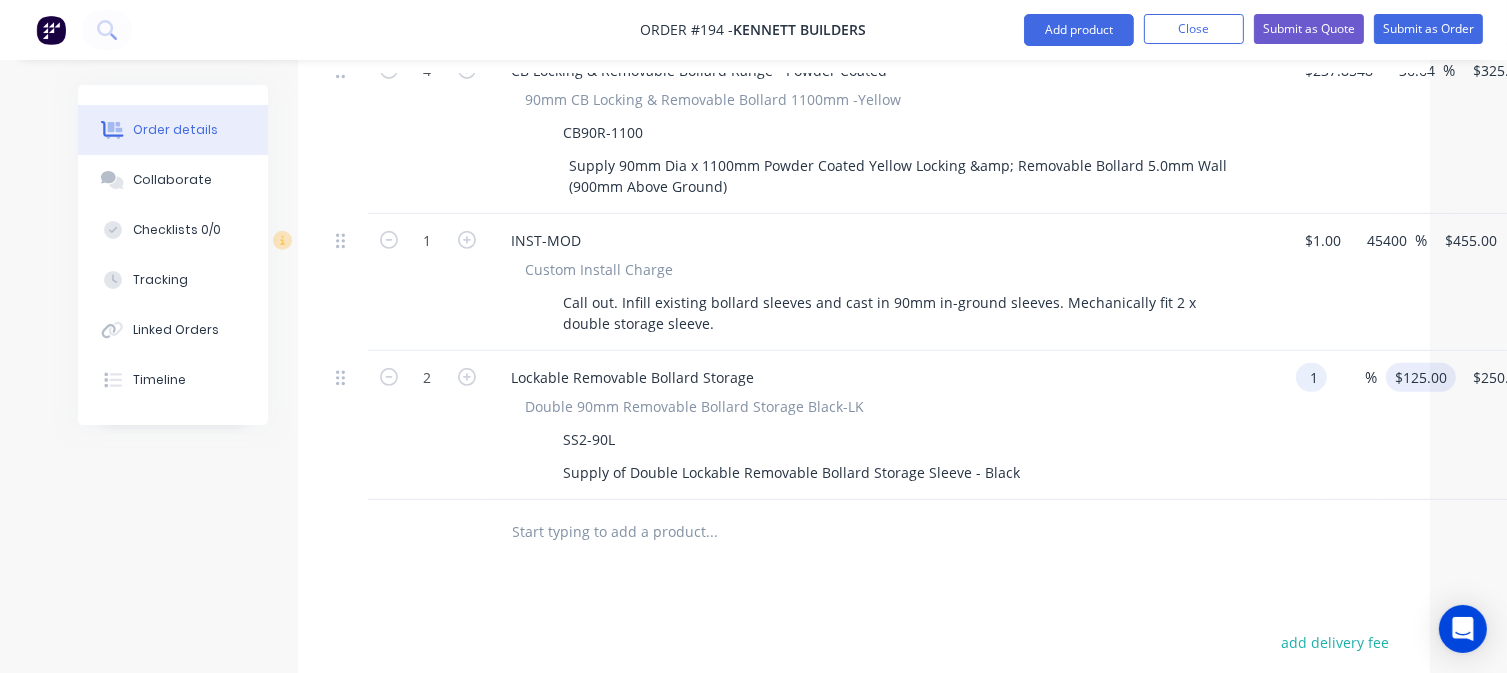 type on "$1.00" 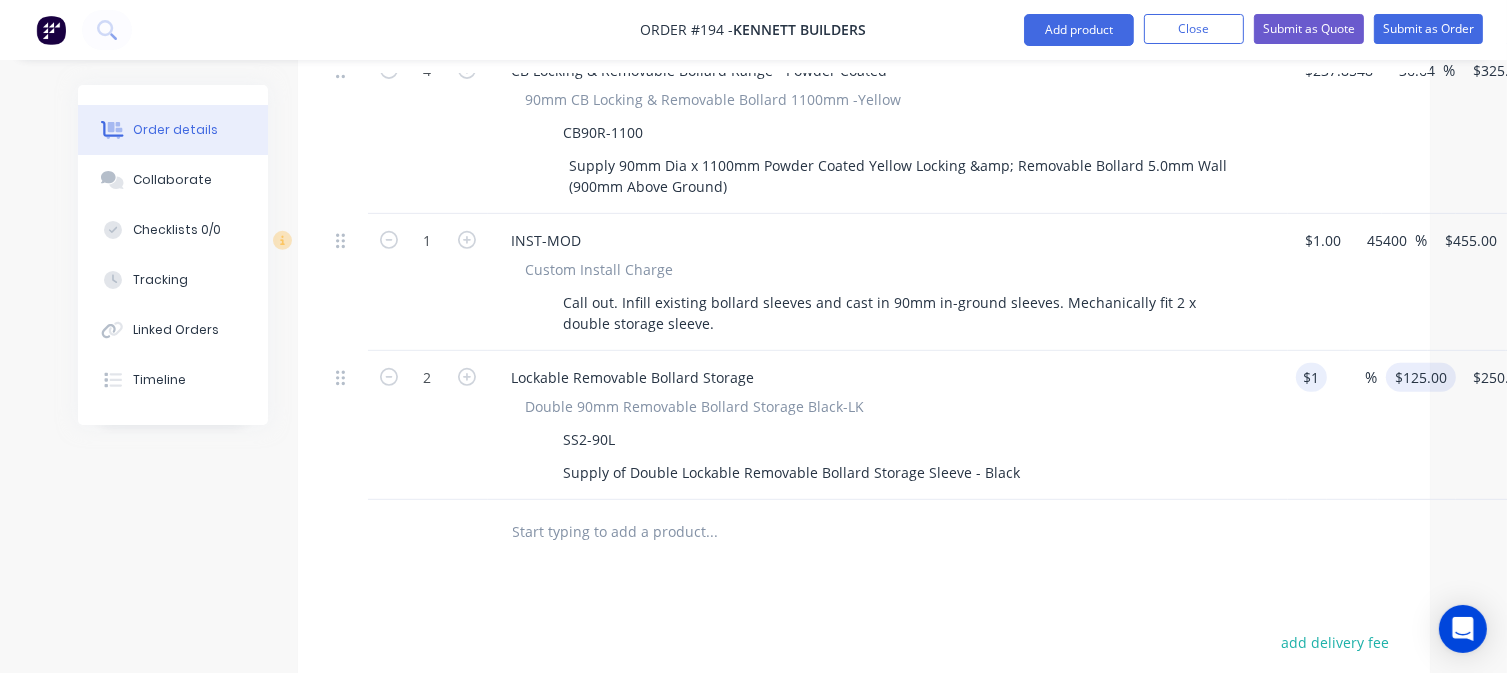 type on "1" 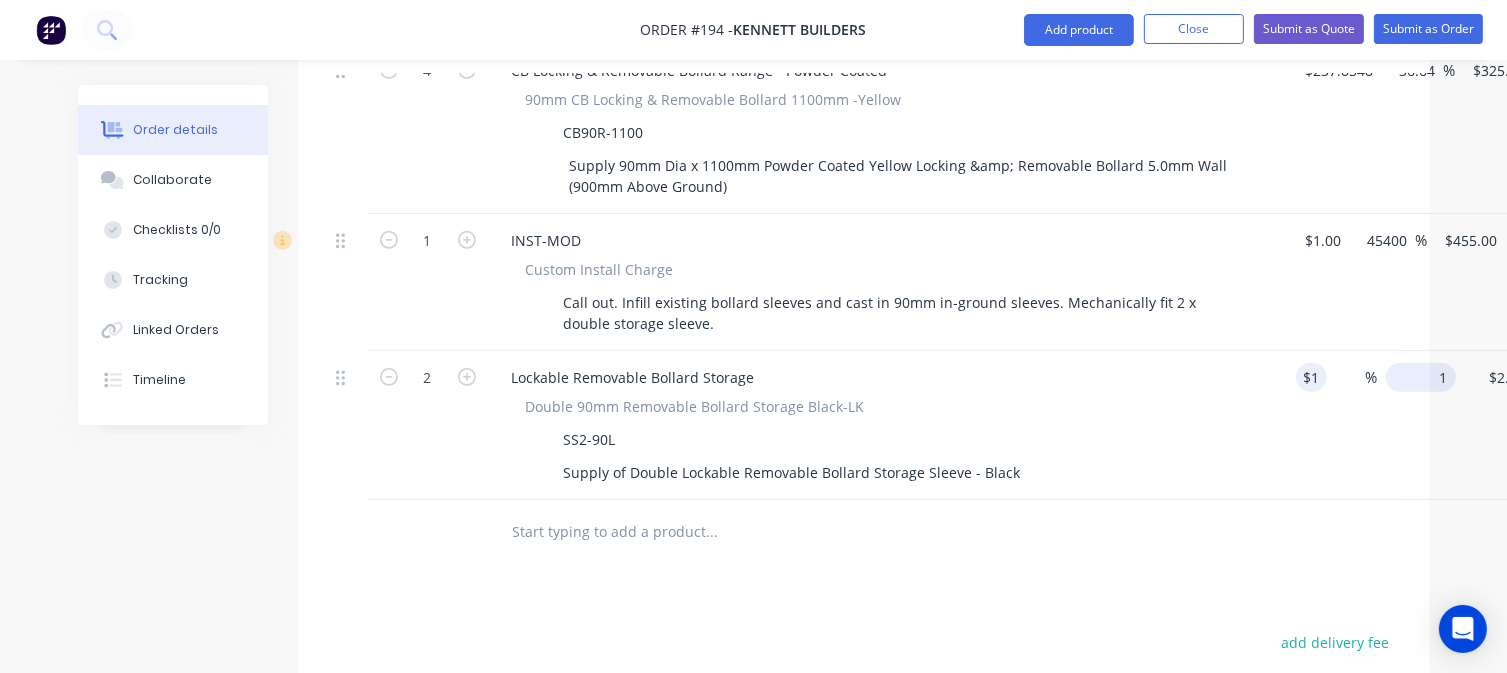 click on "1" at bounding box center (1425, 377) 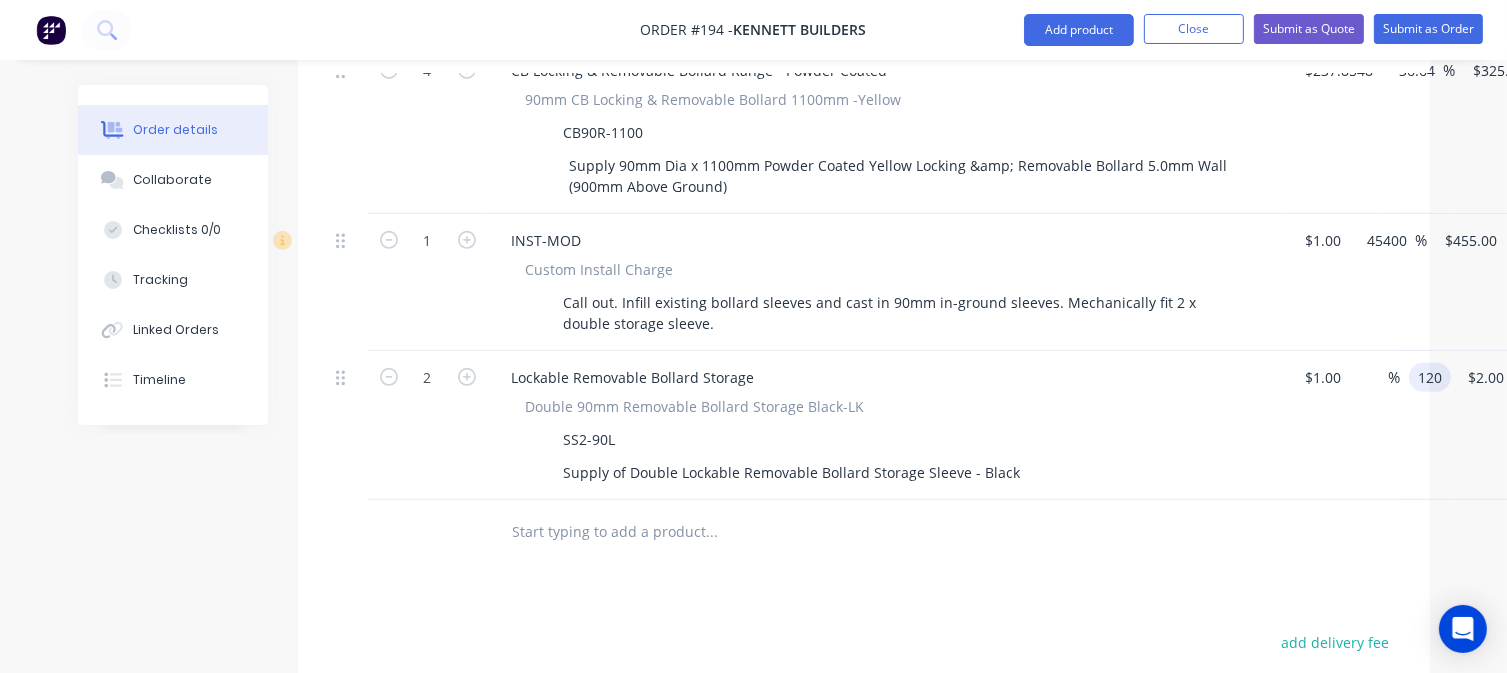 type on "120" 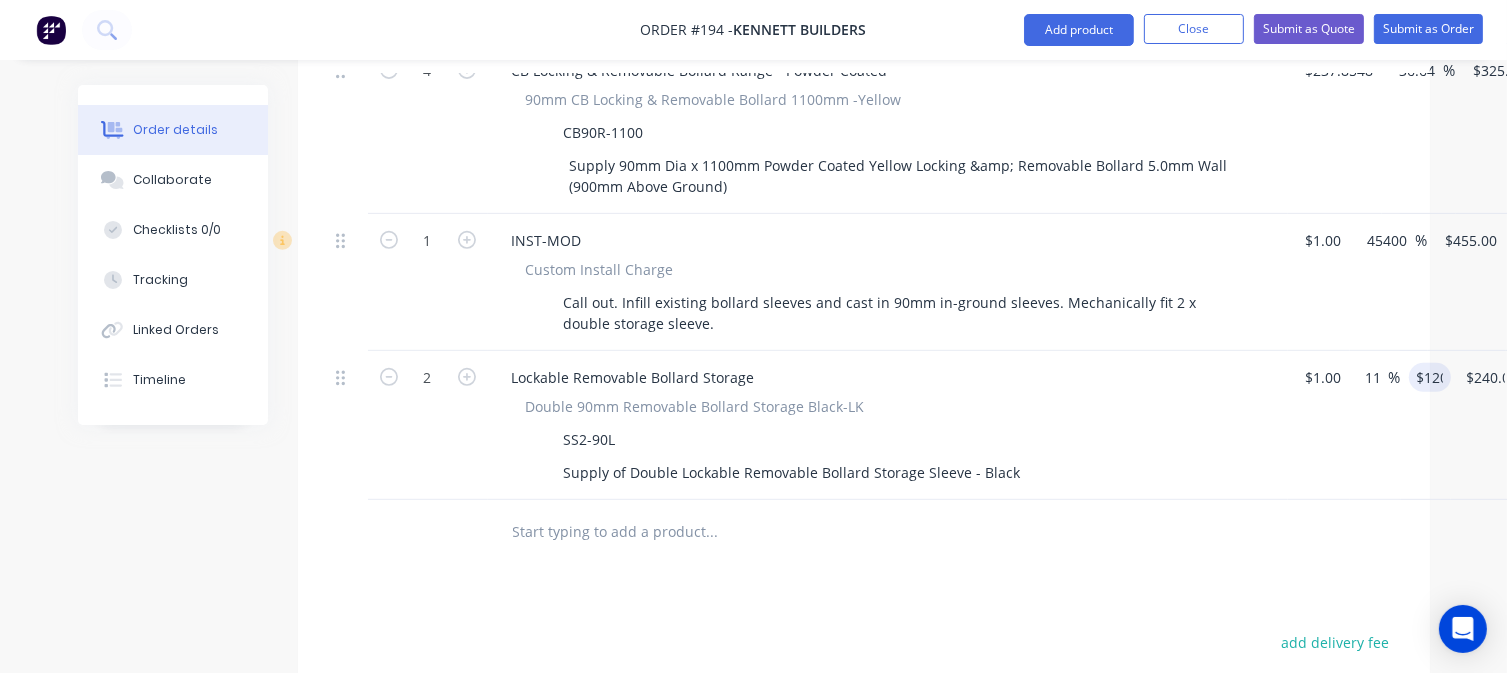 click at bounding box center [712, 532] 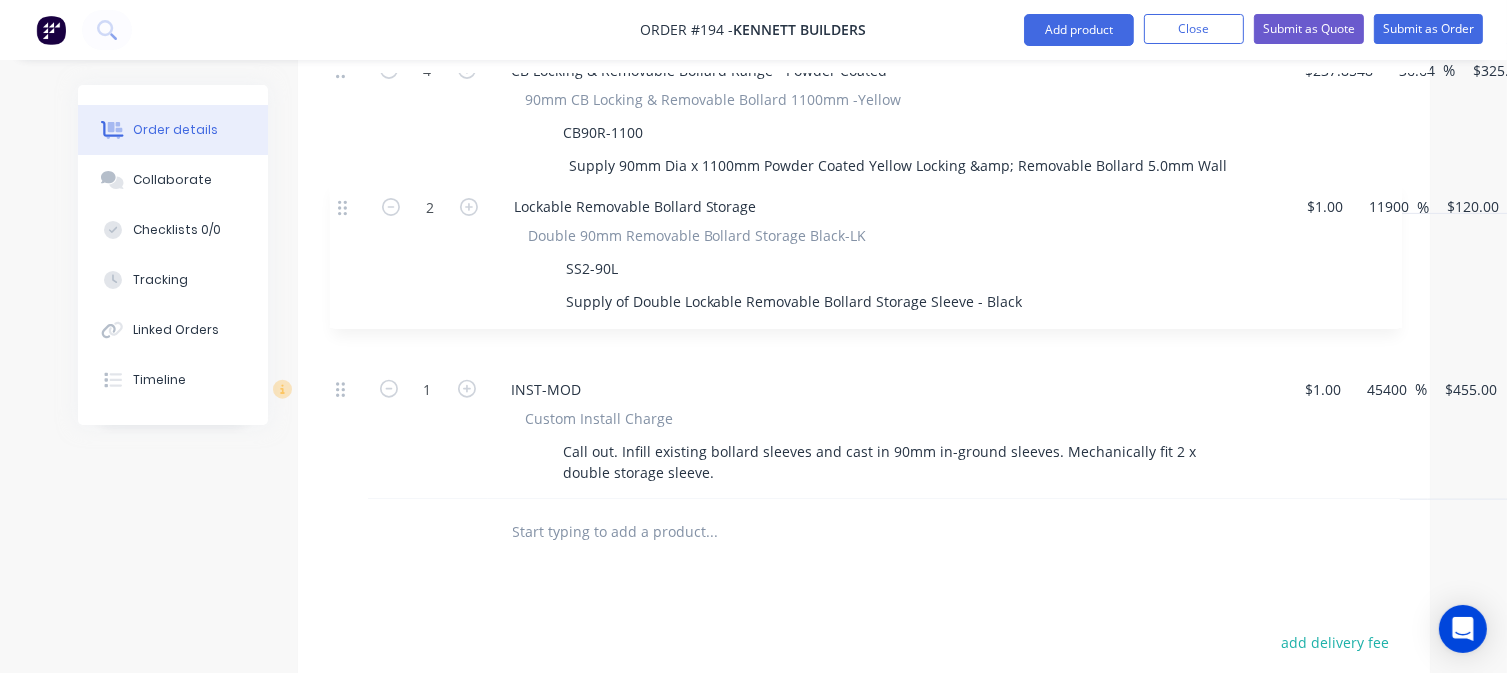 drag, startPoint x: 337, startPoint y: 358, endPoint x: 343, endPoint y: 210, distance: 148.12157 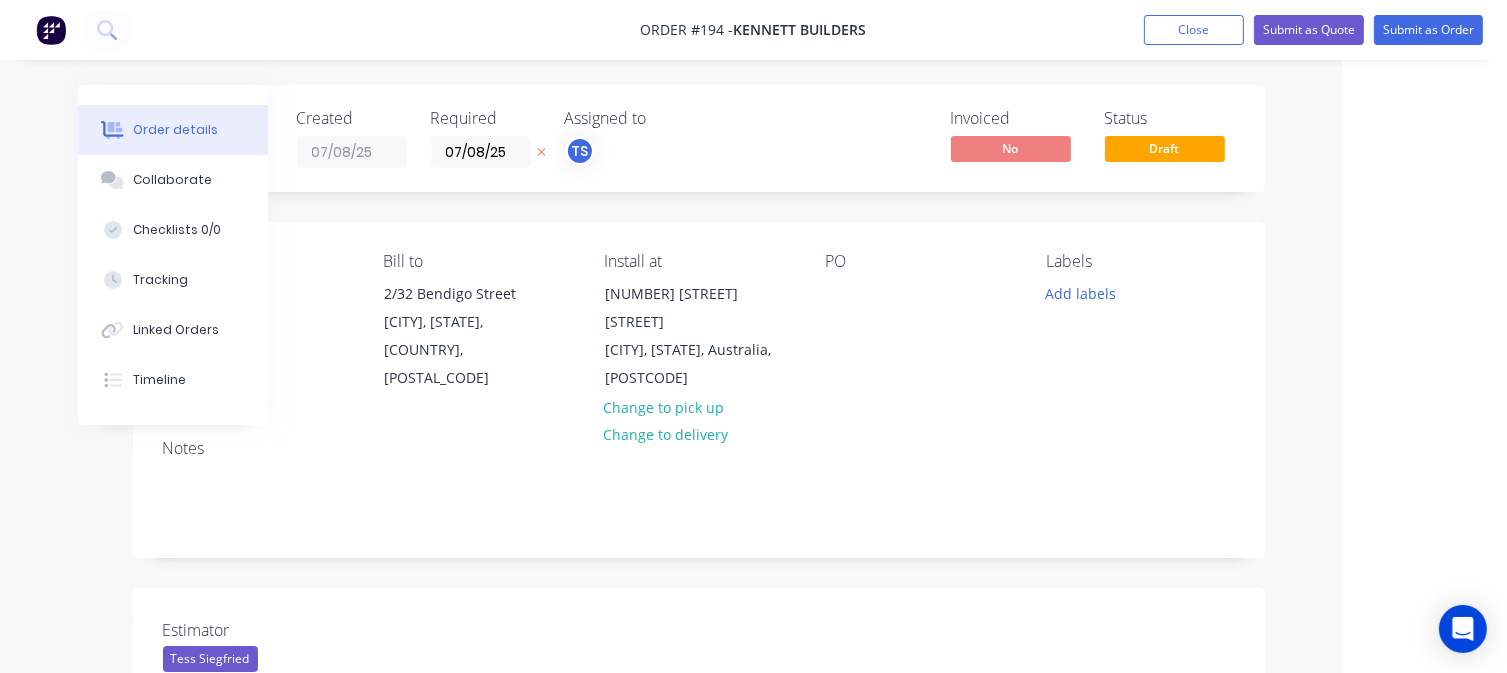 scroll, scrollTop: 0, scrollLeft: 165, axis: horizontal 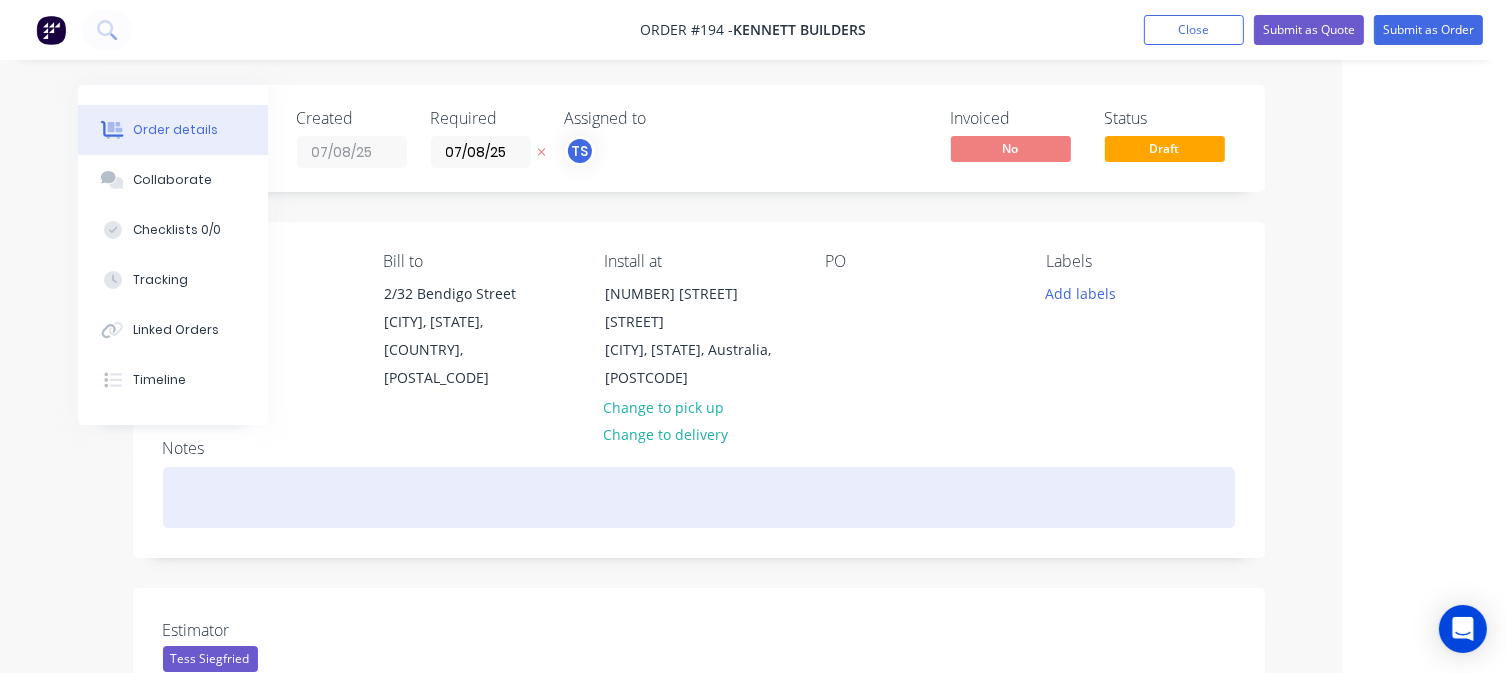 click at bounding box center [699, 497] 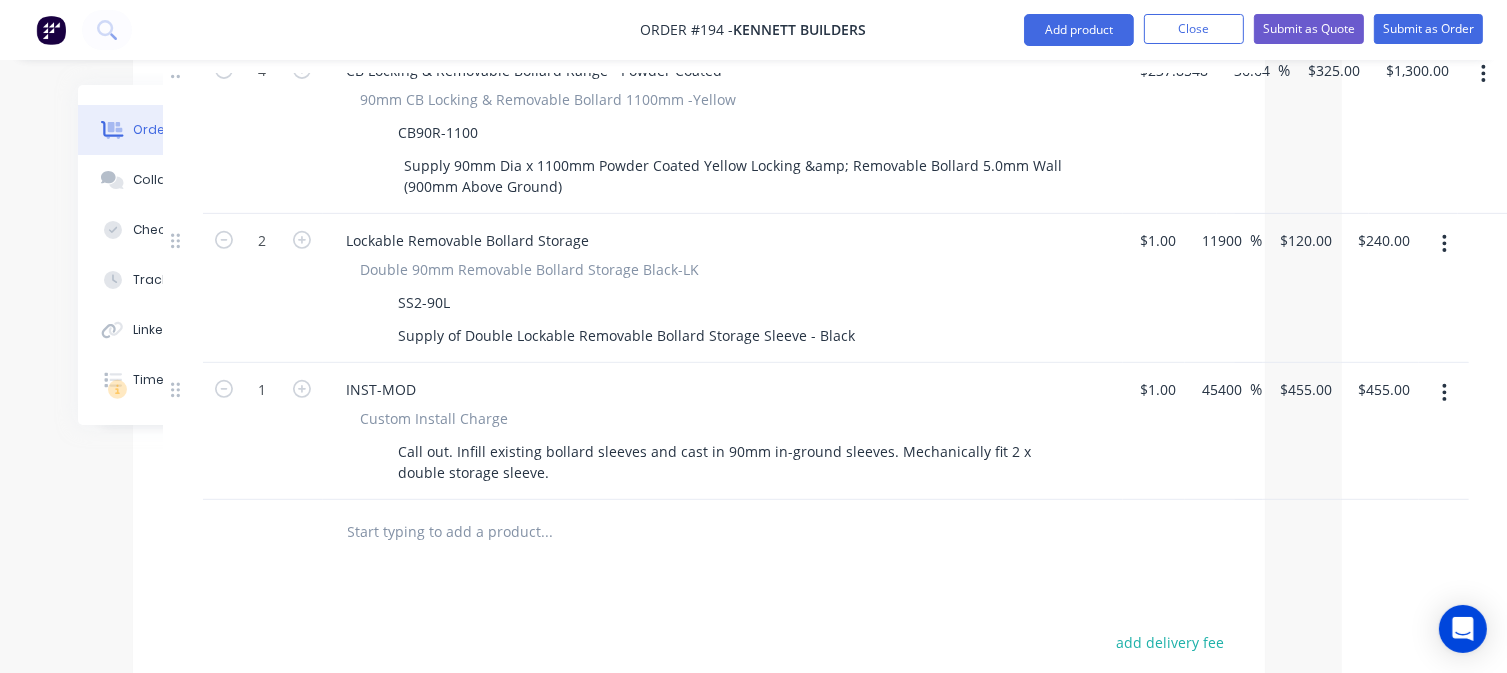scroll, scrollTop: 400, scrollLeft: 165, axis: both 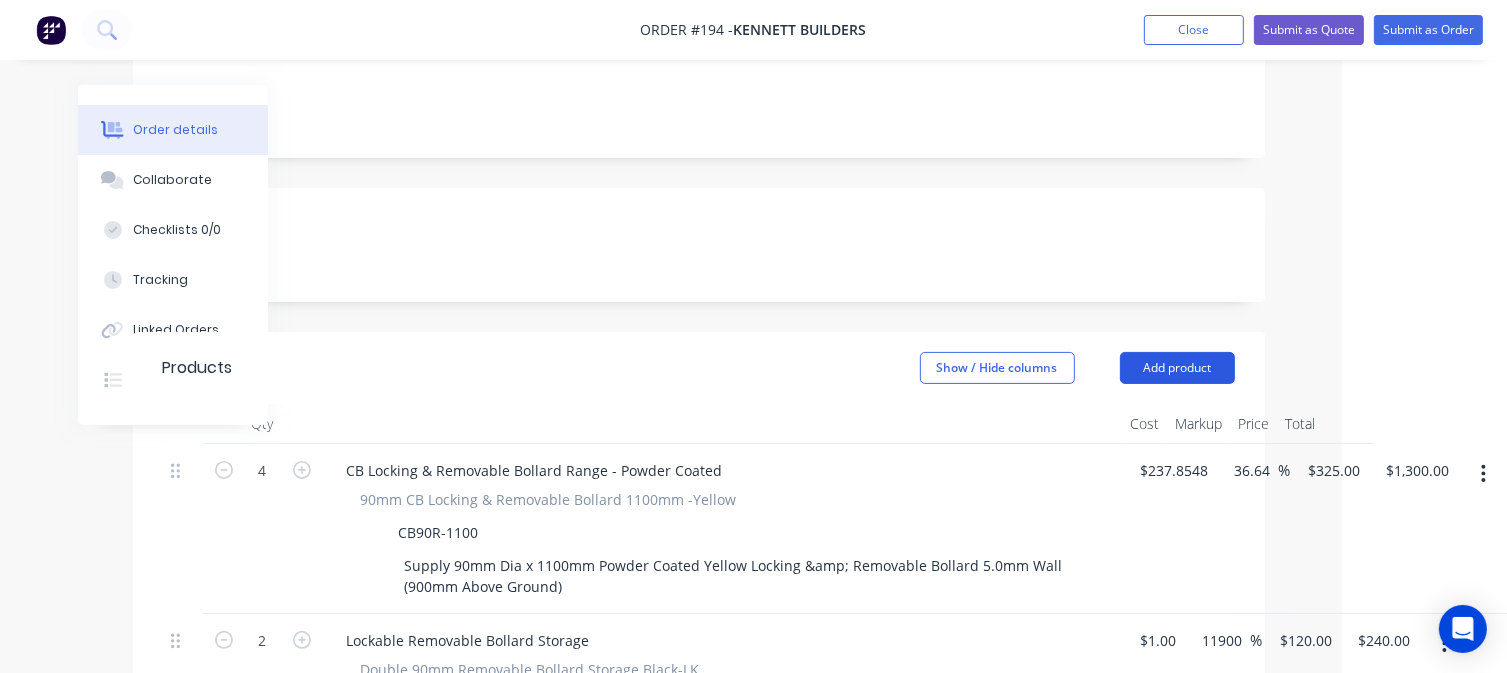 click on "Add product" at bounding box center (1177, 368) 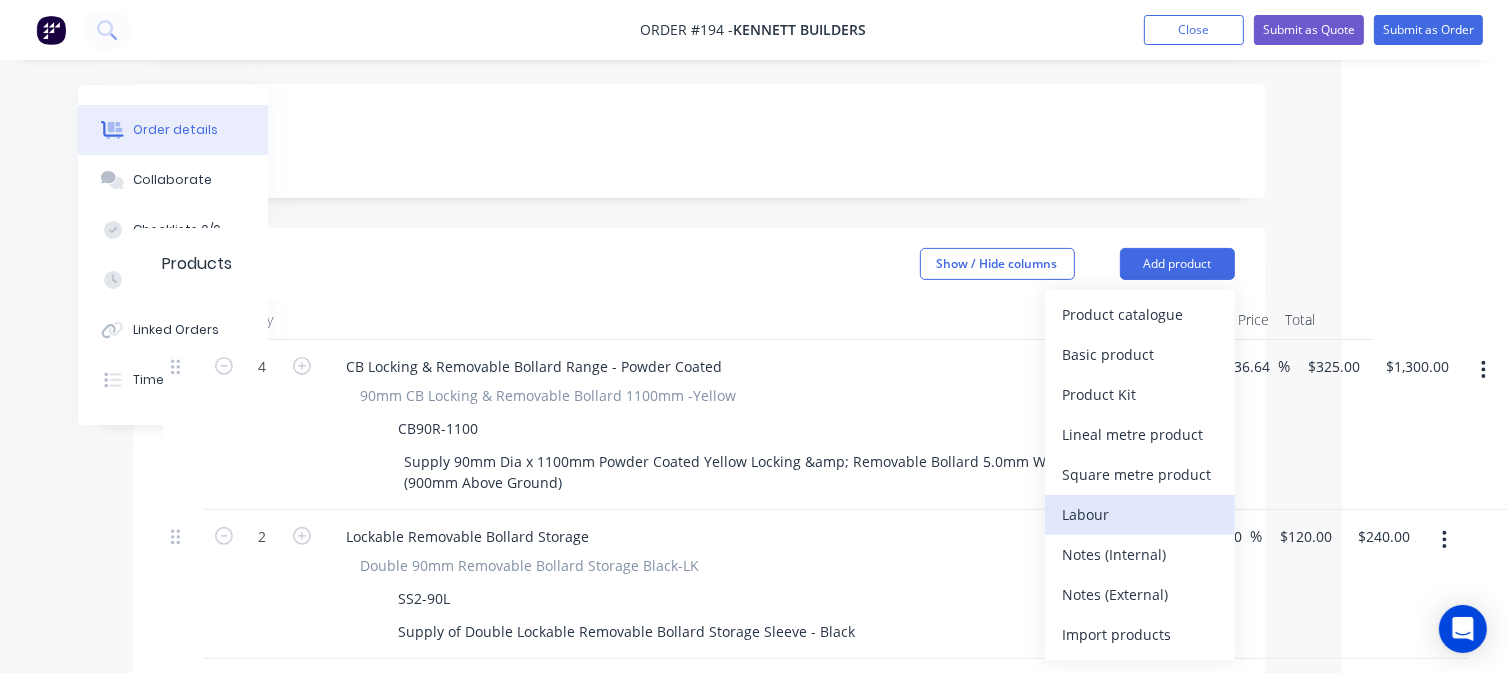 scroll, scrollTop: 600, scrollLeft: 165, axis: both 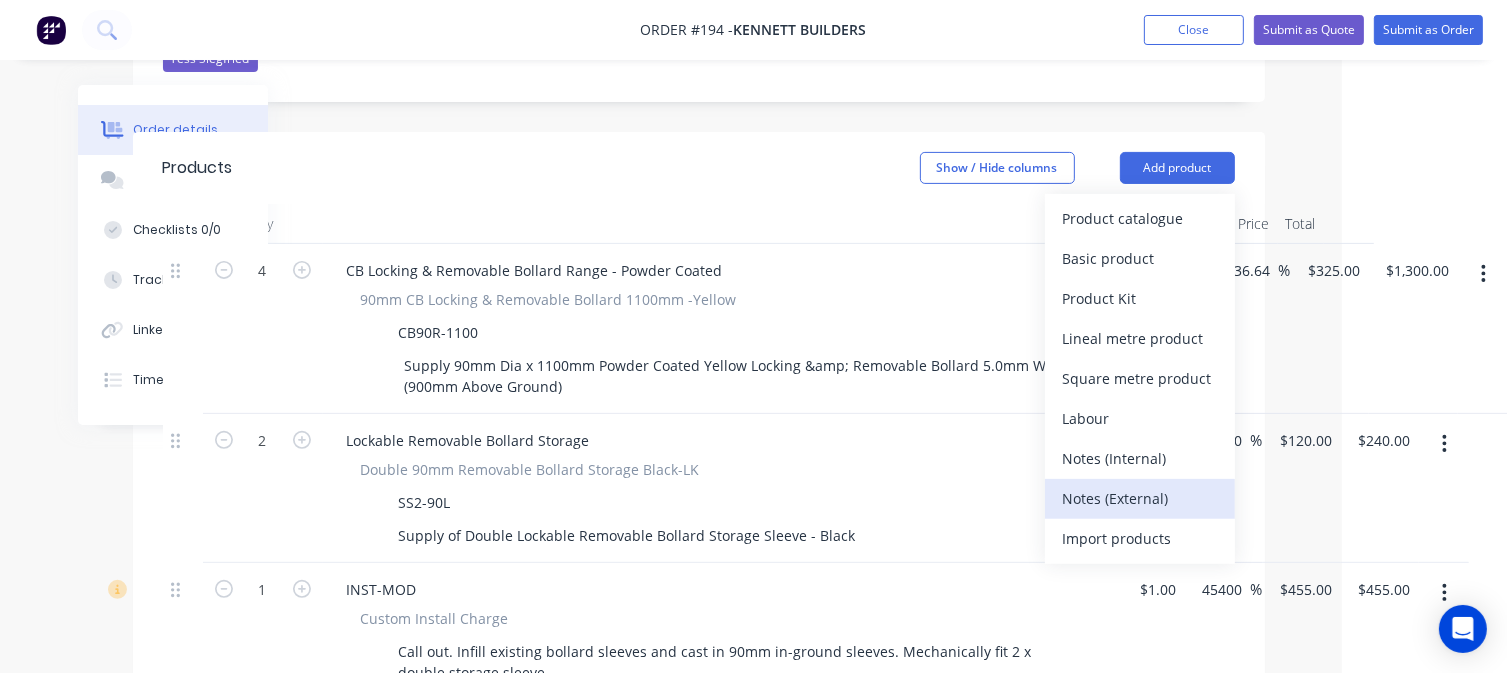 click on "Notes (External)" at bounding box center (1140, 498) 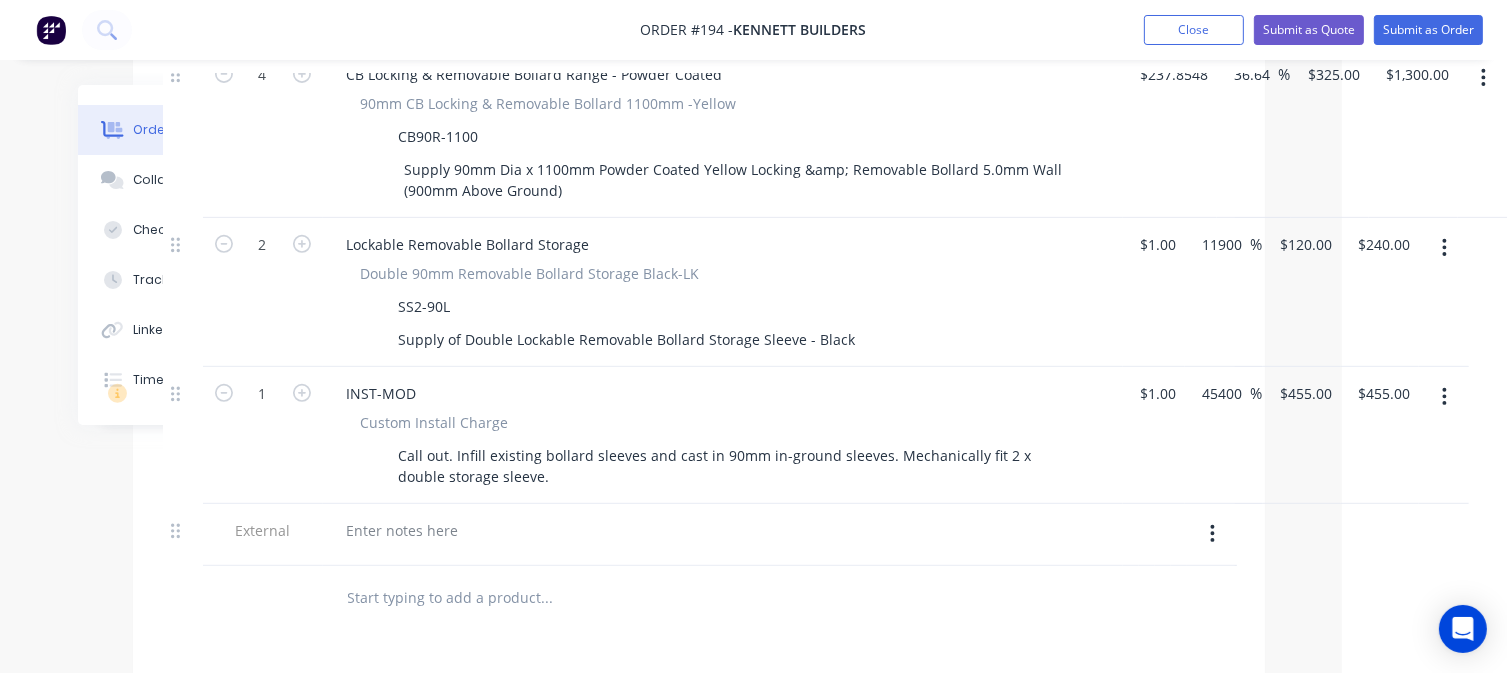 scroll, scrollTop: 1000, scrollLeft: 165, axis: both 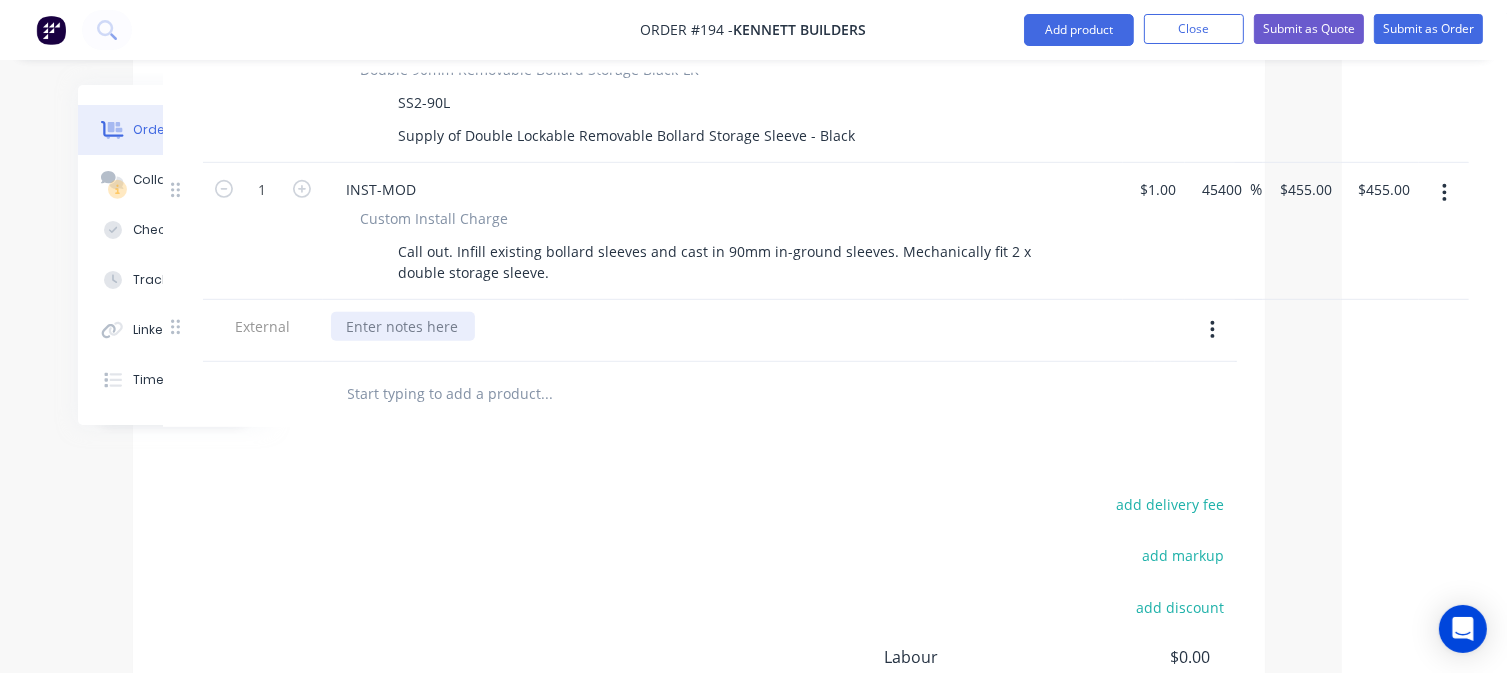 click at bounding box center [403, 326] 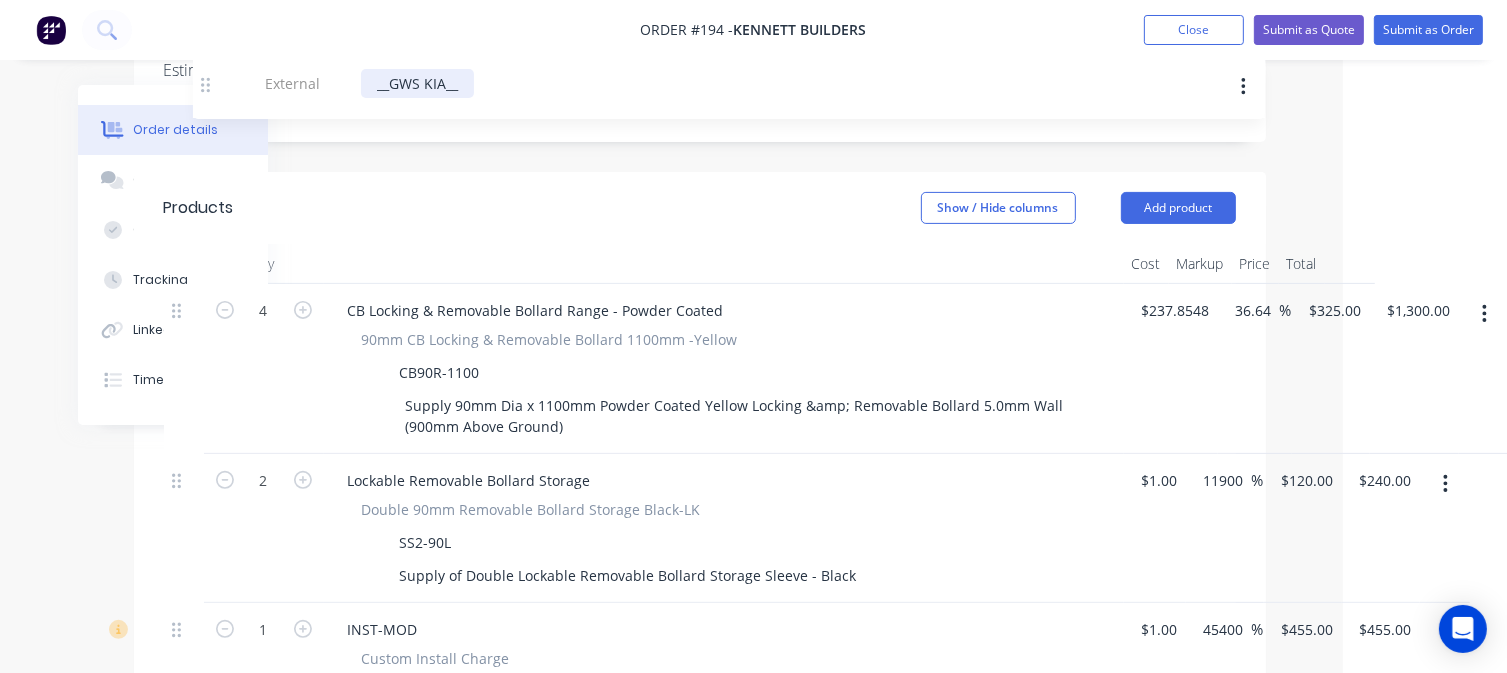 scroll, scrollTop: 553, scrollLeft: 164, axis: both 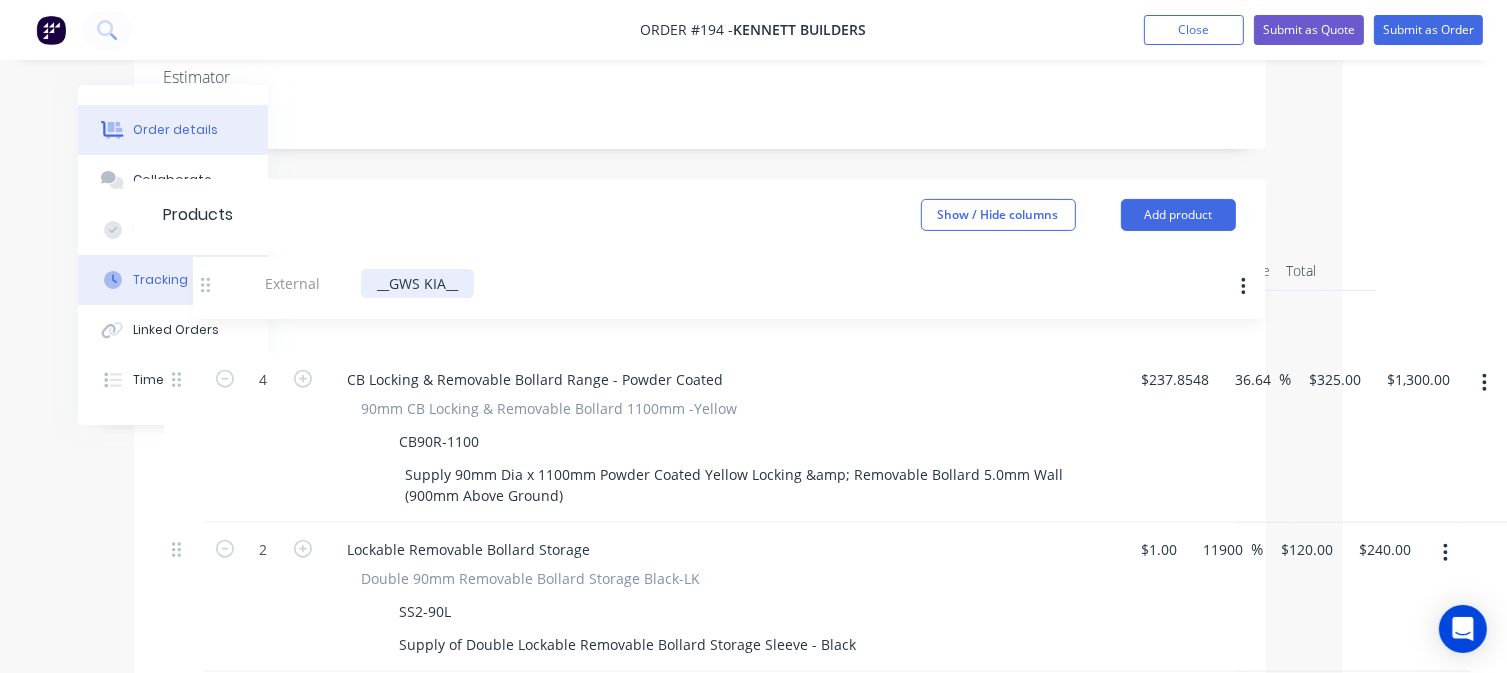 drag, startPoint x: 177, startPoint y: 300, endPoint x: 208, endPoint y: 277, distance: 38.600517 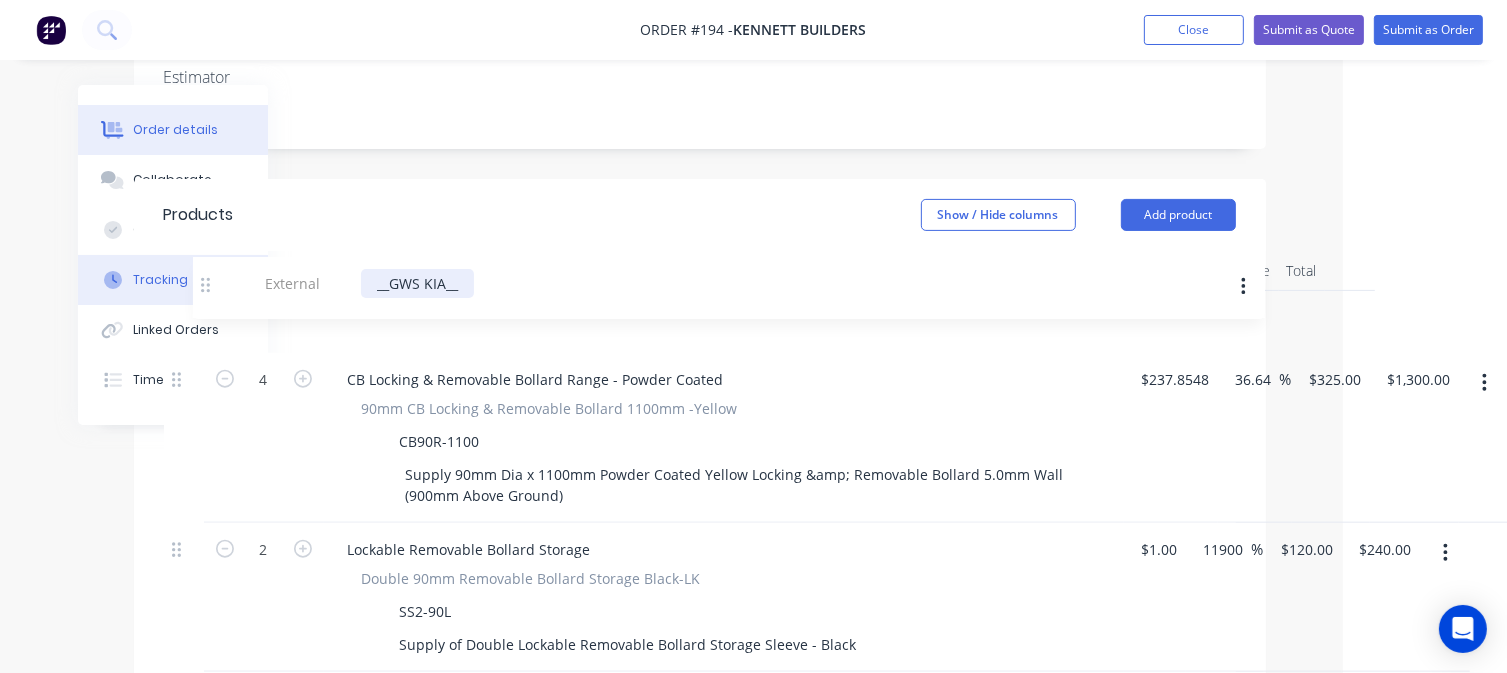 click on "Order details Collaborate Checklists 0/0 Tracking Linked Orders Timeline Order details Collaborate Checklists Tracking Linked Orders Timeline Created by Tess Created 07/08/25 Required 07/08/25 Assigned to TS Invoiced No Status Draft Contact Peter Veloudos 0404 772 399 peter.v@example.com.au Bill to 2/32 [STREET] [CITY], [STATE], Australia, [POSTCODE] Install at 875 [STREET] [CITY], [STATE], Australia, [POSTCODE] Change to pick up Change to delivery PO Labels Add labels Notes Estimator Tess Siegfried Products Show / Hide columns Add product Qty Cost Markup Price Total 4 CB Locking & Removable Bollard Range - Powder Coated 90mm CB Locking & Removable Bollard 1100mm -Yellow CB90R-1100 $1.00 $1.00" at bounding box center (590, 457) 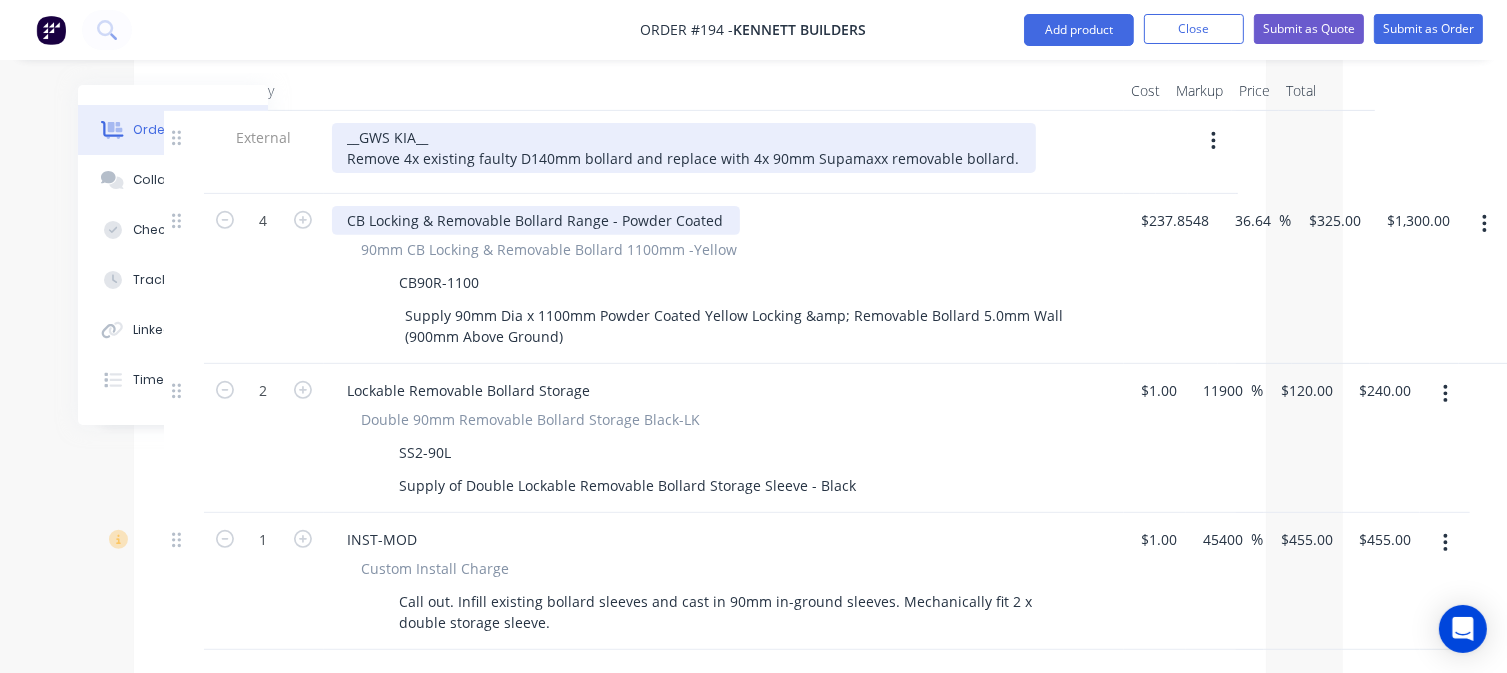 scroll, scrollTop: 753, scrollLeft: 164, axis: both 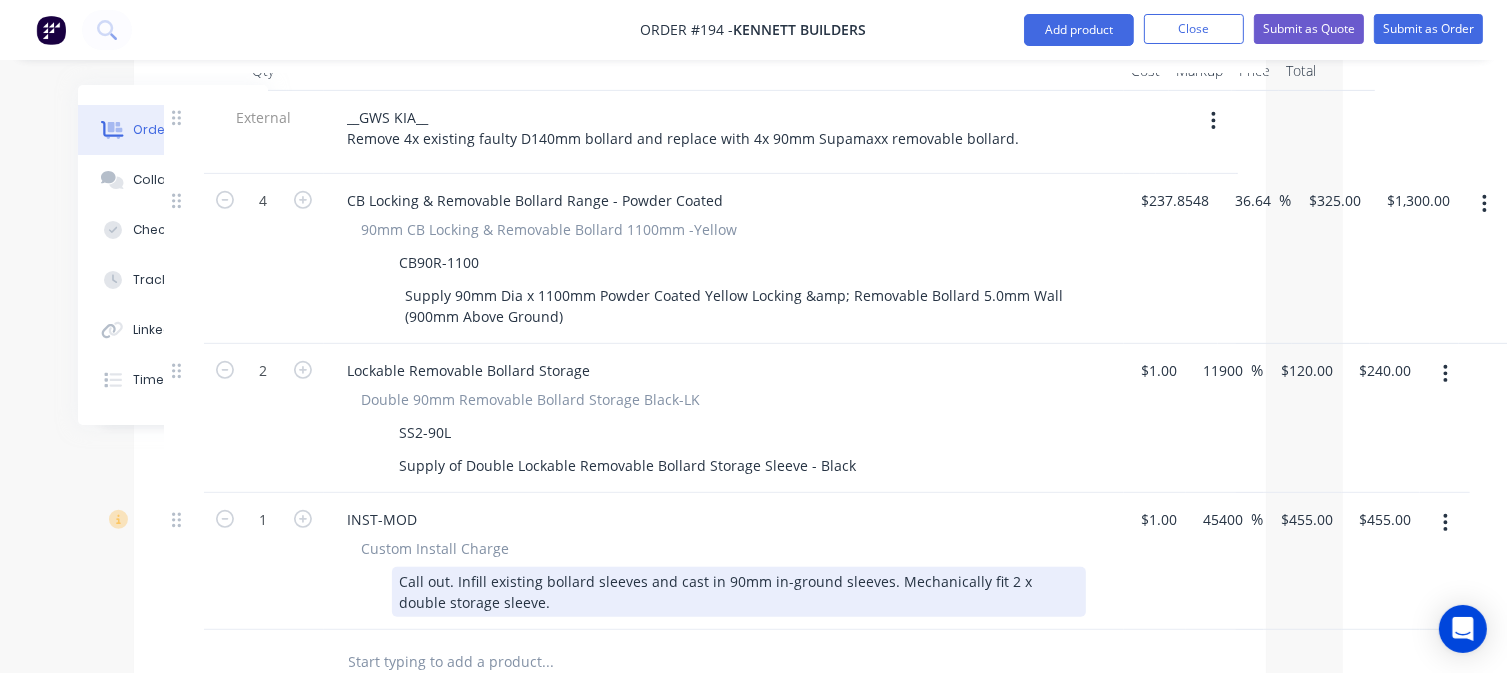 click on "Call out. Infill existing bollard sleeves and cast in 90mm in-ground sleeves. Mechanically fit 2 x double storage sleeve." at bounding box center (739, 592) 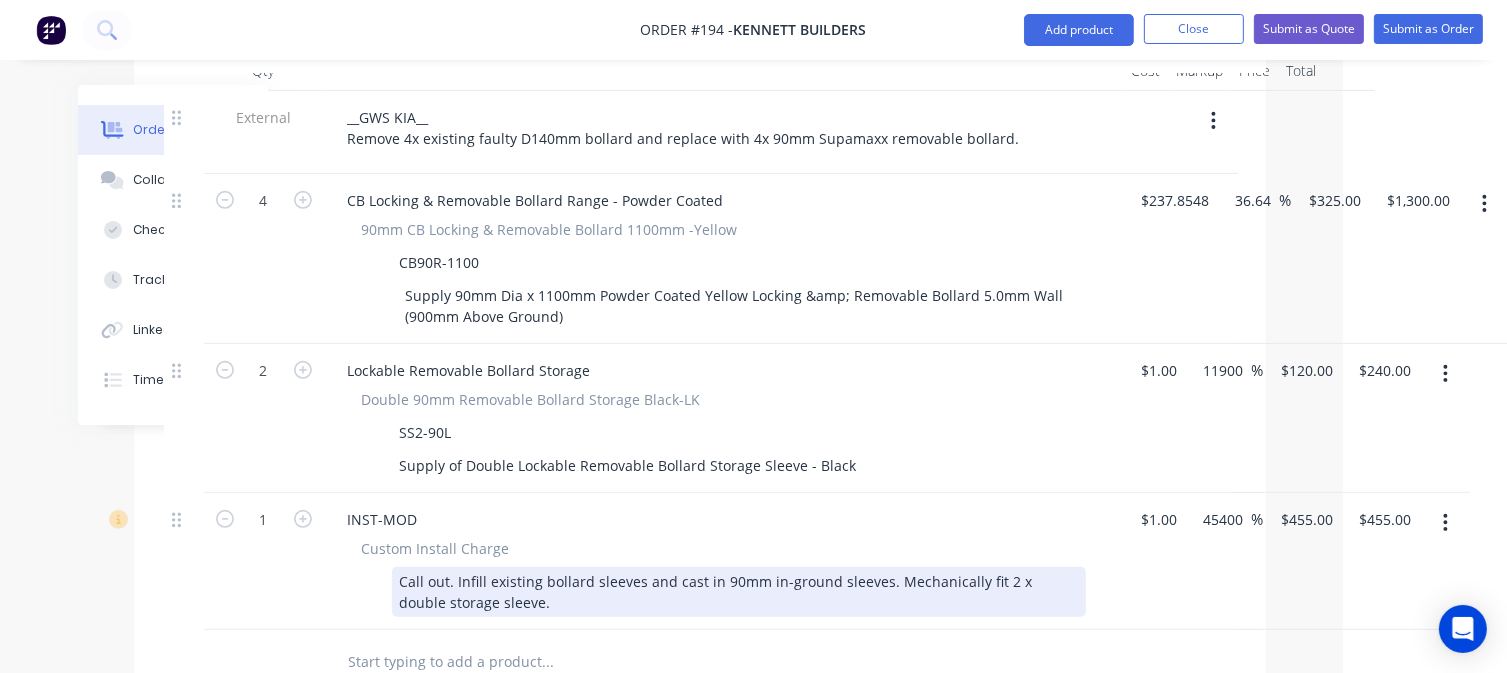 type 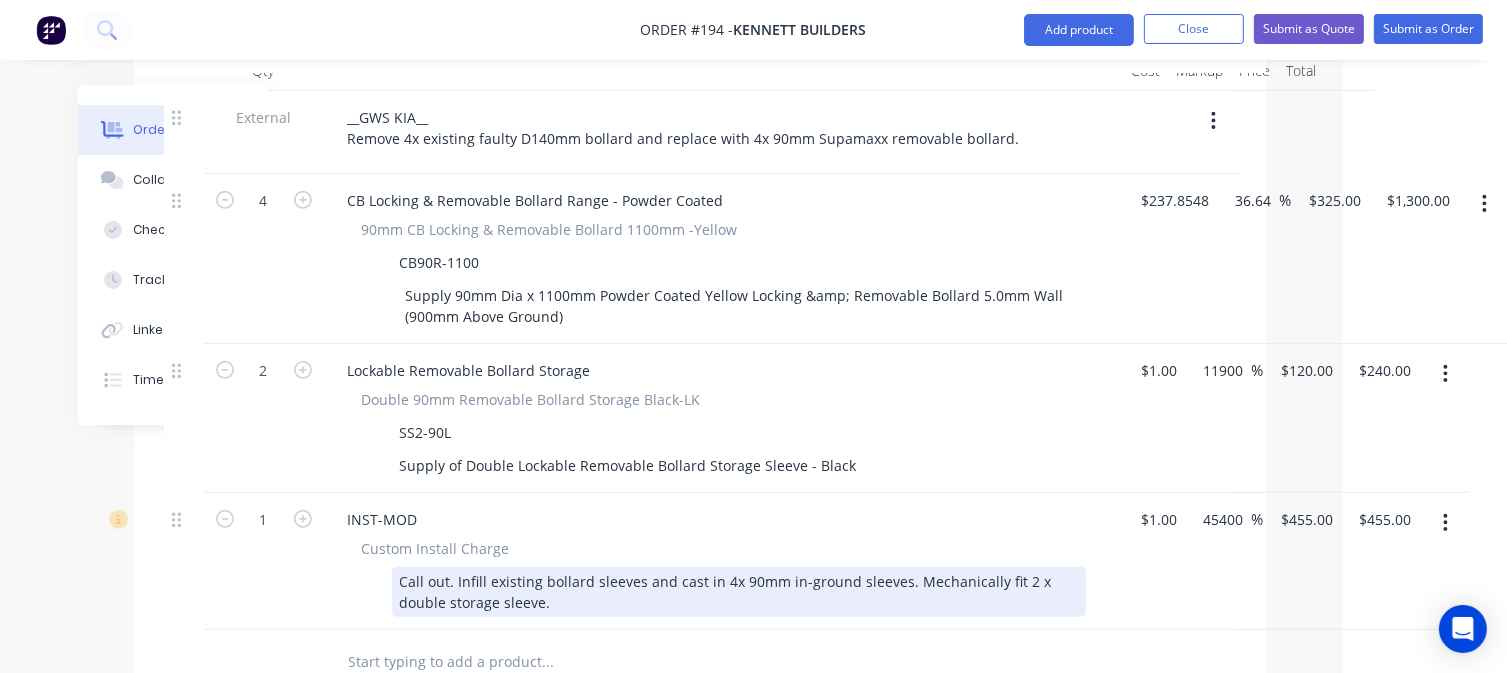 click on "Call out. Infill existing bollard sleeves and cast in 4x 90mm in-ground sleeves. Mechanically fit 2 x double storage sleeve." at bounding box center [739, 592] 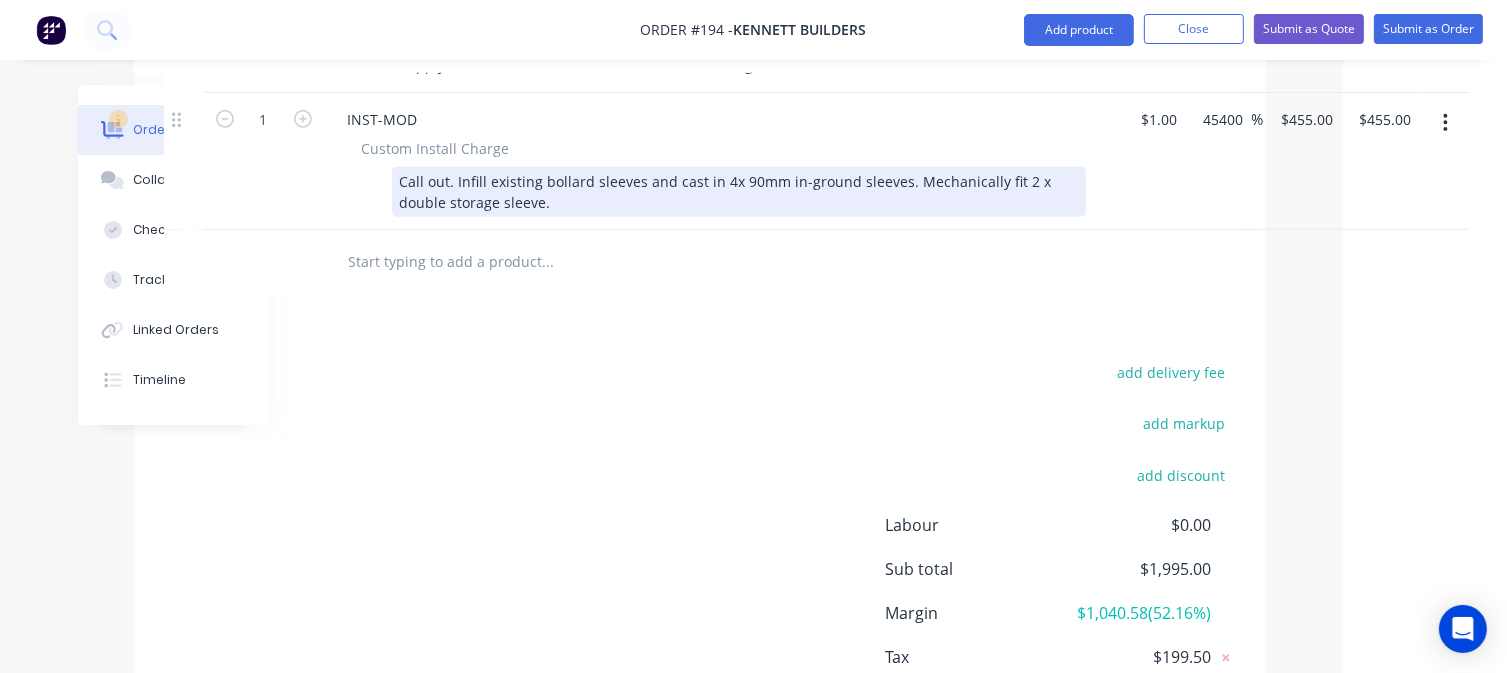 scroll, scrollTop: 1255, scrollLeft: 164, axis: both 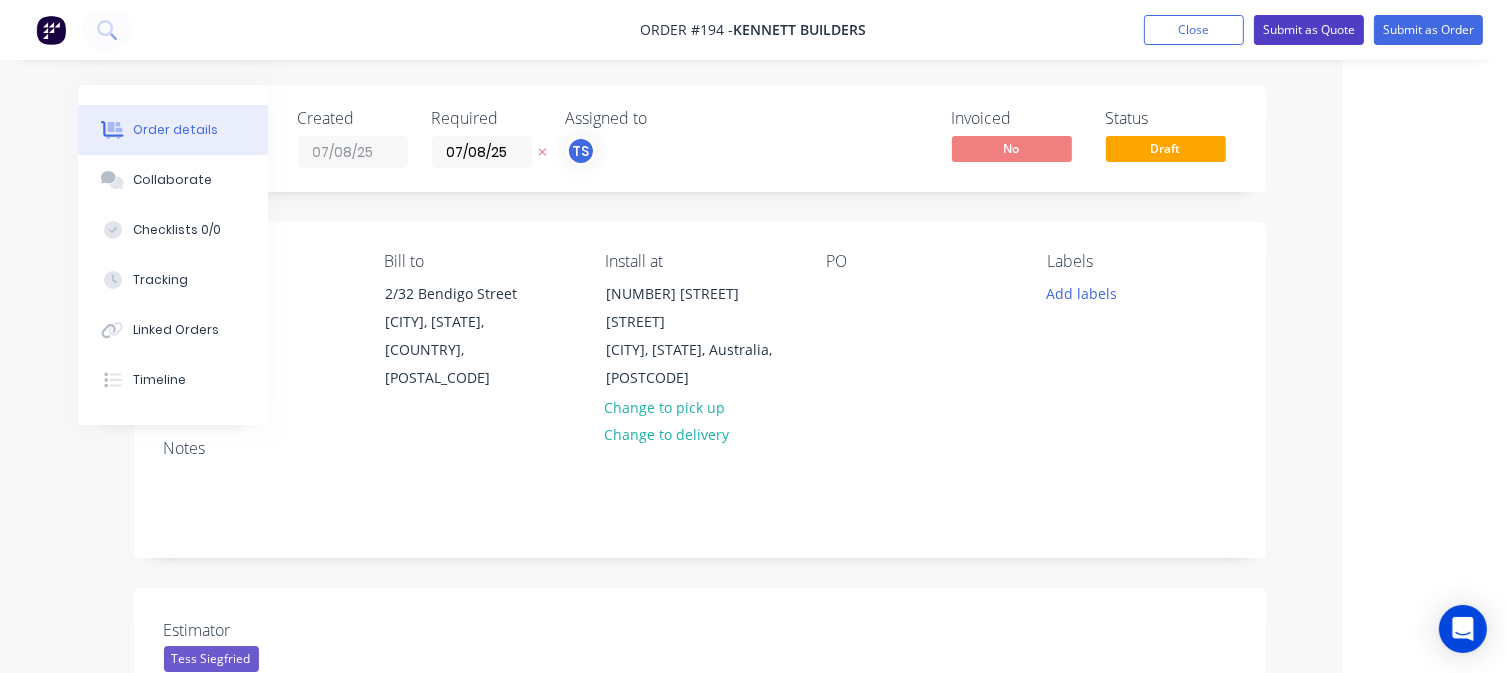 click on "Submit as Quote" at bounding box center [1309, 30] 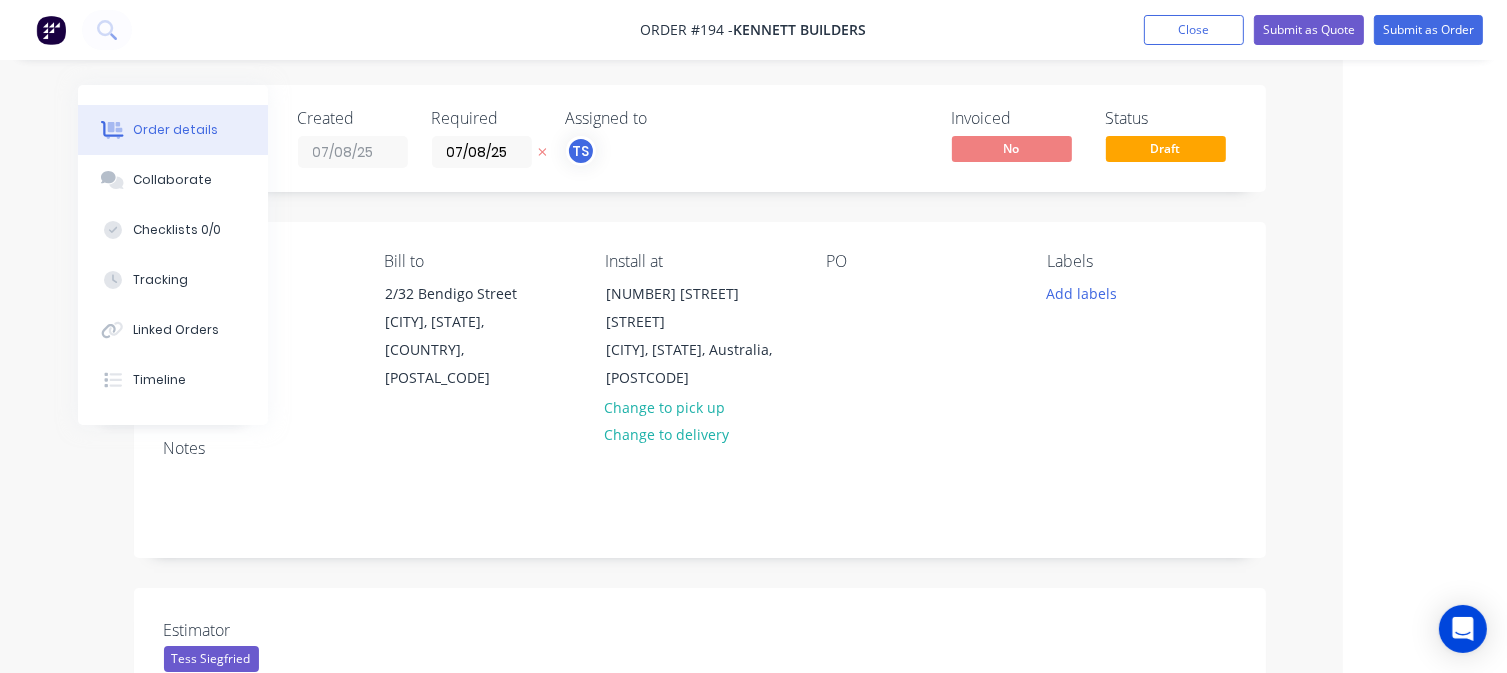 scroll, scrollTop: 0, scrollLeft: 0, axis: both 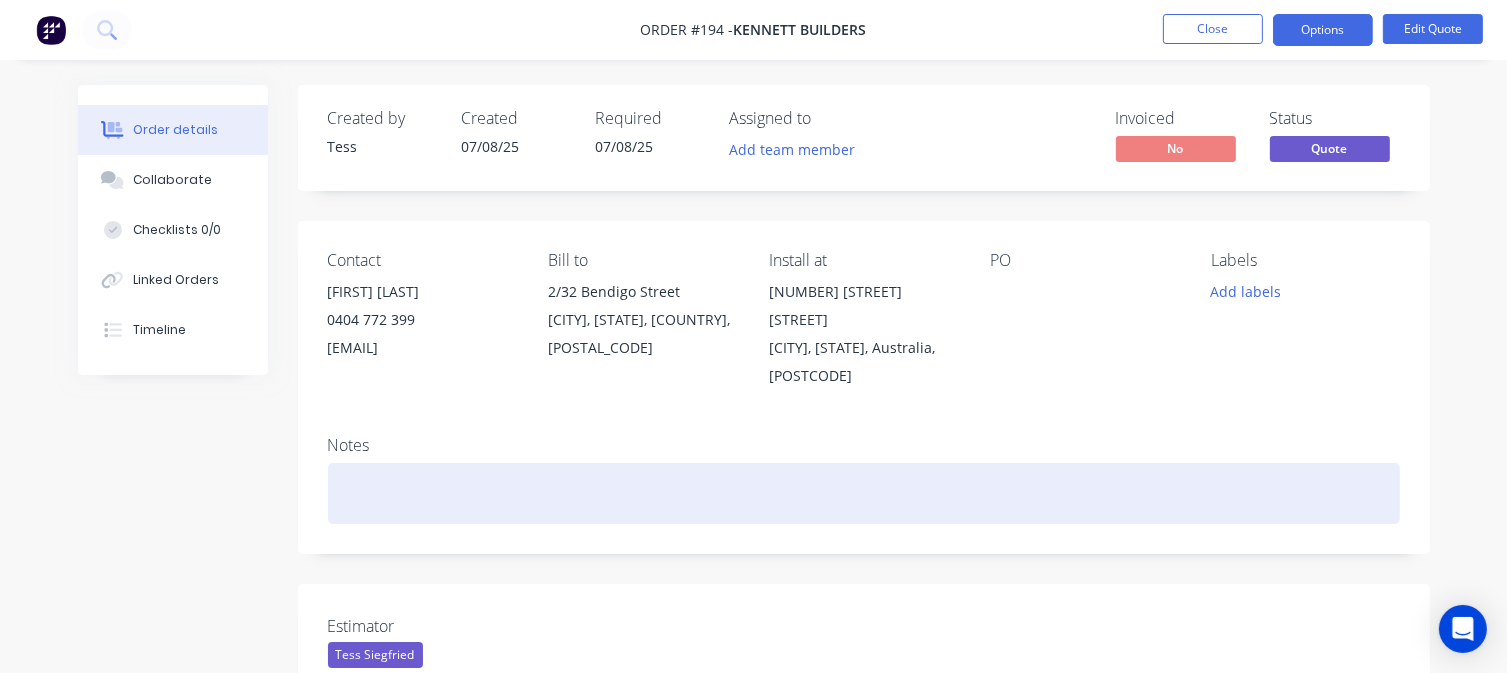 click at bounding box center [864, 493] 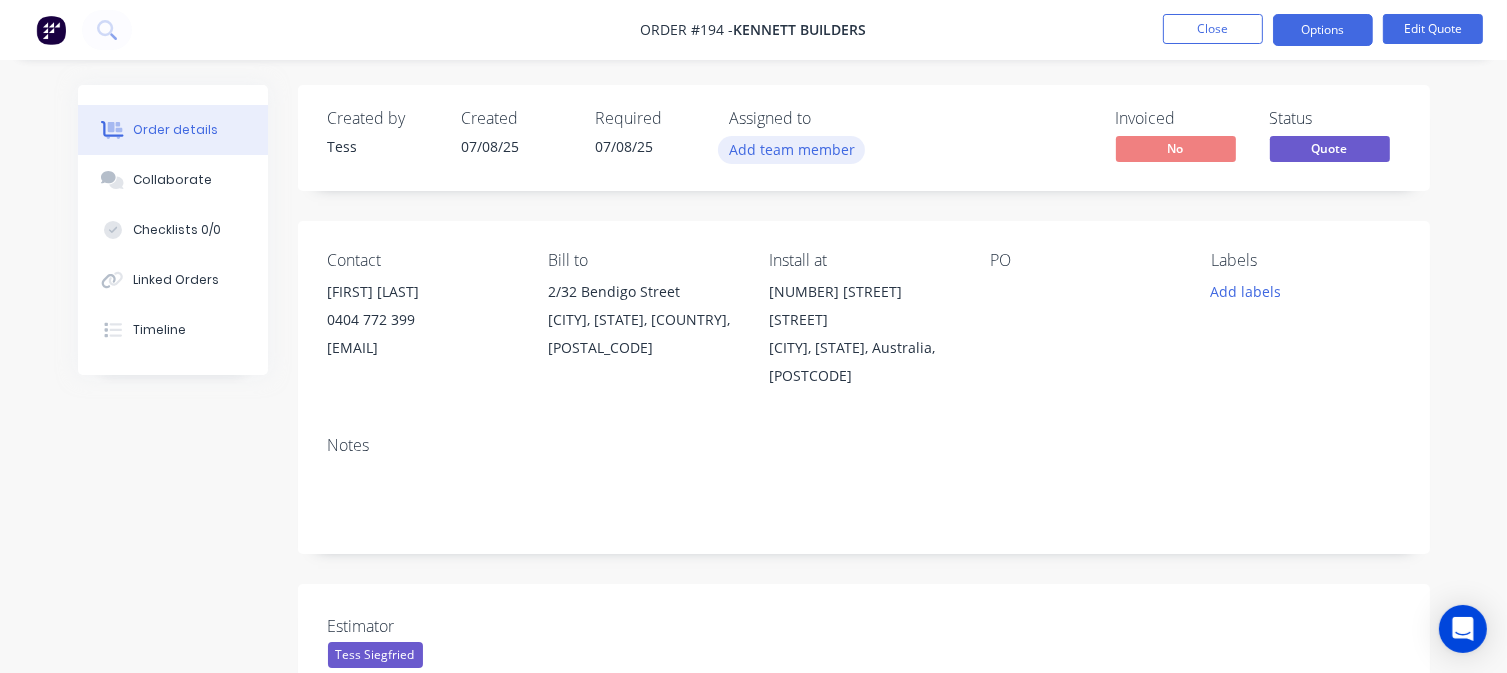 click on "Add team member" at bounding box center [791, 149] 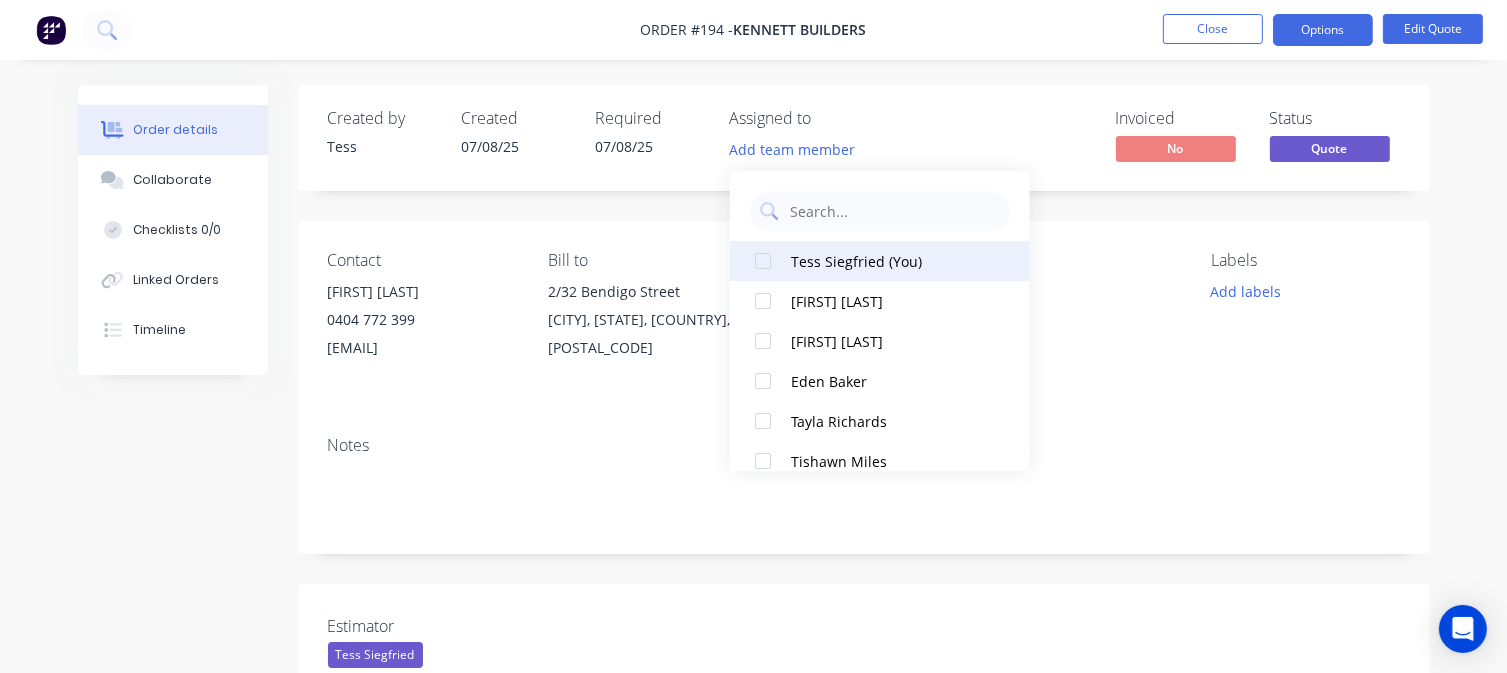 click on "Tess Siegfried (You)" at bounding box center [891, 261] 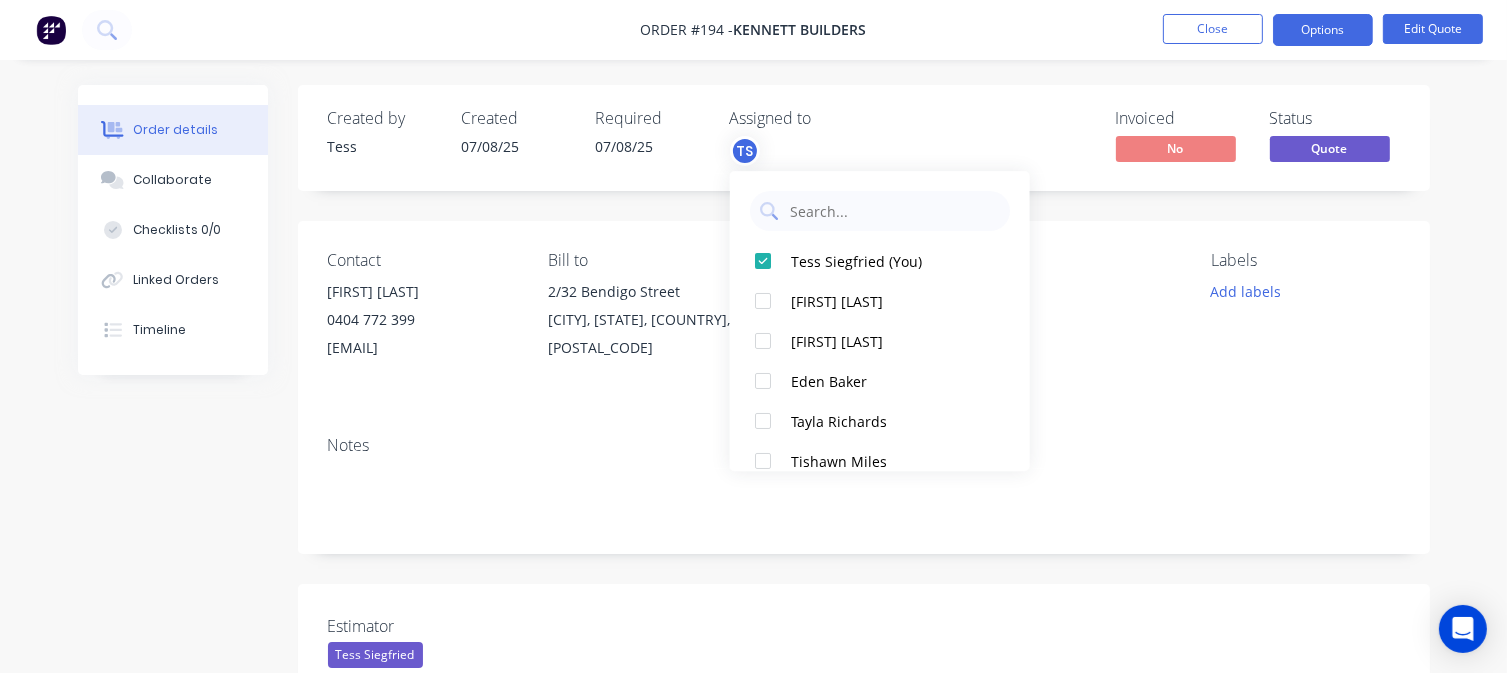 click on "Assigned to" at bounding box center [830, 118] 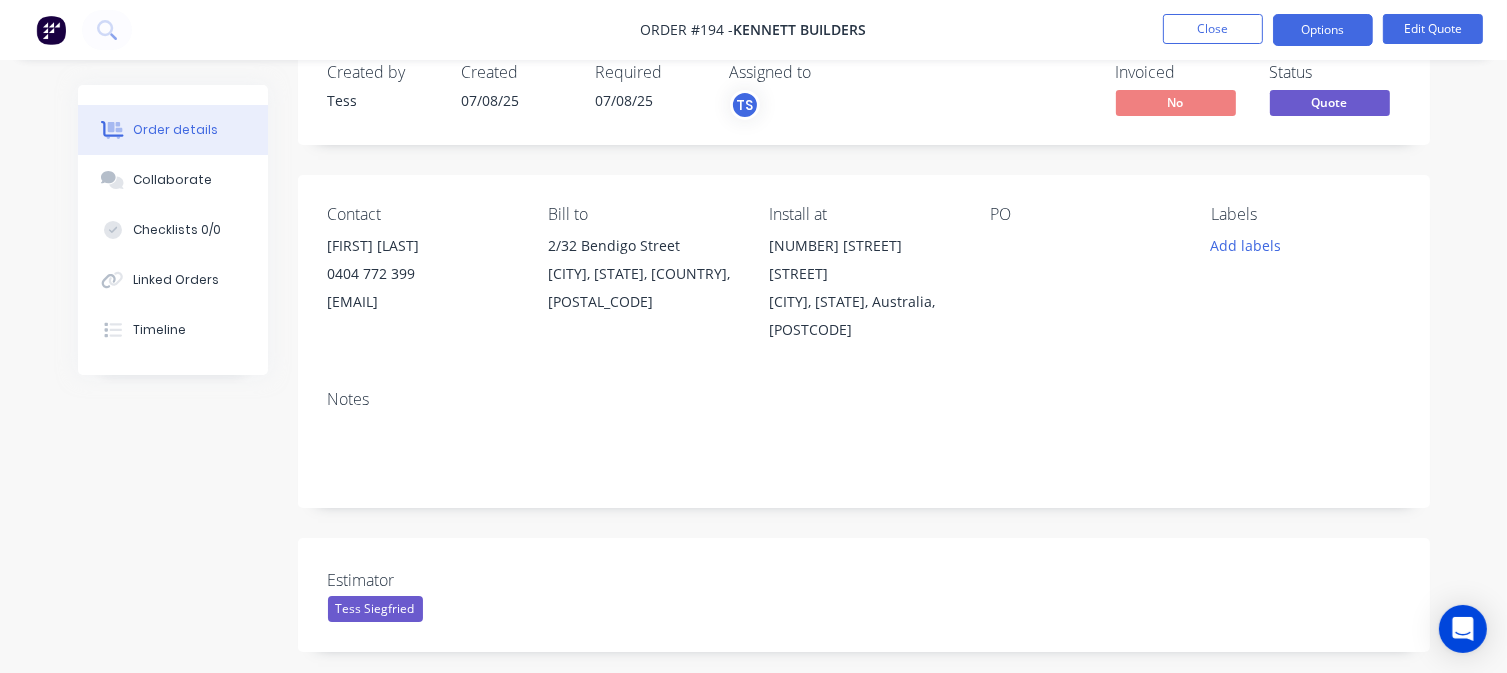 scroll, scrollTop: 0, scrollLeft: 0, axis: both 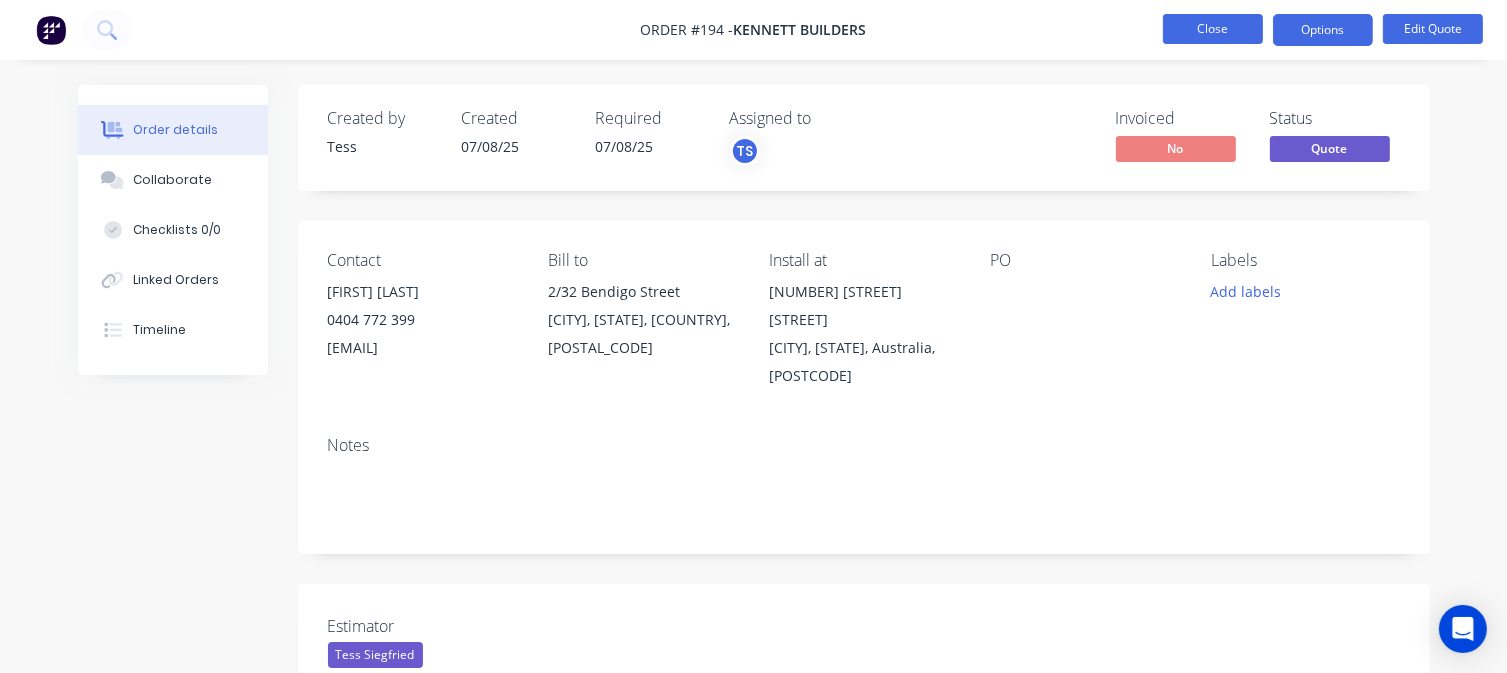 click on "Close" at bounding box center [1213, 29] 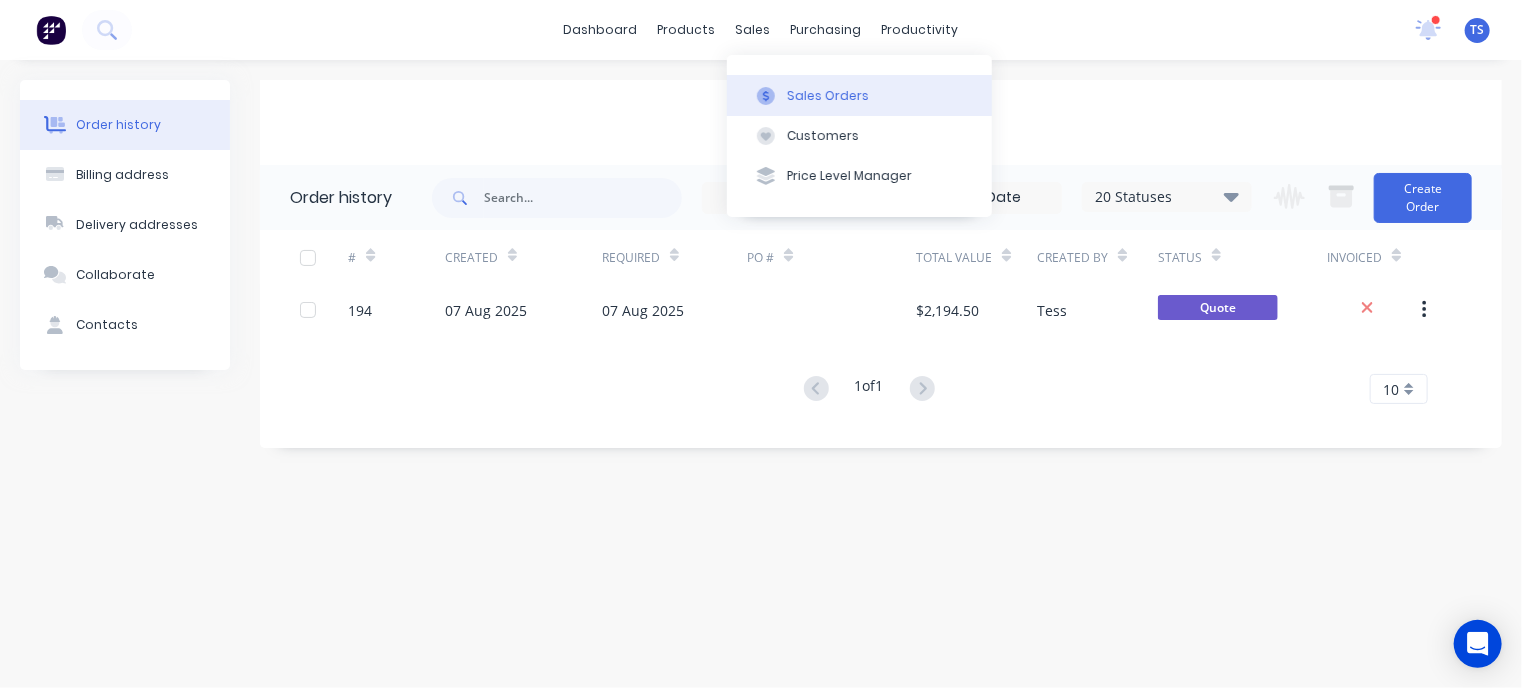 click on "Sales Orders" at bounding box center (828, 96) 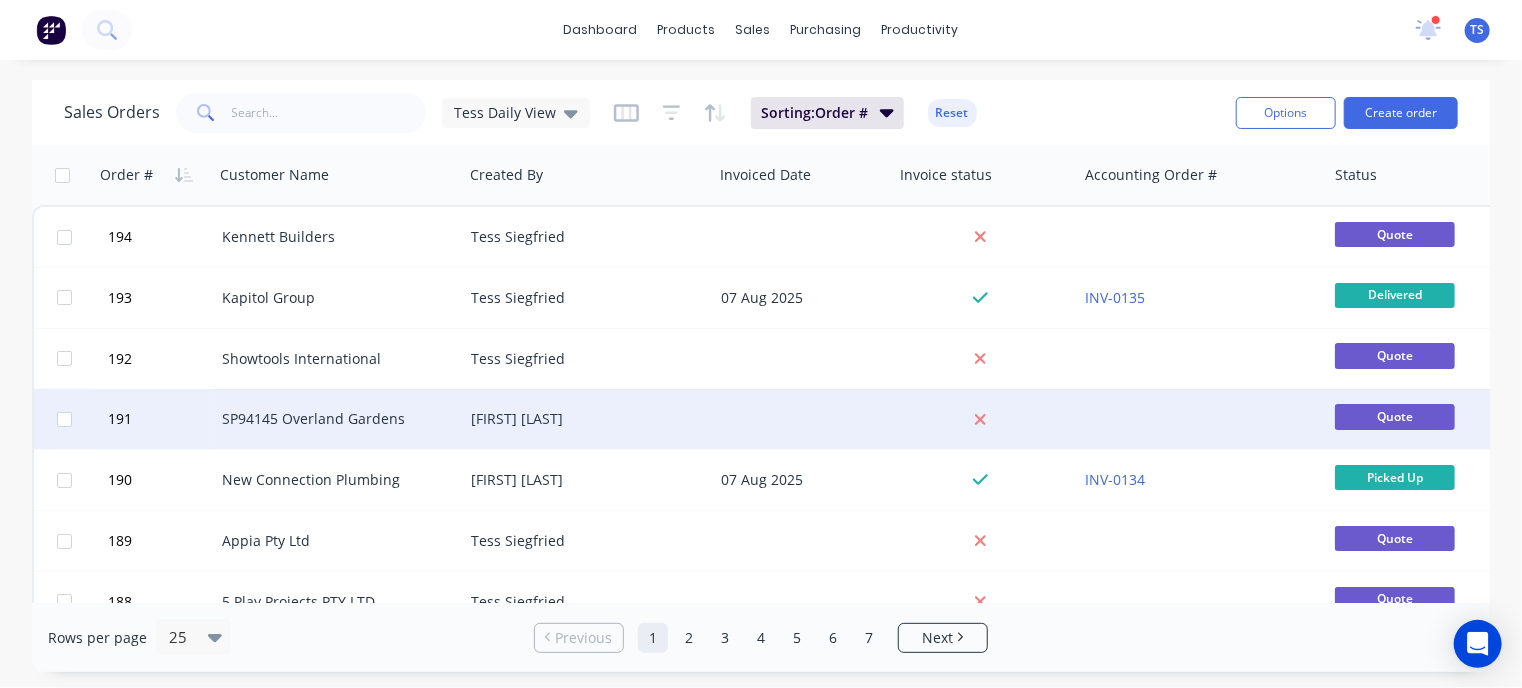 click on "SP94145 Overland Gardens" at bounding box center [333, 419] 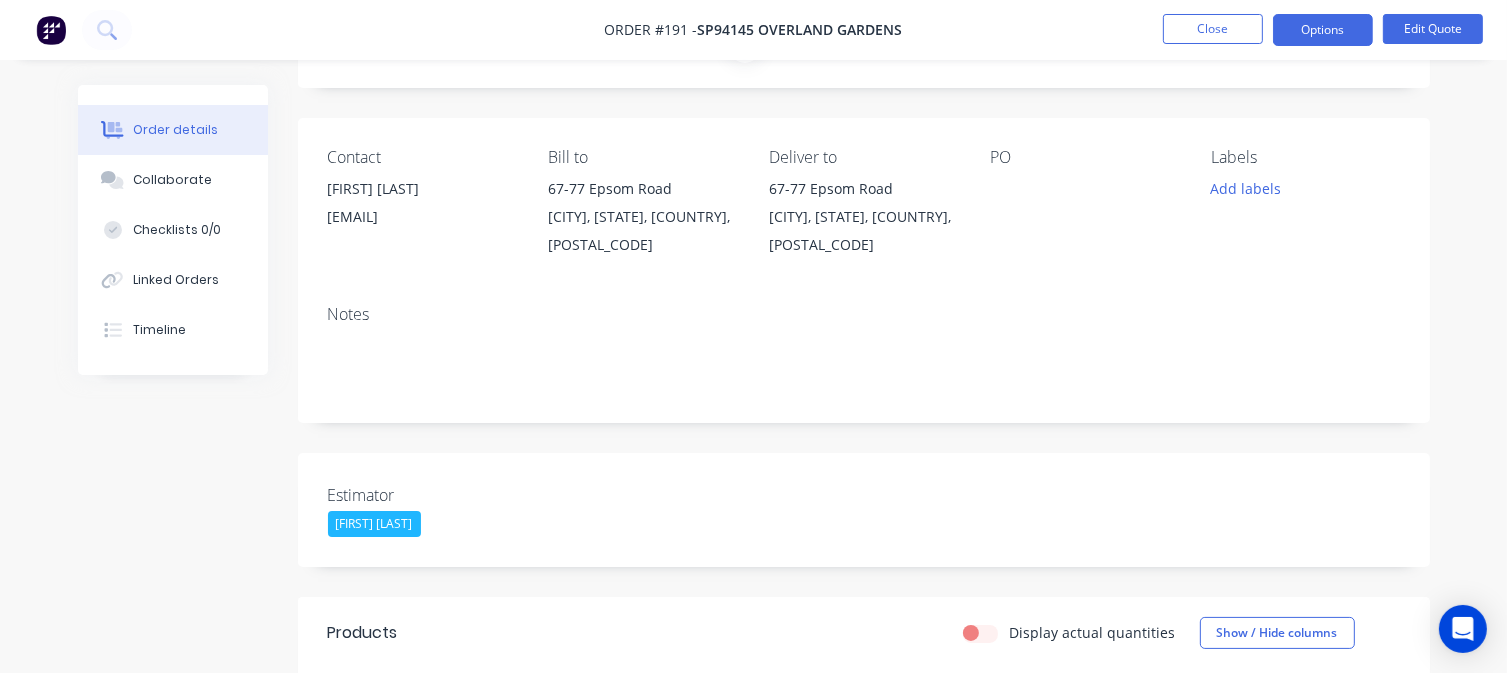scroll, scrollTop: 56, scrollLeft: 0, axis: vertical 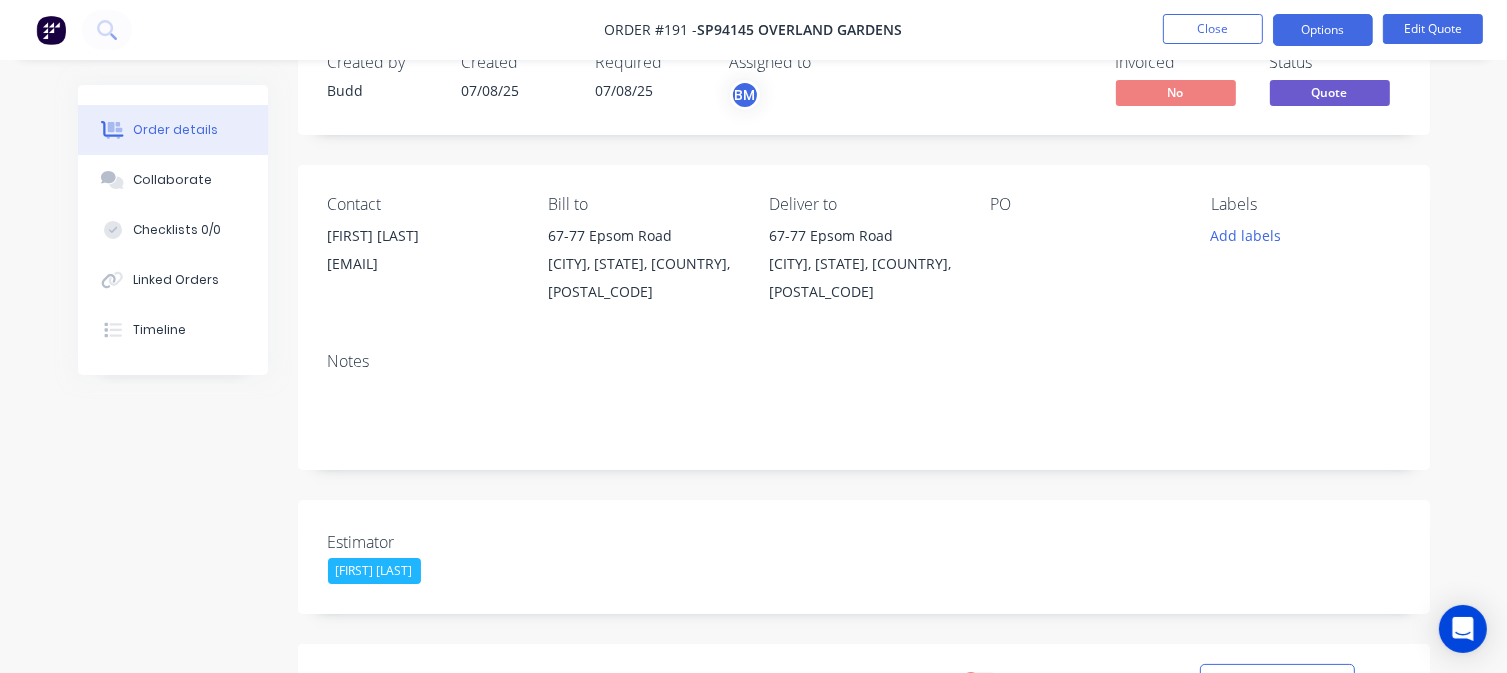 click on "Order details Collaborate Checklists 0/0 Linked Orders Timeline Order details Collaborate Checklists Tracking Linked Orders Timeline Created by Budd Created 07/08/25 Required 07/08/25 Assigned to BM Invoiced No Status Quote Contact Hyun Ju hyun_ju@example.com Bill to 67-77 [STREET] [CITY], [STATE], Australia, [POSTCODE] Deliver to 67-77 [STREET] [CITY], [STATE], Australia, [POSTCODE] PO Labels Add labels Notes Estimator Budd Martin Products Display actual quantities Show / Hide columns Qty Cost Markup Price Total 12 SS Base Plate Locking and Removable Bollard - Stainless Steel 90mm BasePlate Mounted RemoveableBollard900mm304SS SS90BRA-900 Supply 90mm Dia x 900mm Stainless Steel Base Plate Mounted Removable Bollard 3.05mm Wall with Receiver Shoe (20mm High and 210 Diameter) $0.00 0% $795.00 $9,540.00 Labour $0.00 Sub total $9,540.00 Margin $0.00 ( 0.00 %) Tax $954.00 Total $10,494.00" at bounding box center [753, 609] 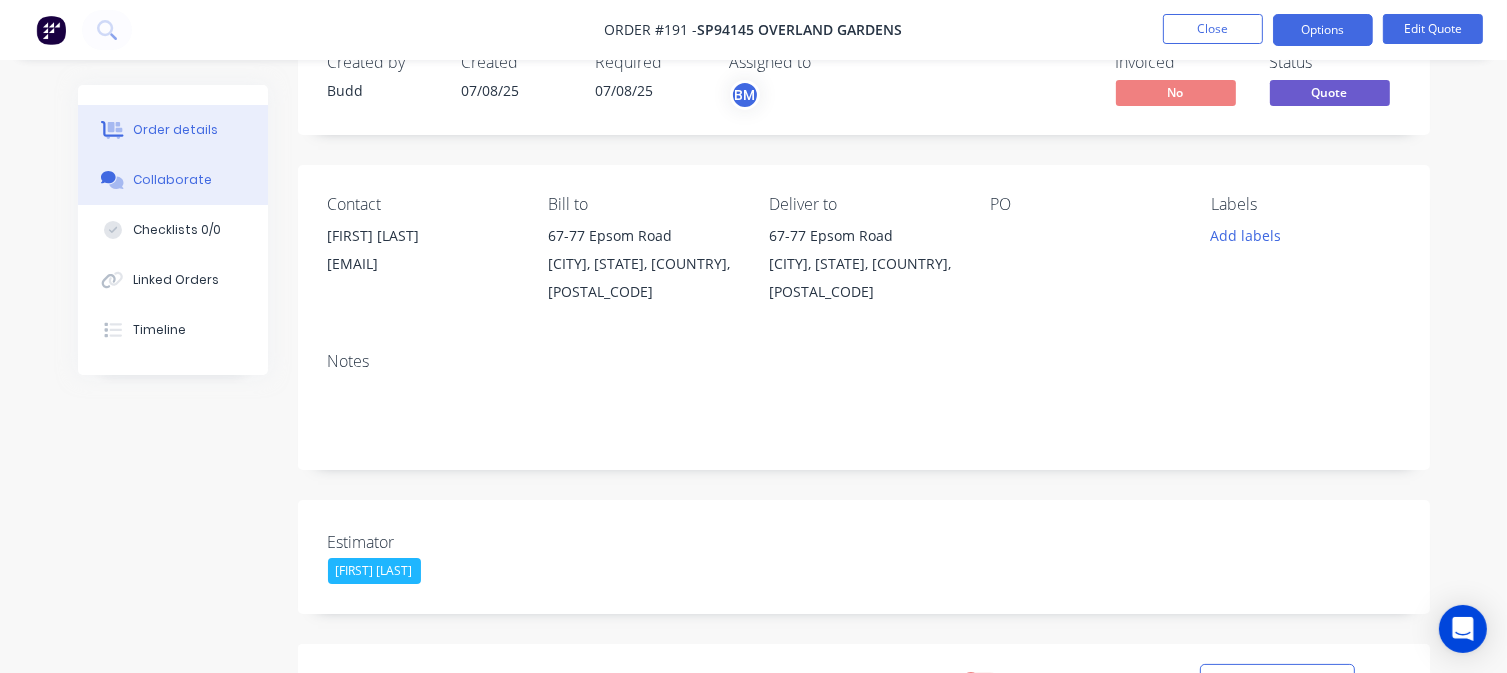 click on "Collaborate" at bounding box center [172, 180] 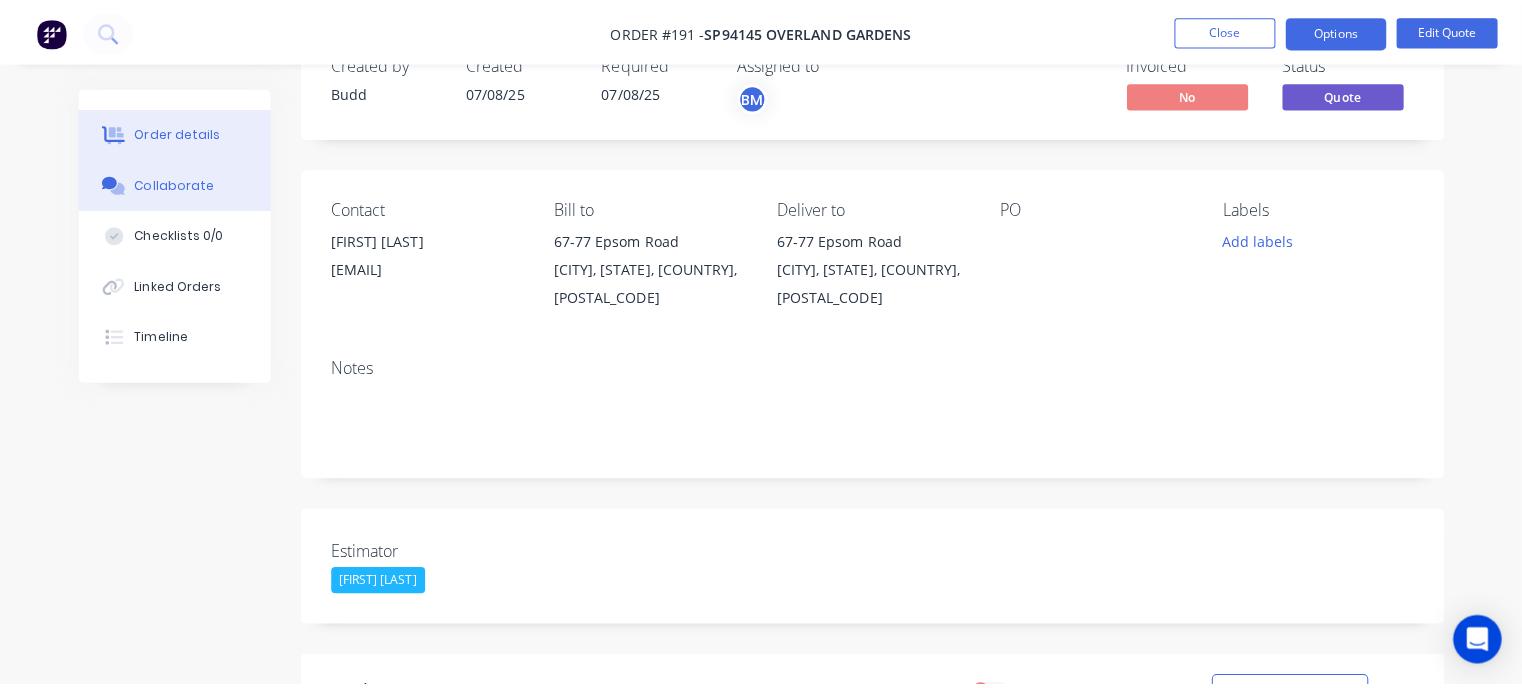 scroll, scrollTop: 0, scrollLeft: 0, axis: both 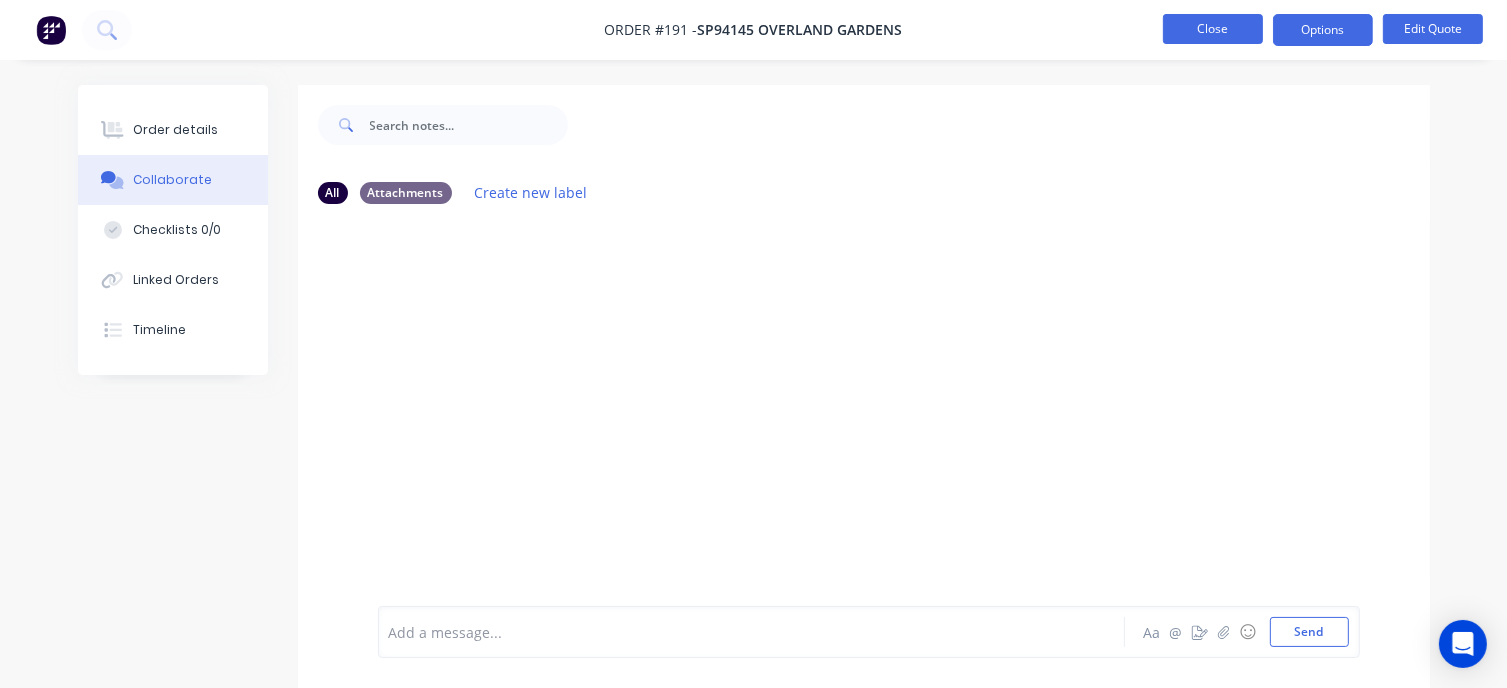 click on "Close" at bounding box center [1213, 29] 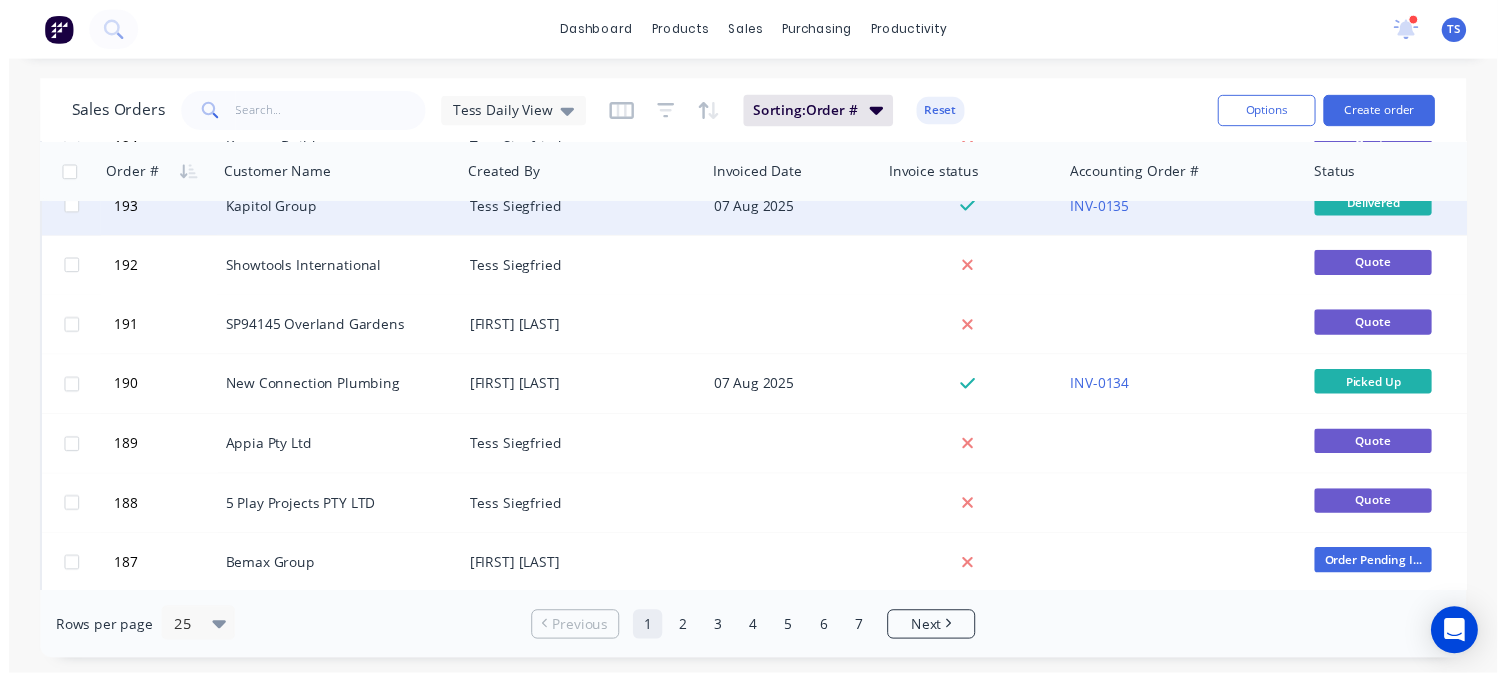 scroll, scrollTop: 100, scrollLeft: 0, axis: vertical 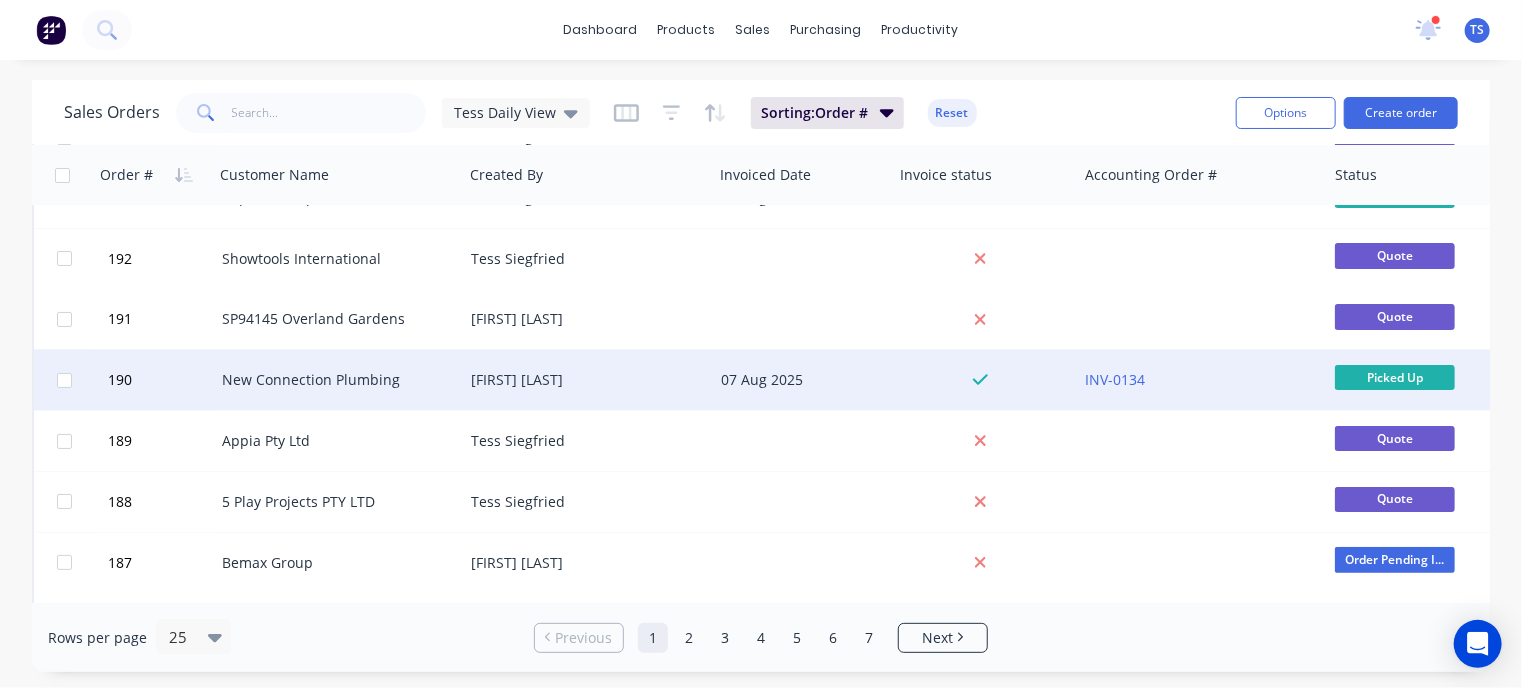 click on "New Connection Plumbing" at bounding box center [333, 380] 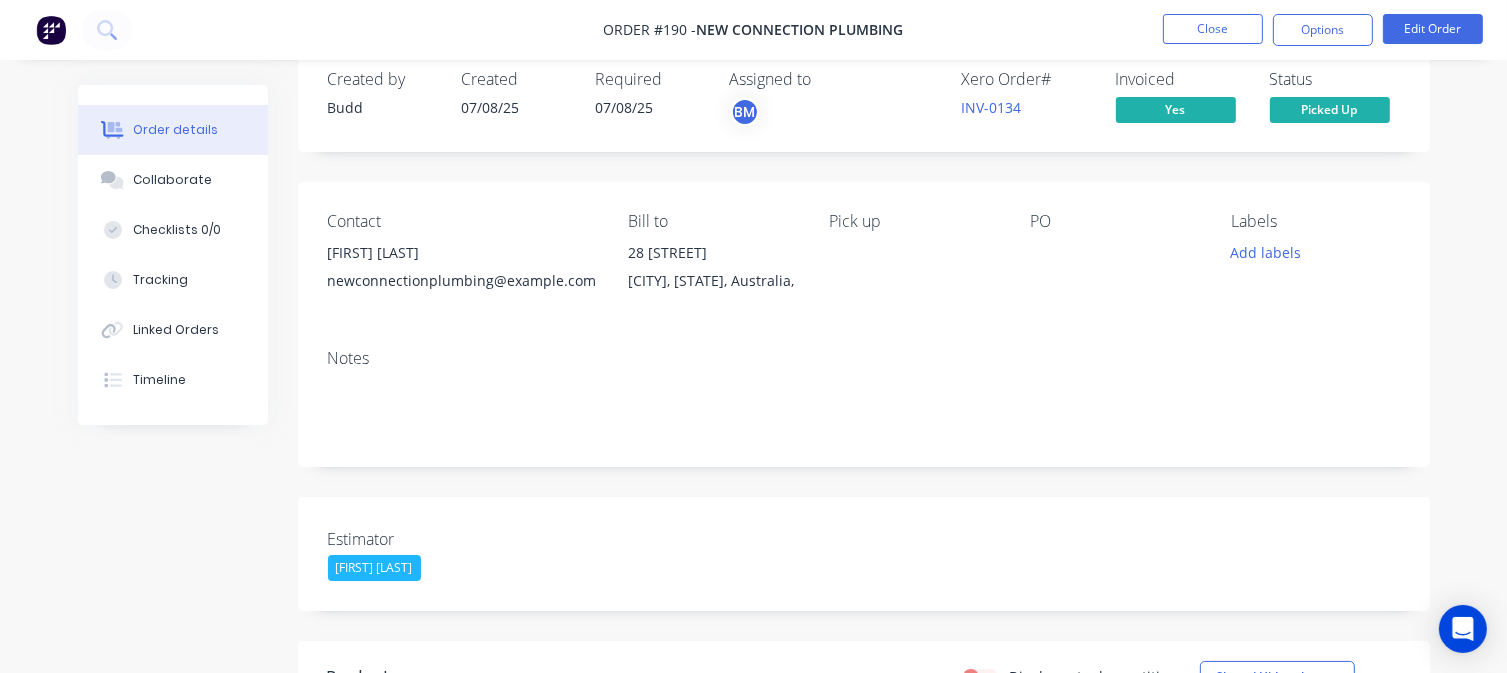 scroll, scrollTop: 0, scrollLeft: 0, axis: both 